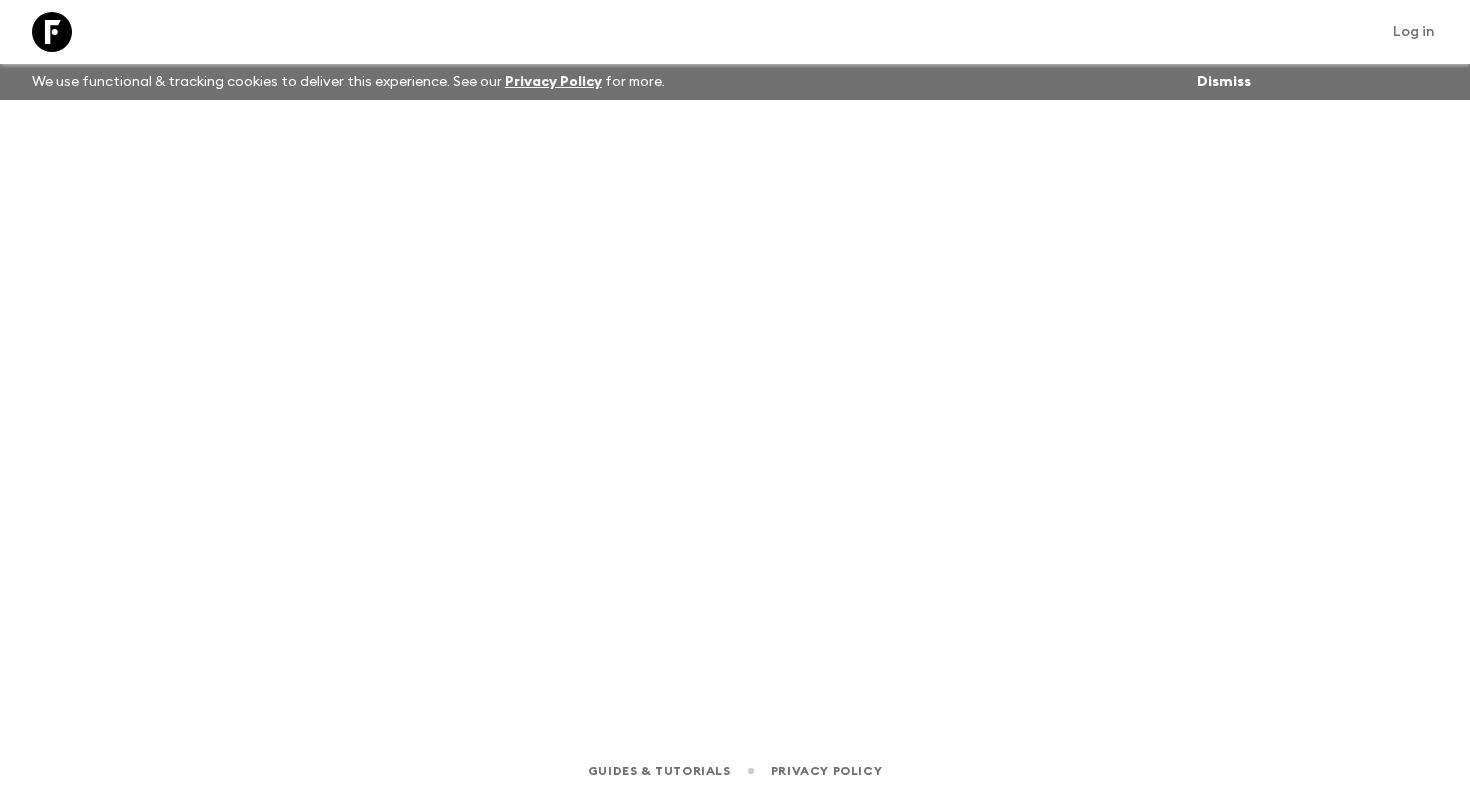 scroll, scrollTop: 0, scrollLeft: 0, axis: both 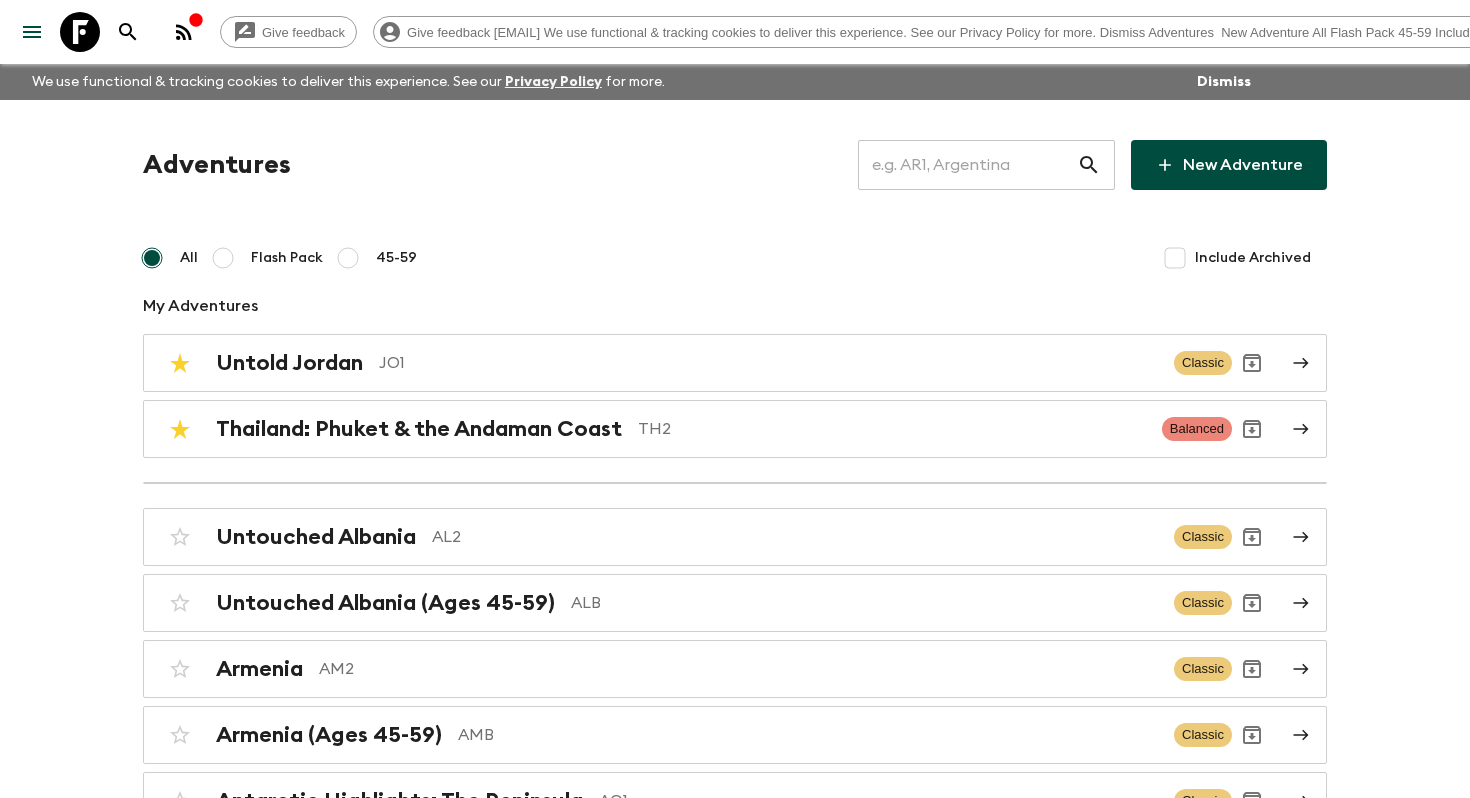 click on "Adventures ​ New Adventure All Flash Pack 45-59 Include Archived My Adventures Untold Jordan JO1 Classic Thailand: Phuket & the Andaman Coast TH2 Balanced Untouched Albania AL2 Classic Untouched Albania (Ages 45-59) ALB Classic Armenia  AM2 Classic Armenia (Ages 45-59) AMB Classic Antarctic Highlights: The Peninsula AQ1 Classic Antarctic Highlights: The Peninsula (Ages 45-59) AQA Classic Ultimate Argentina AR1 Classic Argentina & Brazil AB2 Classic Argentina & Brazil (Ages 45-59) ABB Classic East Coast Australia: Sydney, Byron & Beyond AU1 Classic Bosnia & Montenegro BM1 Classic Bolivia: Sacred Lakes & Salt Flats BO1 Classic Bolivia: Sacred Lakes & Salt Flats (Ages 45-59) BOA Classic Immersive Brazil BR3 Balanced TA1 TA1 Classic Belize: Jungles, Mayans & Manatees BZ1 Classic Belize: Jungles, Mayans & Manatees (Ages 45-59) BZA Classic Western Canada: Calgary to Vancouver CA1 Classic Chile: Santiago to Patagonia CL1 Classic Chile: Santiago to Patagonia (Ages 45-59) CLA Classic Vibrant Colombia CO1 Classic CO2" at bounding box center (735, 4920) 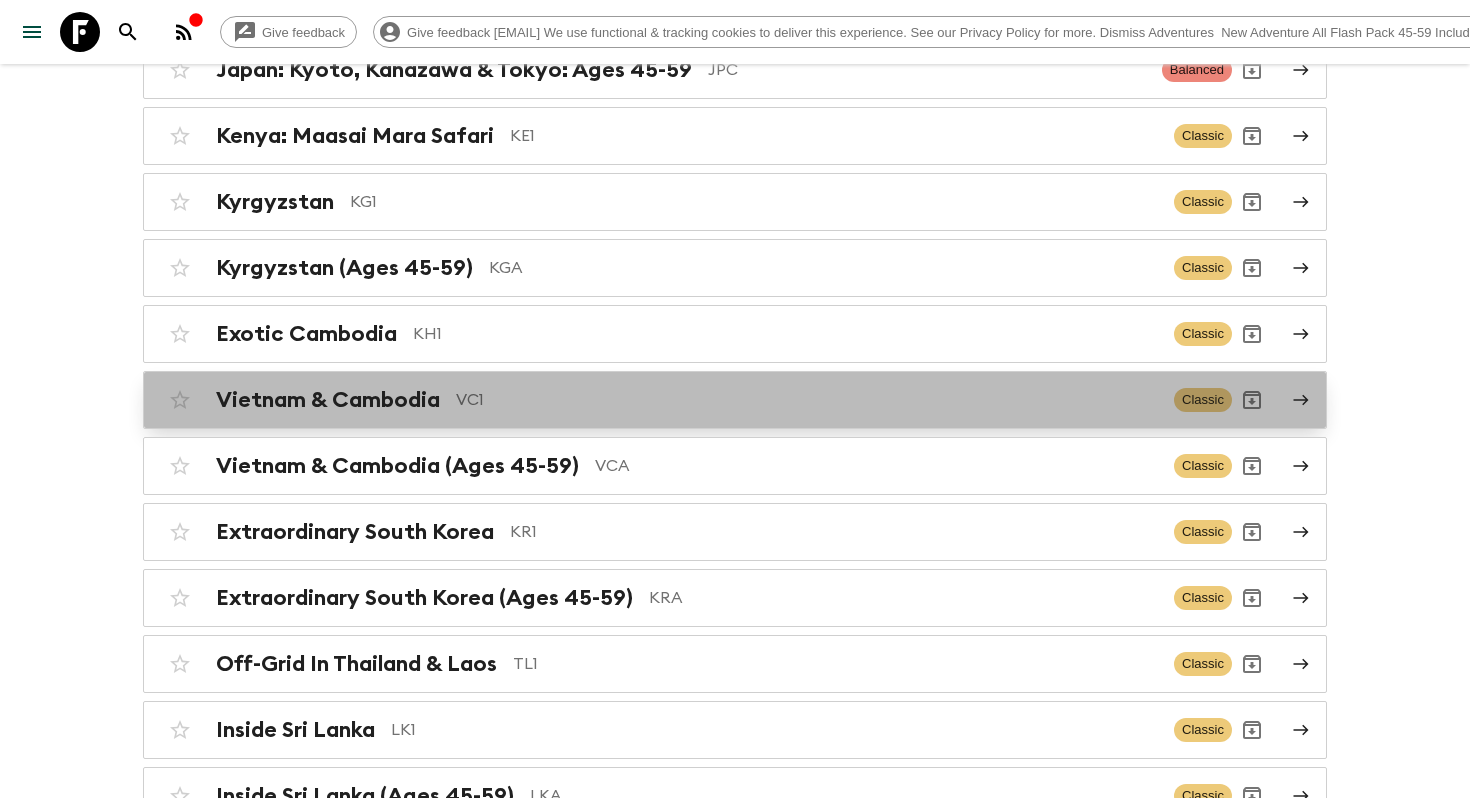click on "Vietnam & Cambodia" at bounding box center [328, 400] 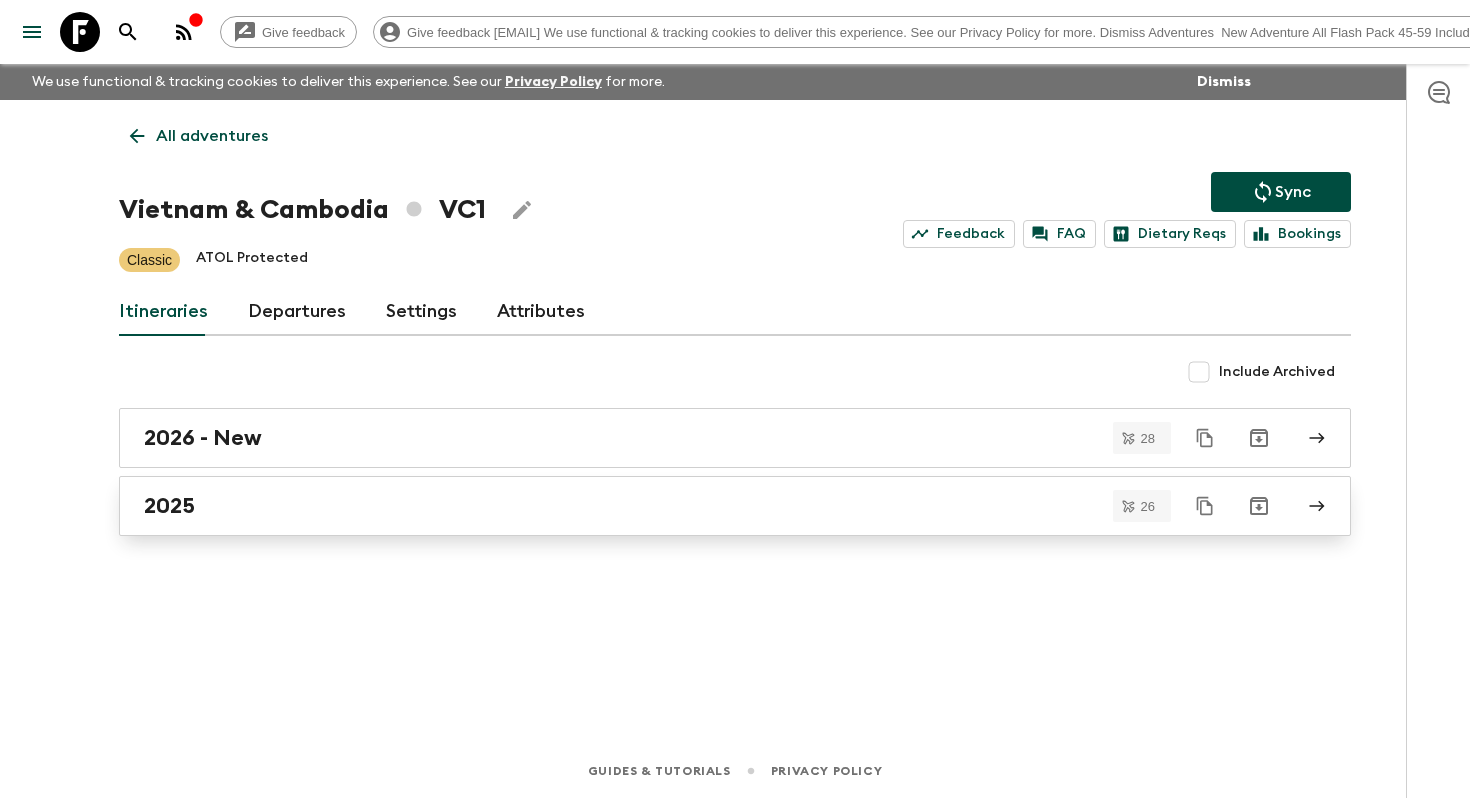 click on "2025" at bounding box center [716, 506] 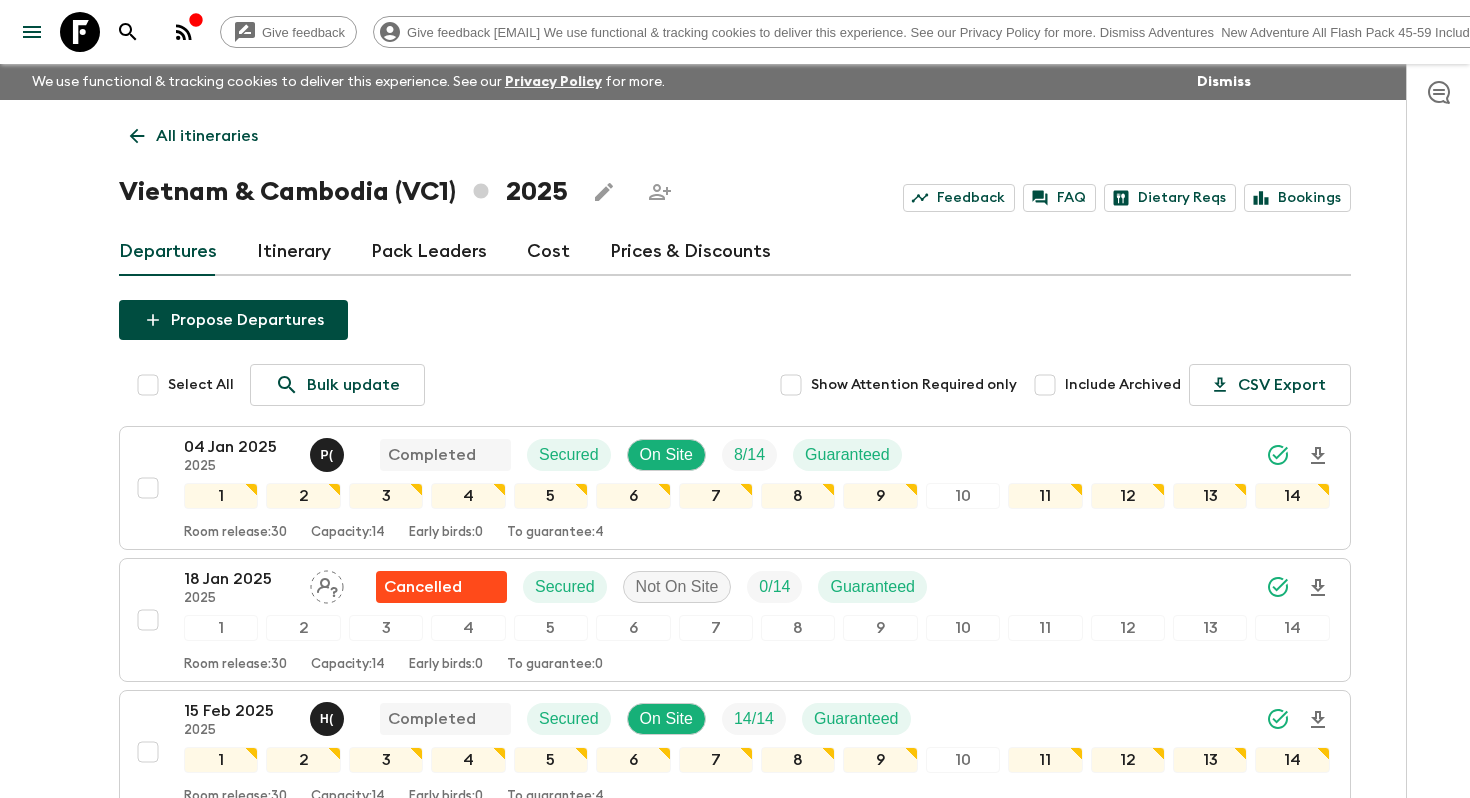click on "Give feedback helena.b@flashpack.com We use functional & tracking cookies to deliver this experience. See our Privacy Policy for more. Dismiss All itineraries Vietnam & Cambodia (VC1) 2025 Feedback FAQ Dietary Reqs Bookings Departures Itinerary Pack Leaders Cost Prices & Discounts Propose Departures Select All Bulk update Show Attention Required only Include Archived CSV Export 04 Jan 2025 2025 P ( Completed Secured On Site 8 / 14 Guaranteed 1 2 3 4 5 6 7 8 9 10 11 12 13 14 Room release:  30 Capacity:  14 Early birds:  0 To guarantee:  4 18 Jan 2025 2025 Cancelled Secured Not On Site 0 / 14 Guaranteed 1 2 3 4 5 6 7 8 9 10 11 12 13 14 Room release:  30 Capacity:  14 Early birds:  0 To guarantee:  0 15 Feb 2025 2025 H ( Completed Secured On Site 14 / 14 Guaranteed 1 2 3 4 5 6 7 8 9 10 11 12 13 14 Room release:  30 Capacity:  14 Early birds:  0 To guarantee:  4 22 Feb 2025 2025 P ( Completed Secured On Site 16 / 16 Guaranteed 1 2 3 4 5 6 7 8 9 10 11 12 13 14 Room release:  30 Capacity:  16 Early birds:  0 4 2025" at bounding box center [735, 2016] 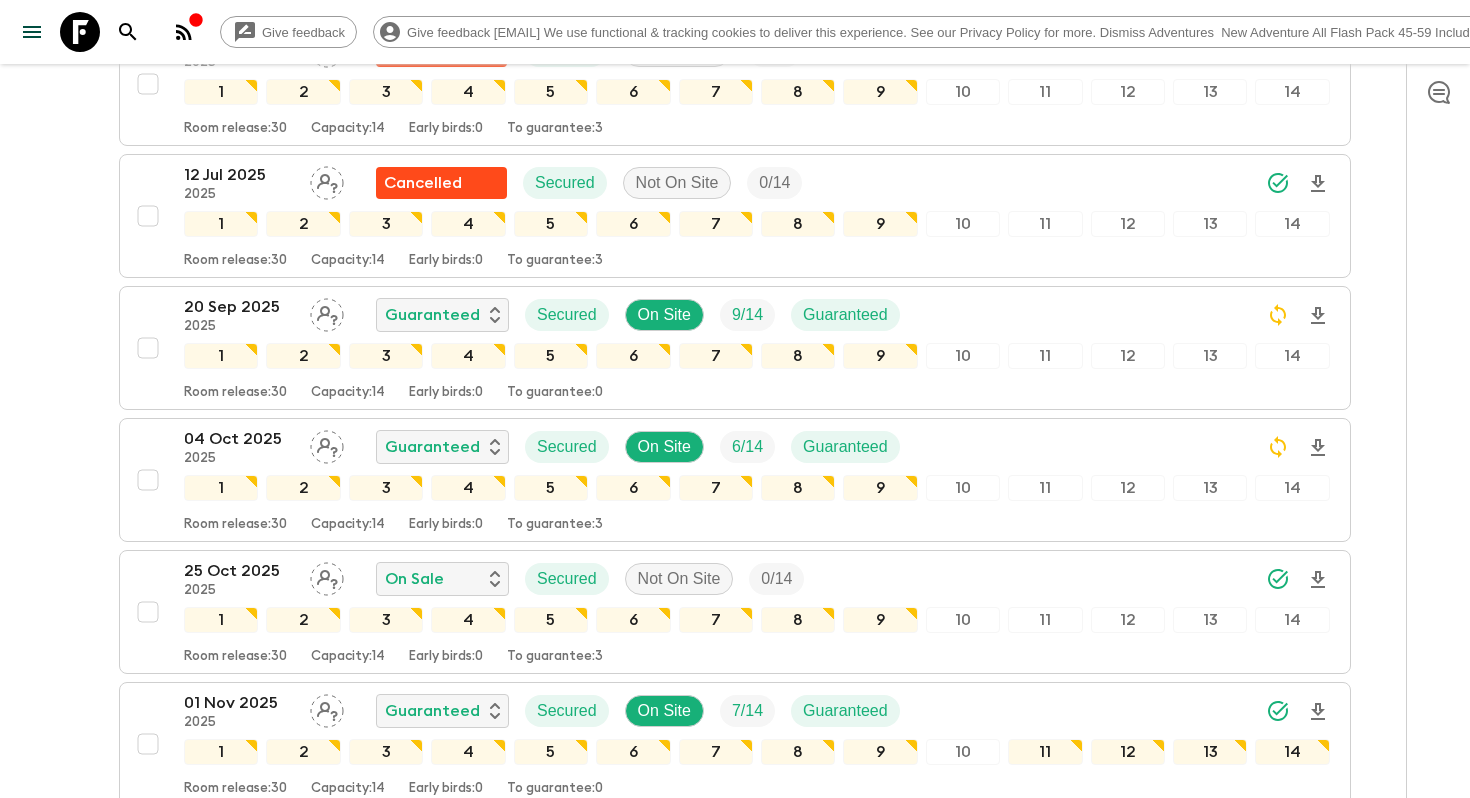 scroll, scrollTop: 1859, scrollLeft: 0, axis: vertical 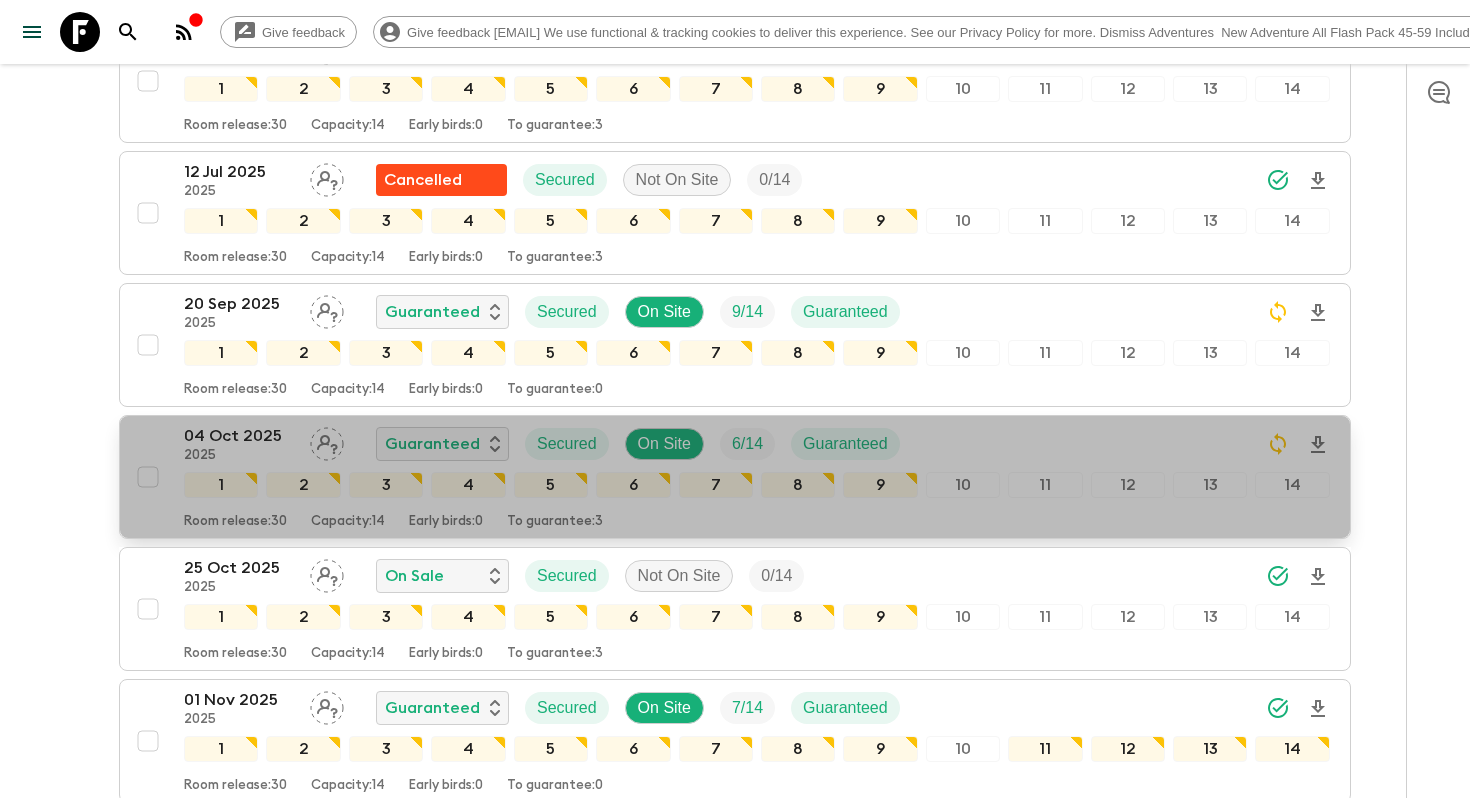click on "04 Oct 2025" at bounding box center (239, 436) 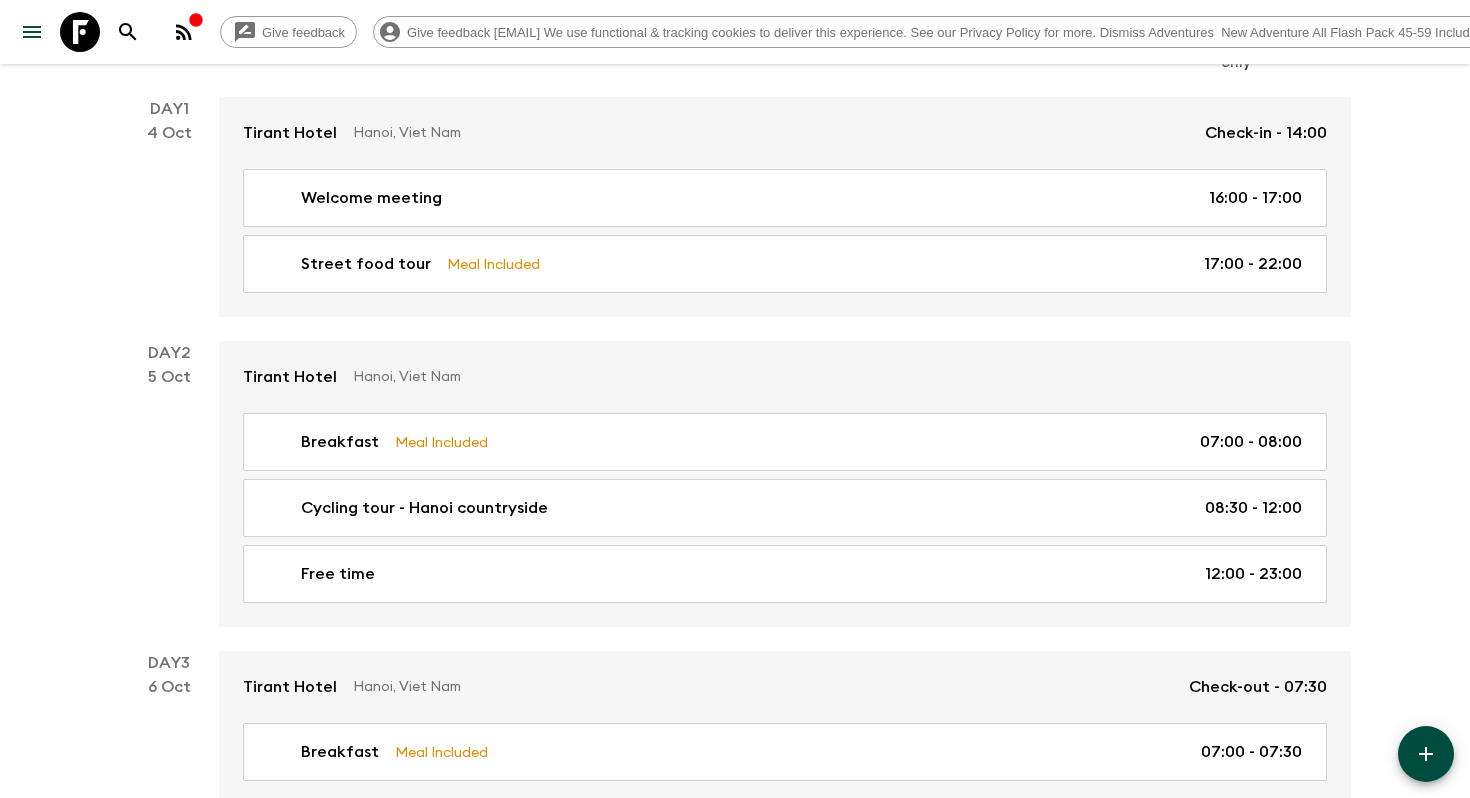 scroll, scrollTop: 331, scrollLeft: 0, axis: vertical 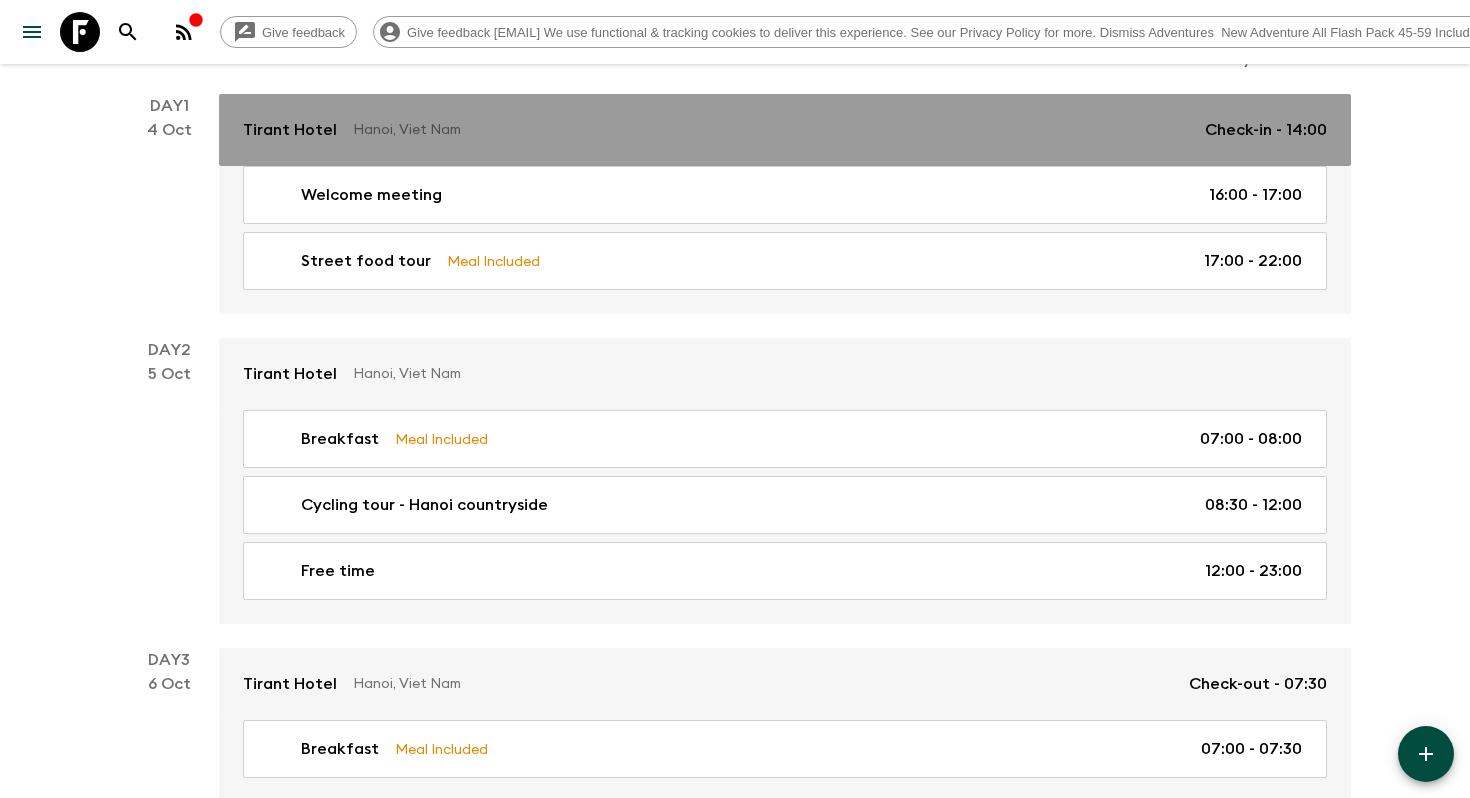 click on "Hanoi, Viet Nam" at bounding box center (771, 130) 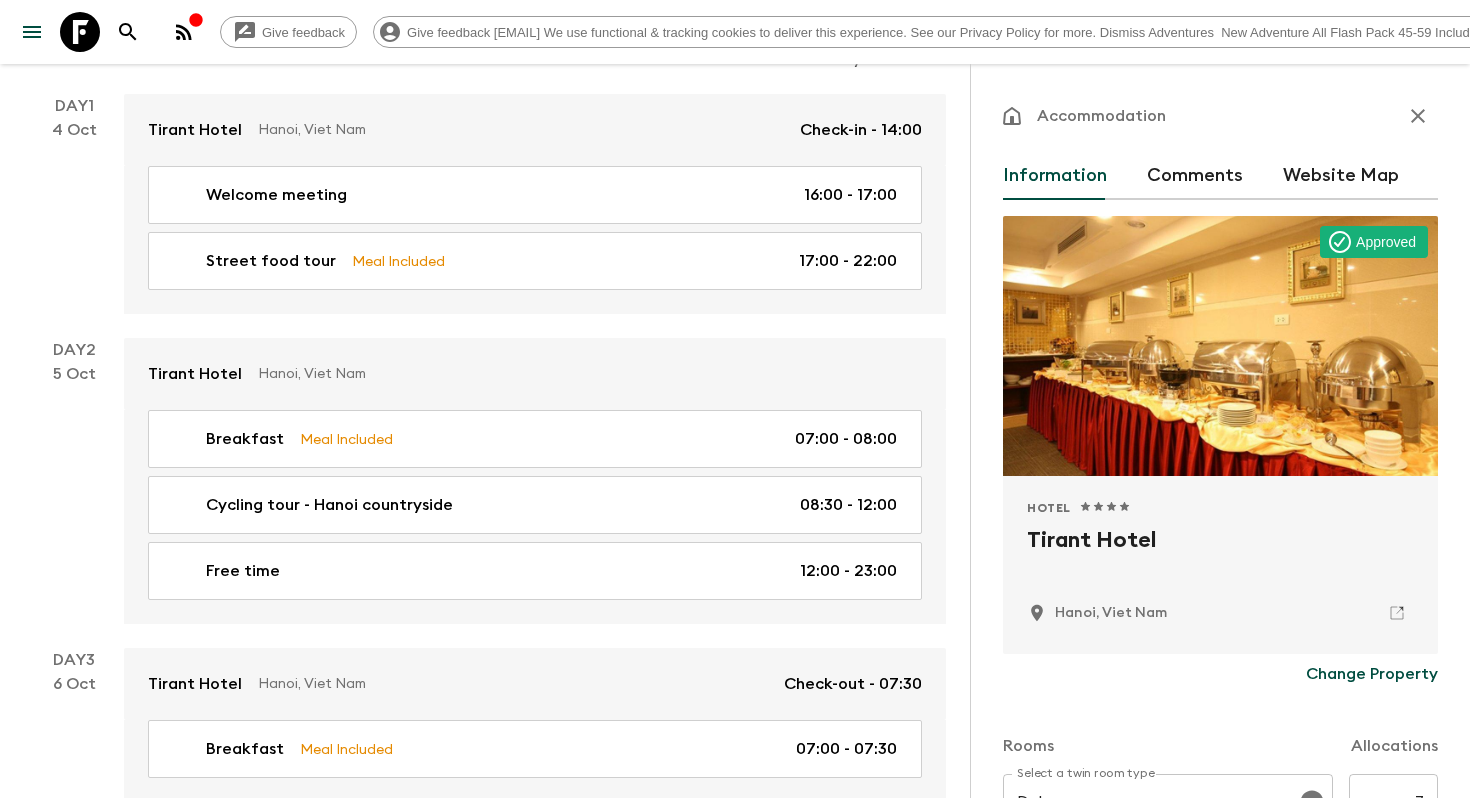 click on "Tirant Hotel" at bounding box center [1220, 556] 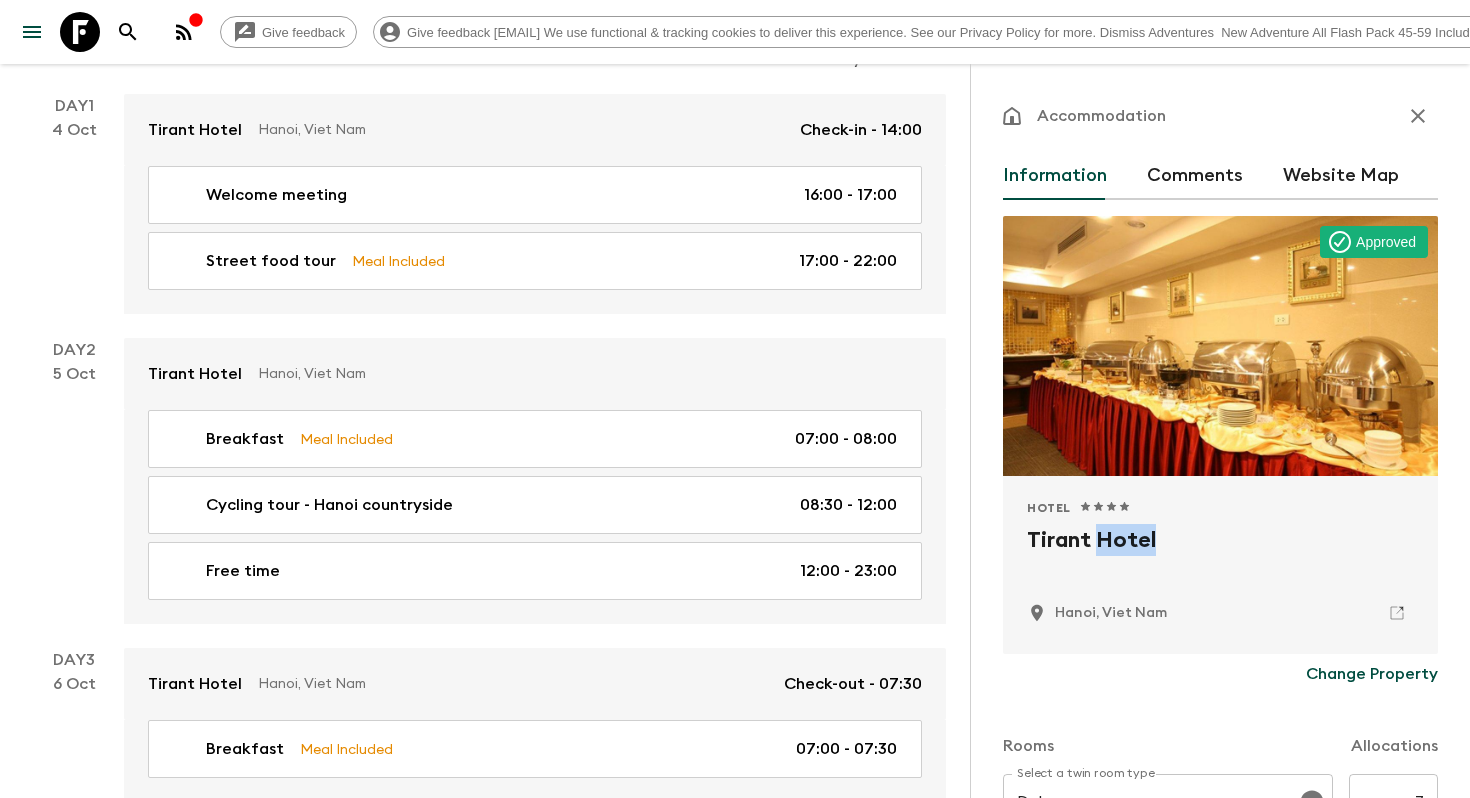 click on "Tirant Hotel" at bounding box center (1220, 556) 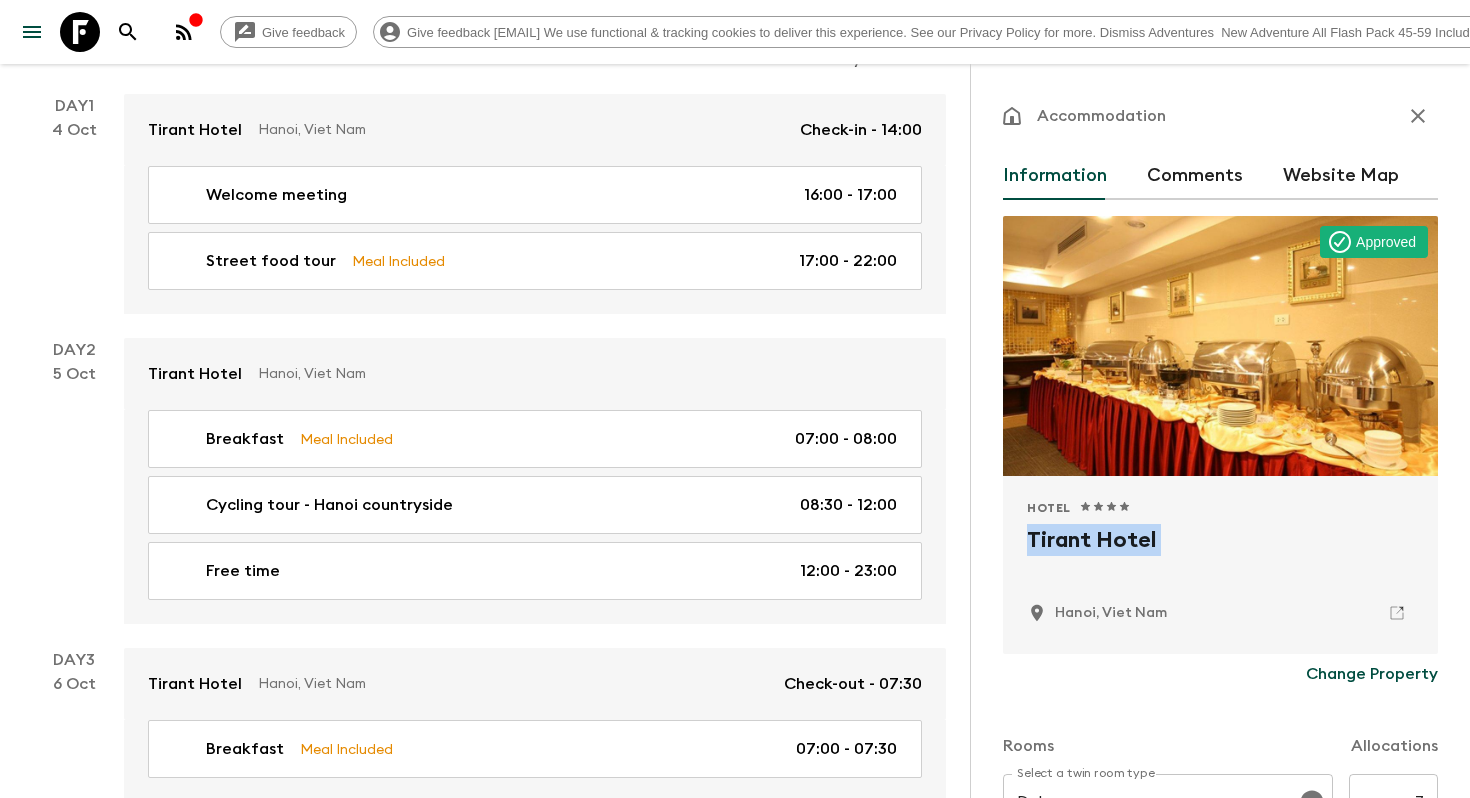 click on "Tirant Hotel" at bounding box center [1220, 556] 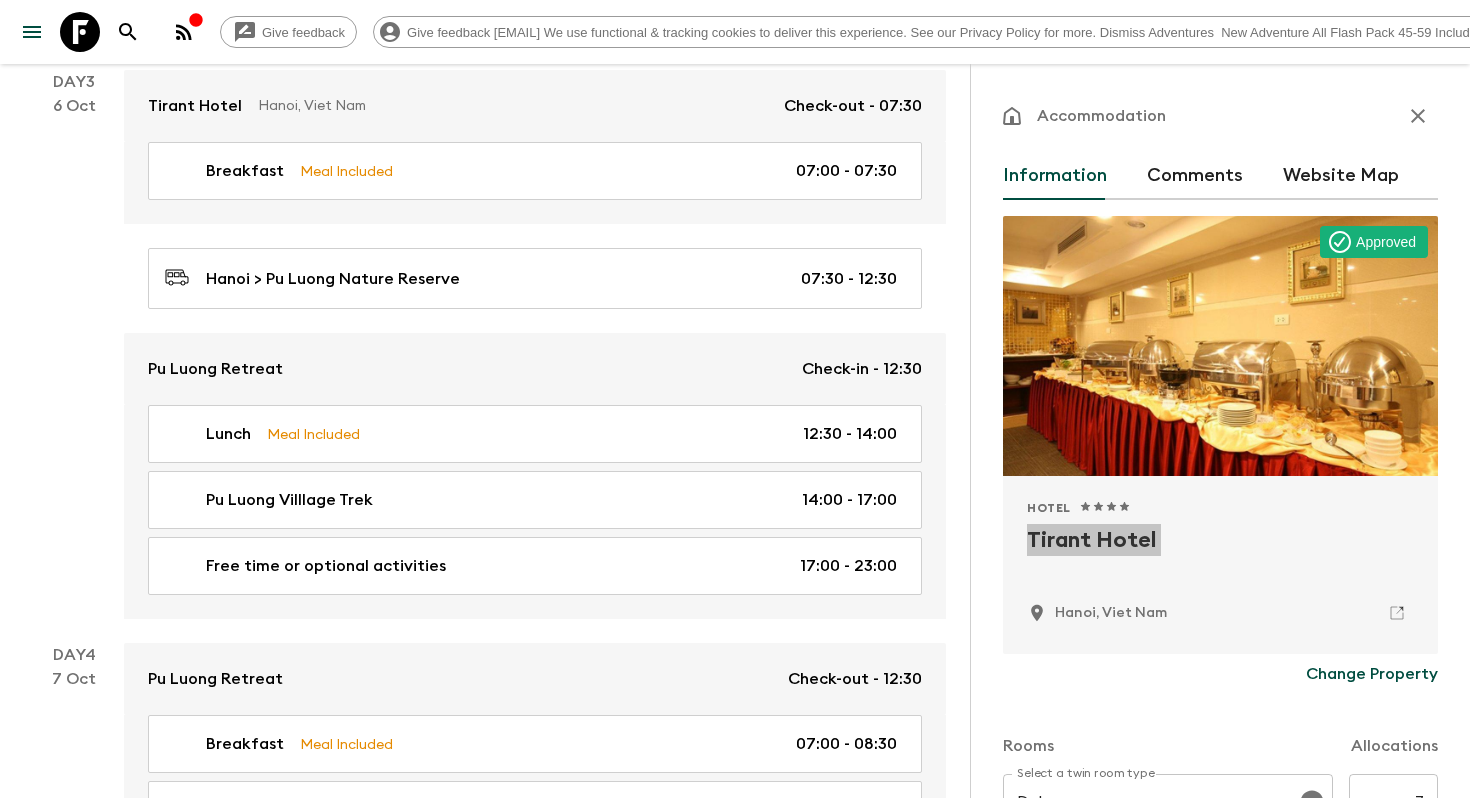 scroll, scrollTop: 911, scrollLeft: 0, axis: vertical 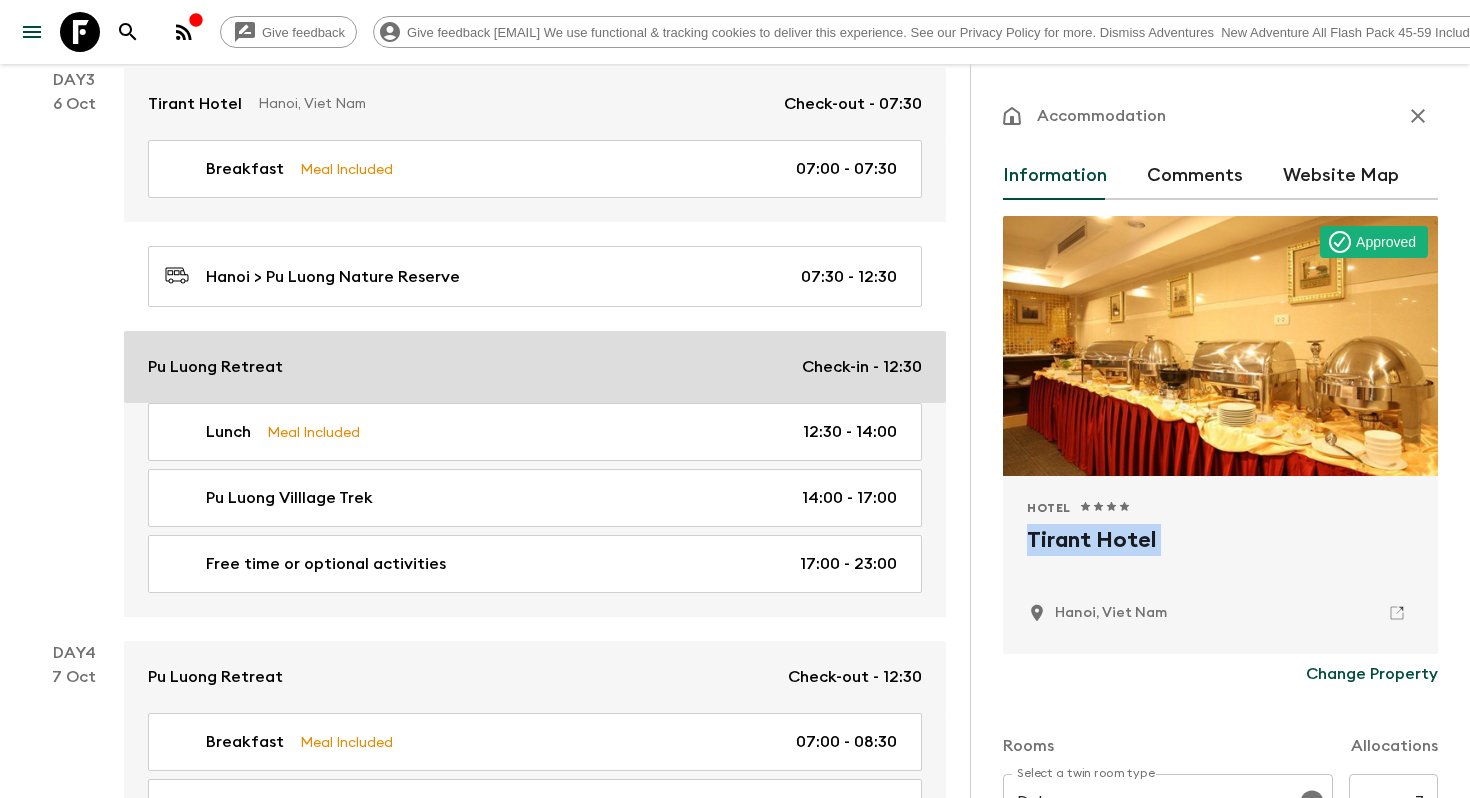 click on "Pu Luong Retreat" at bounding box center [215, 367] 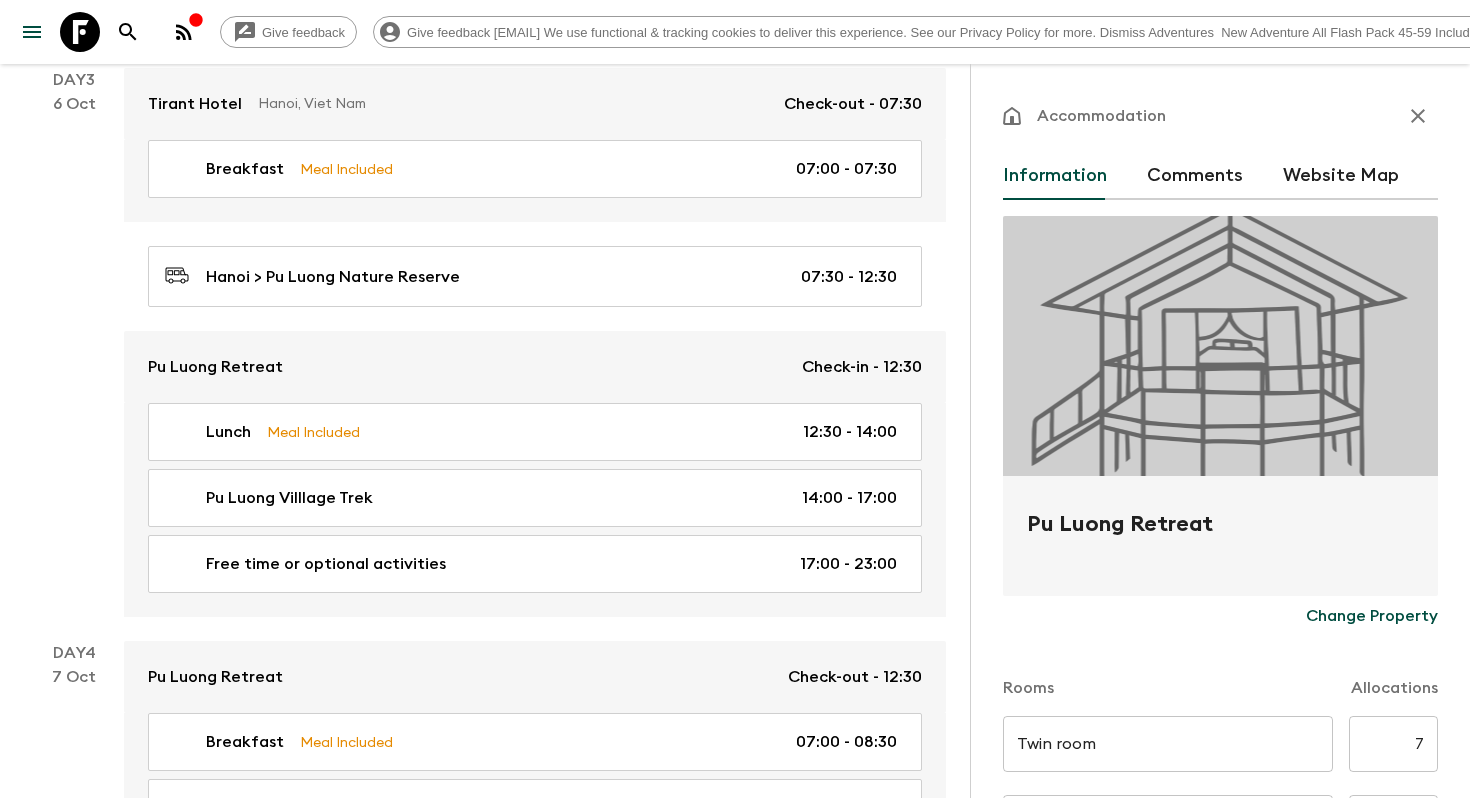 click on "Pu Luong Retreat" at bounding box center (1220, 540) 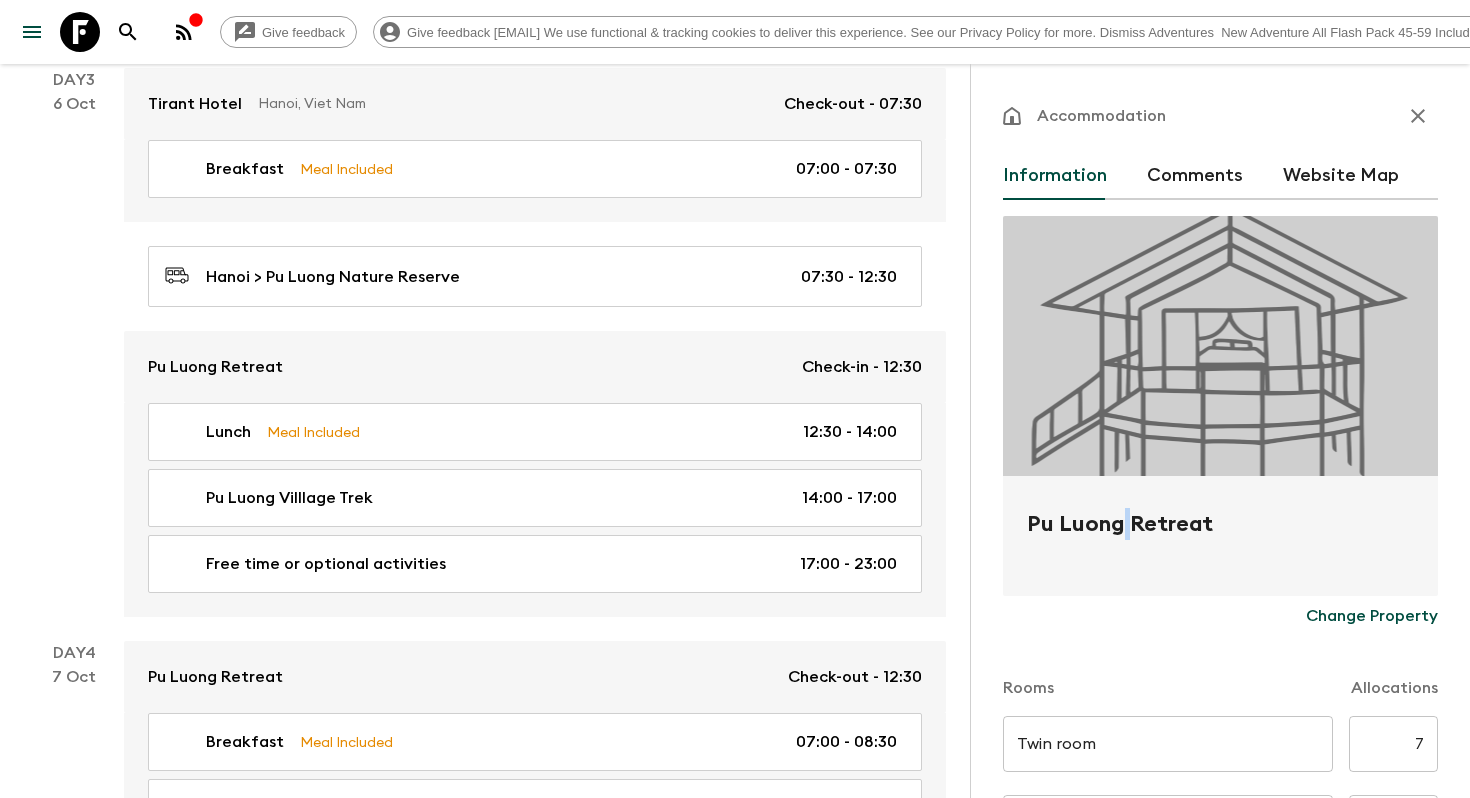 click on "Pu Luong Retreat" at bounding box center [1220, 540] 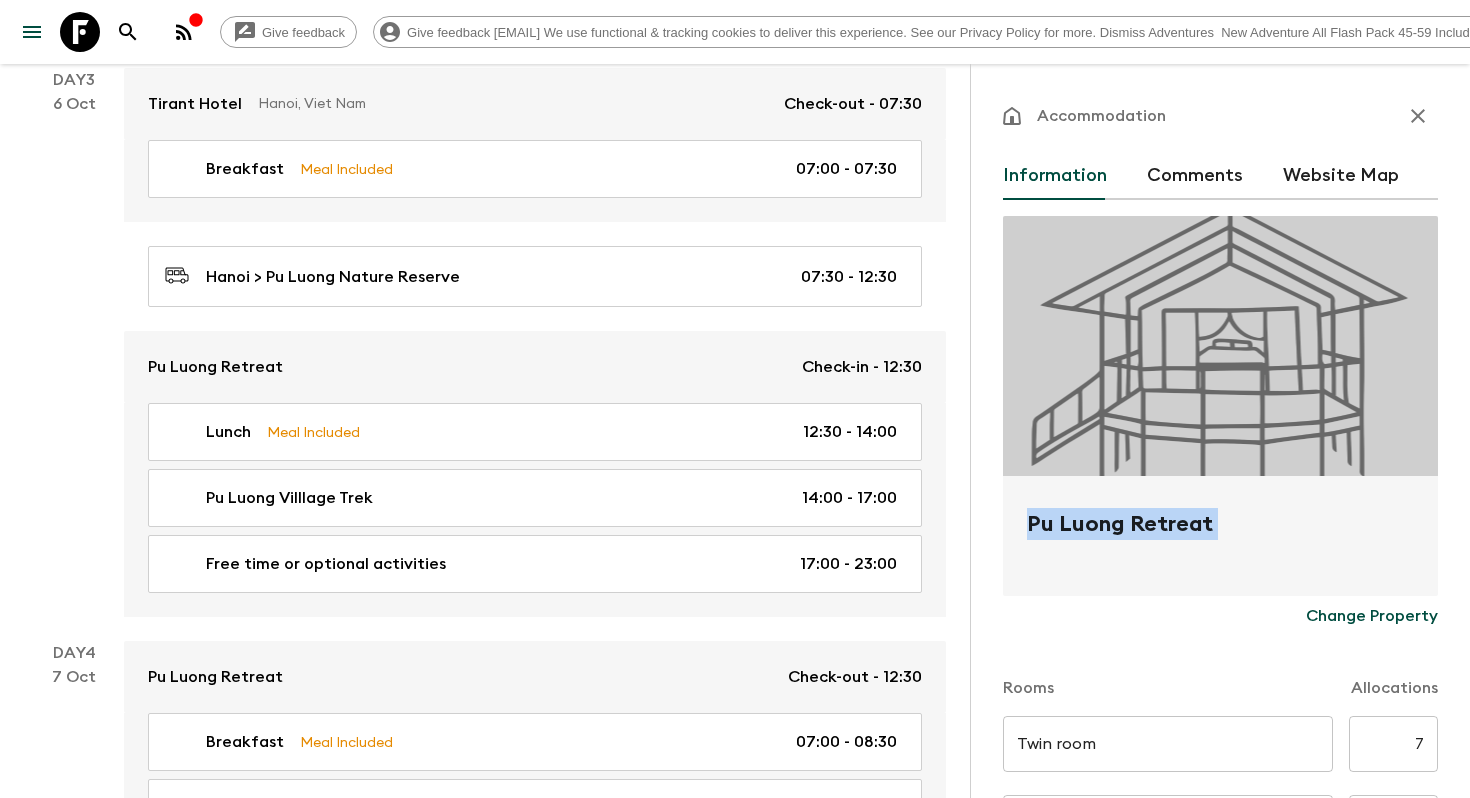 click on "Pu Luong Retreat" at bounding box center [1220, 540] 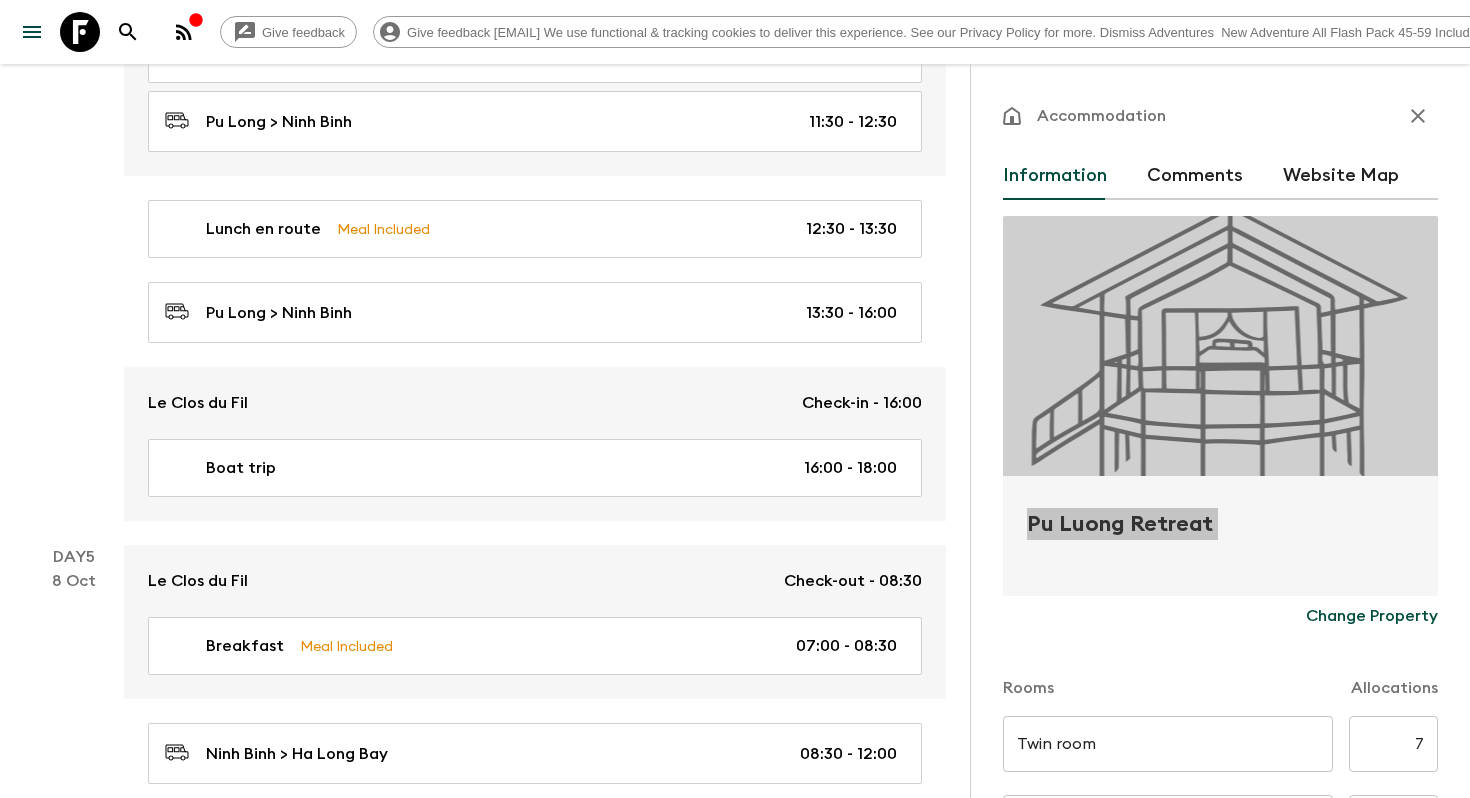 scroll, scrollTop: 1784, scrollLeft: 0, axis: vertical 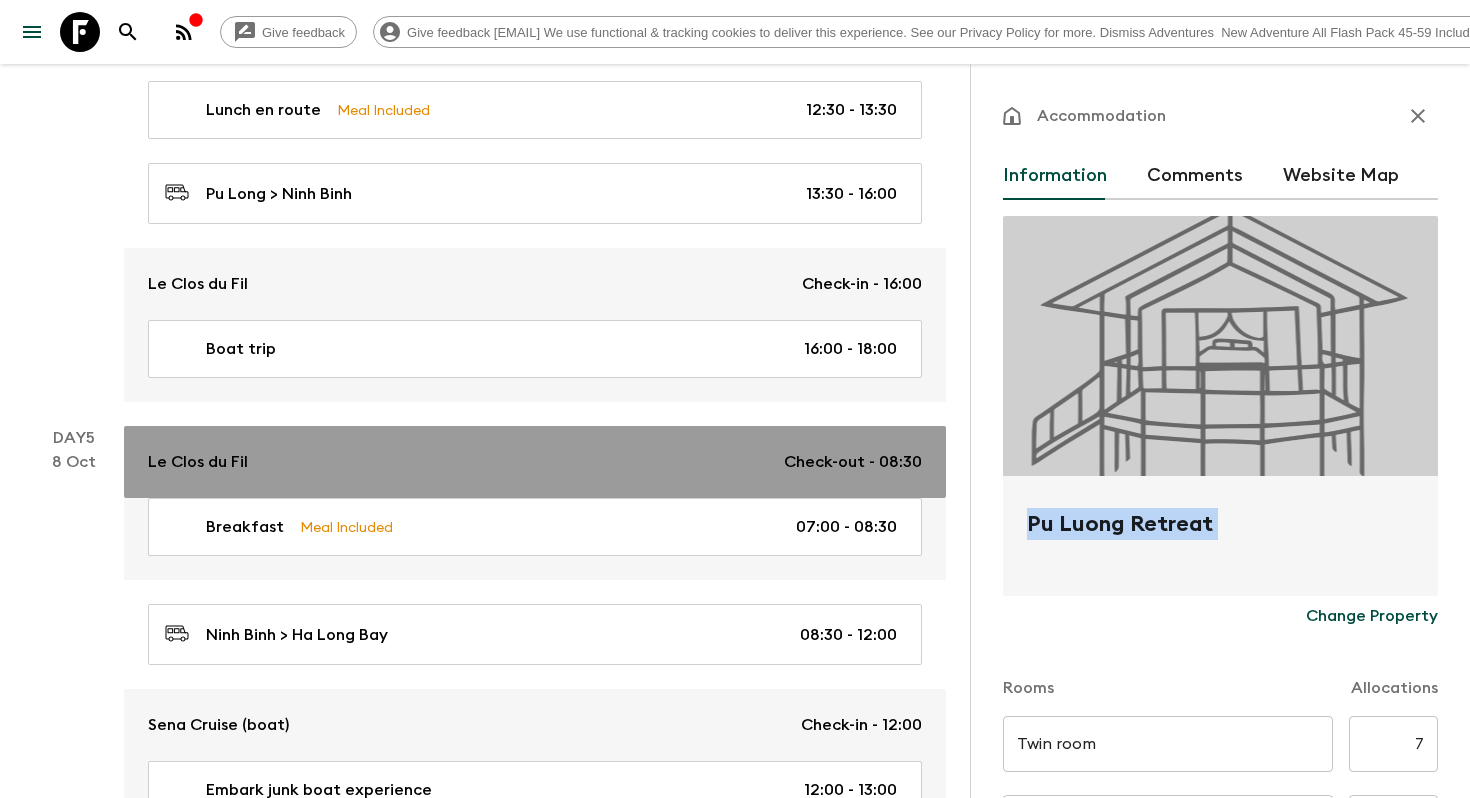 click on "Le Clos du Fil" at bounding box center [198, 462] 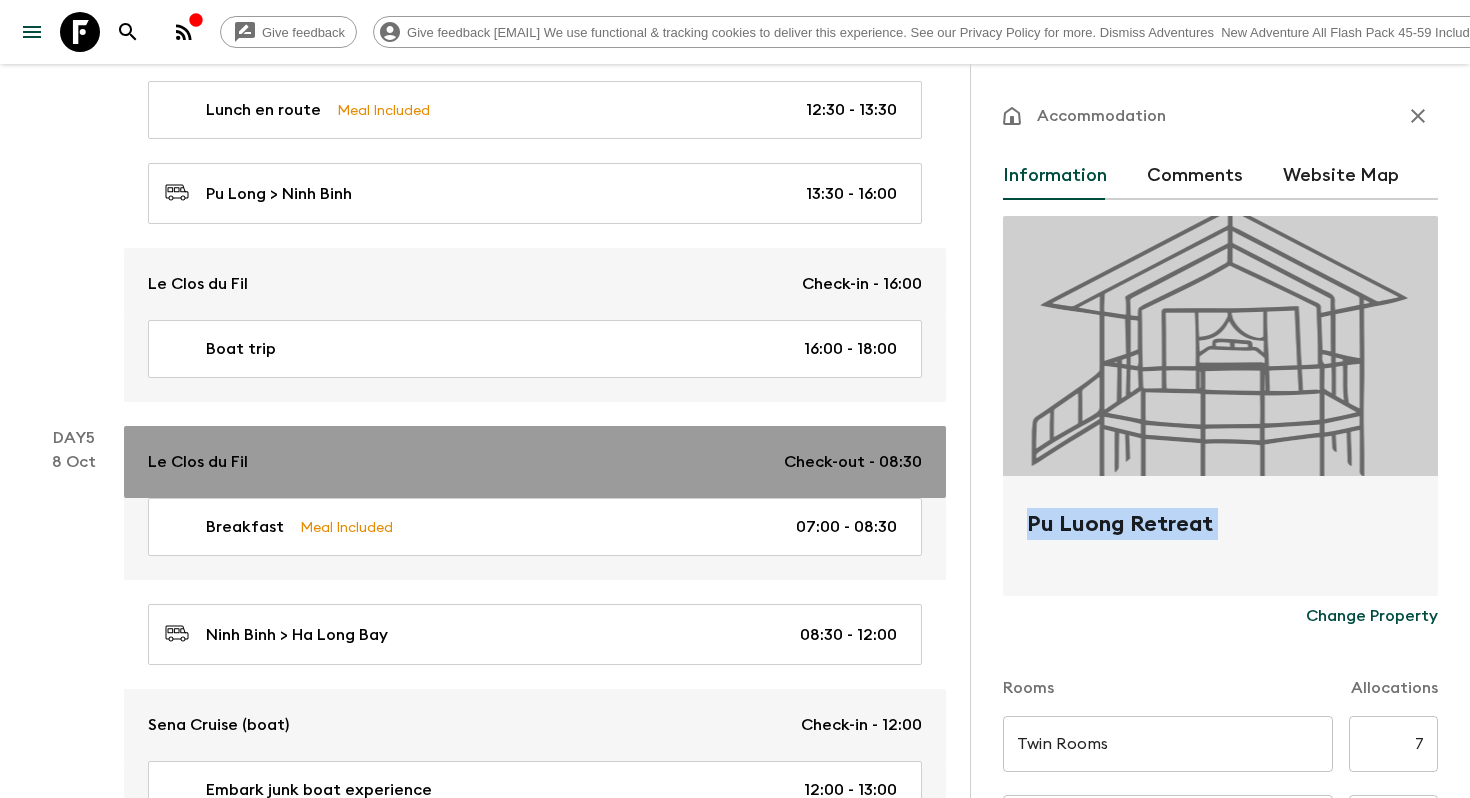 type on "Day 4" 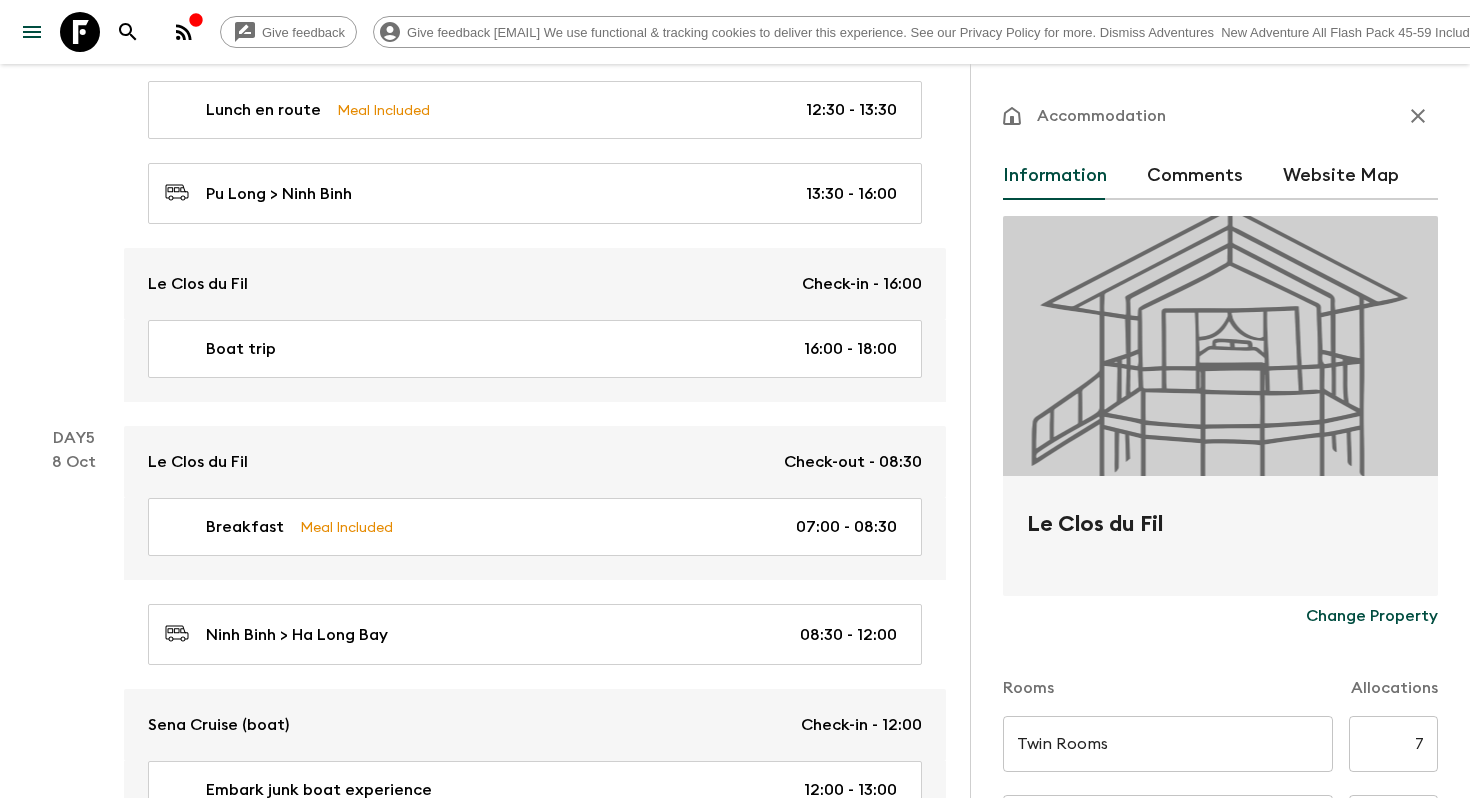 click on "Le Clos du Fil" at bounding box center [1220, 540] 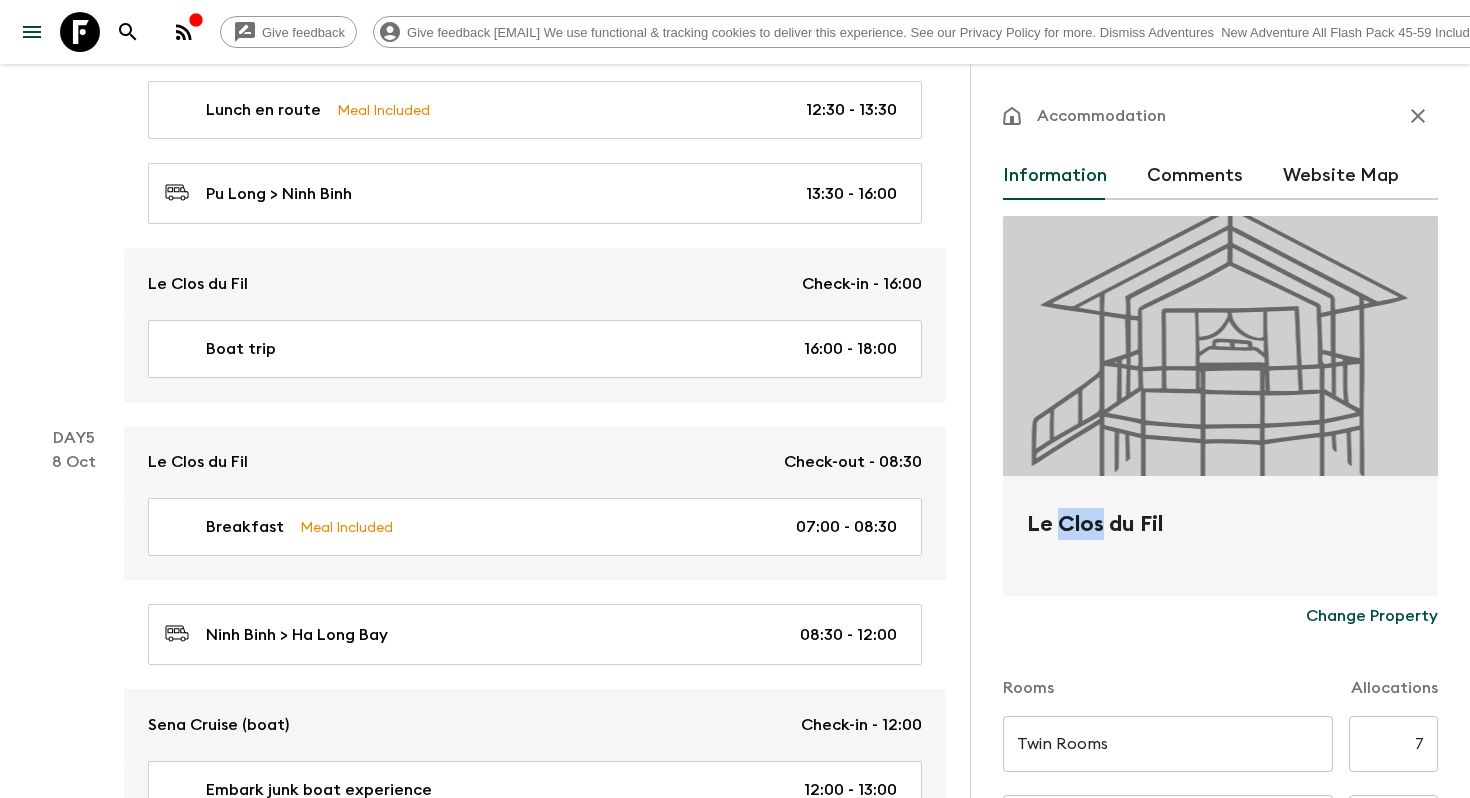 click on "Le Clos du Fil" at bounding box center (1220, 540) 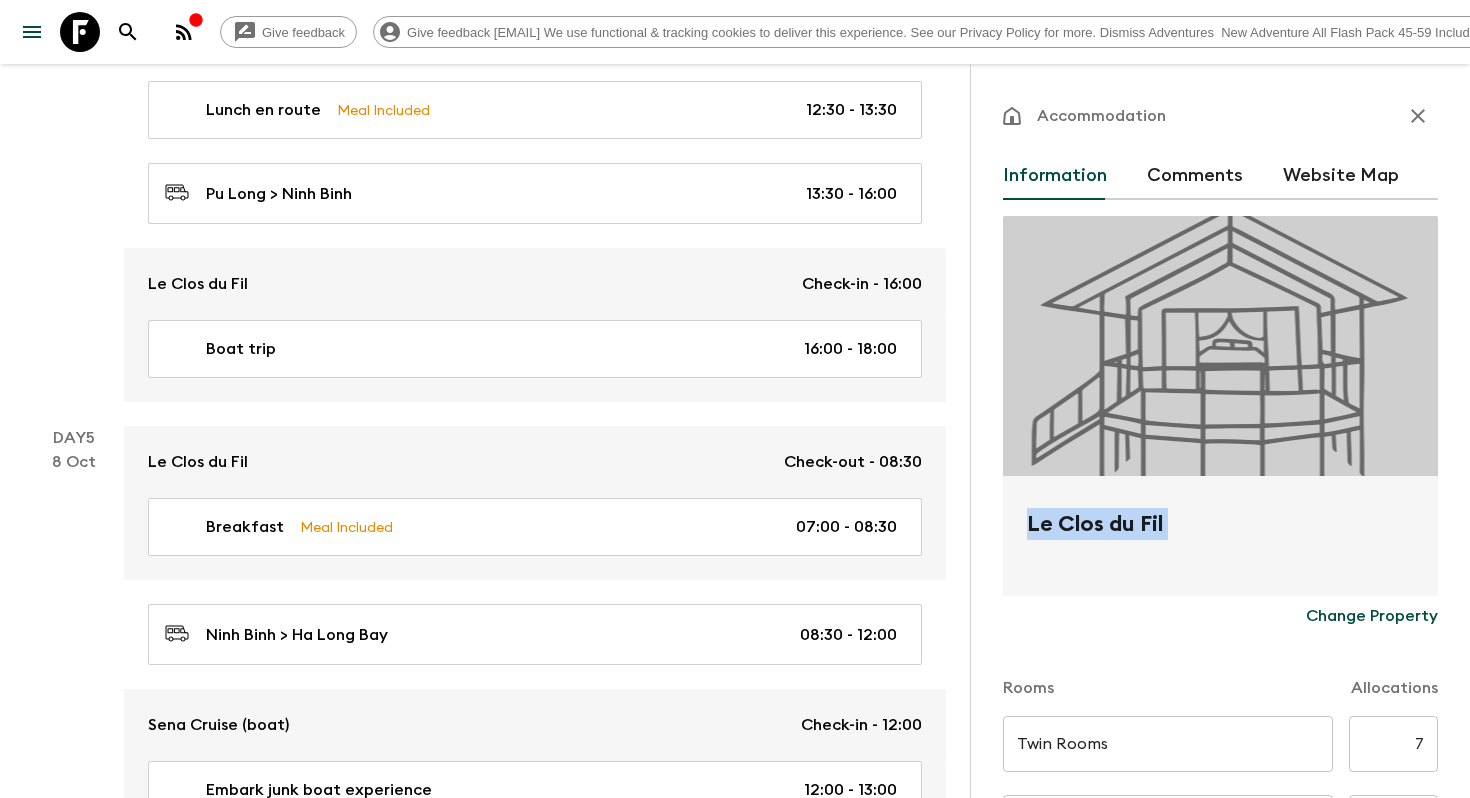 click on "Le Clos du Fil" at bounding box center [1220, 540] 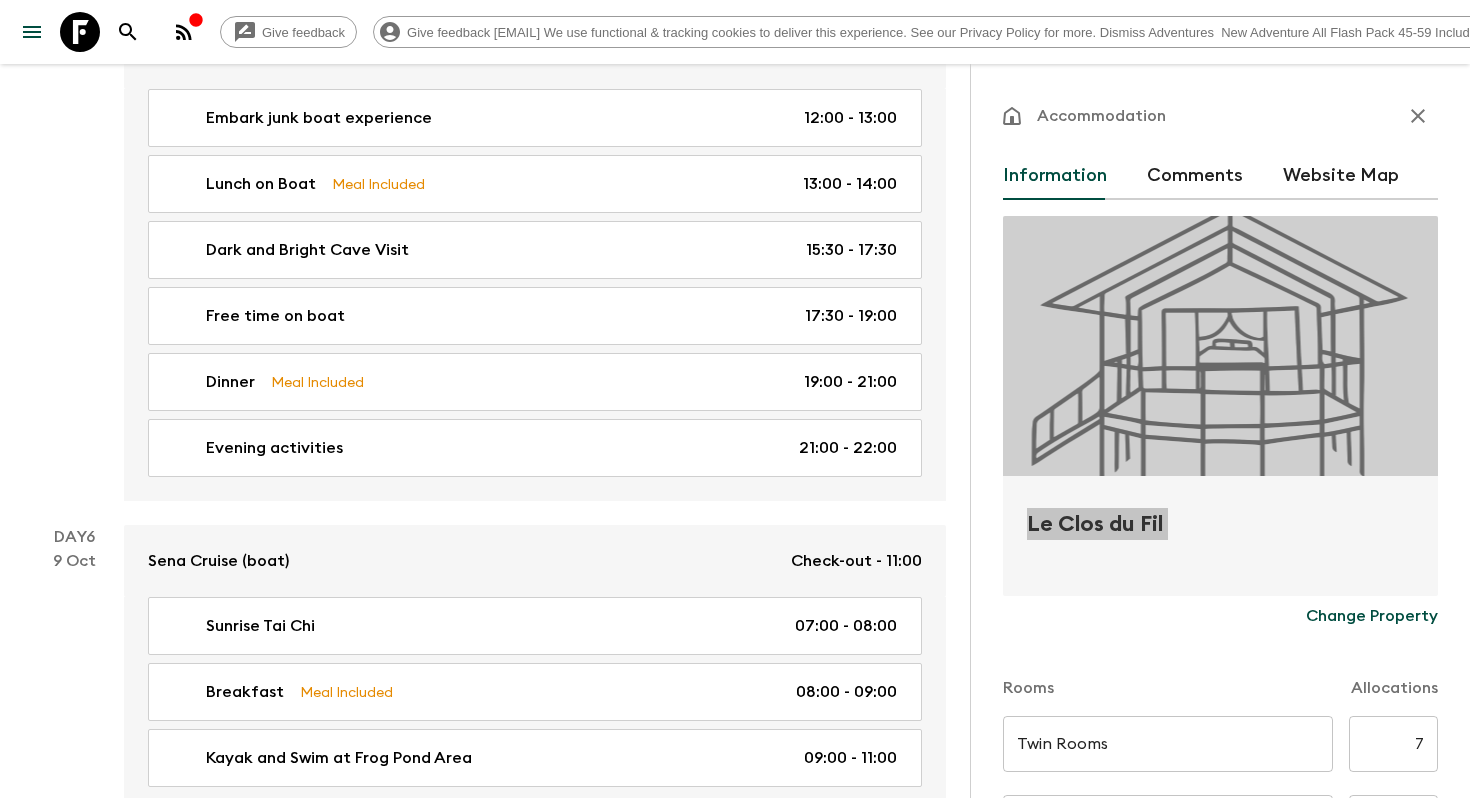 scroll, scrollTop: 2462, scrollLeft: 0, axis: vertical 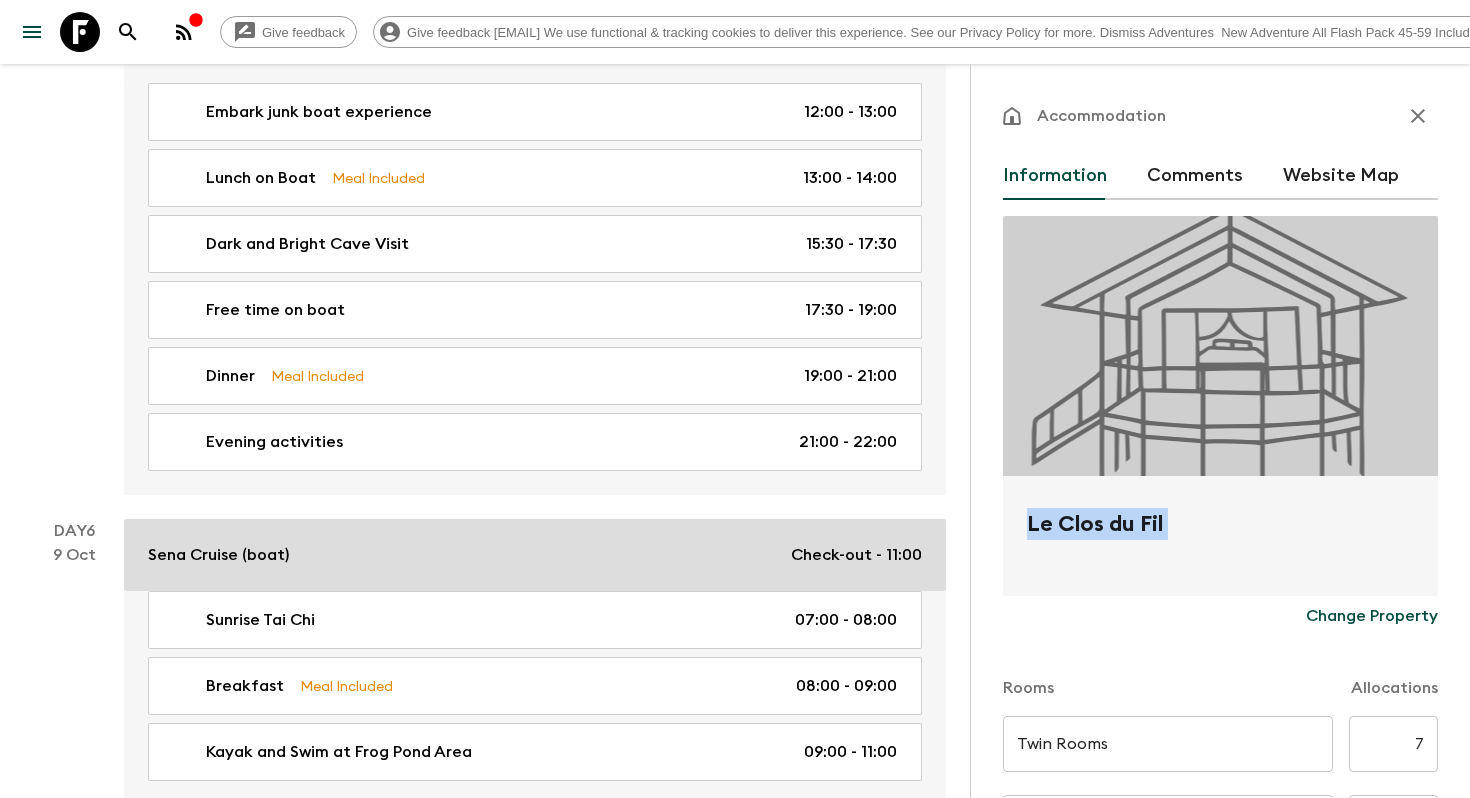 click on "Sena Cruise (boat)" at bounding box center (218, 555) 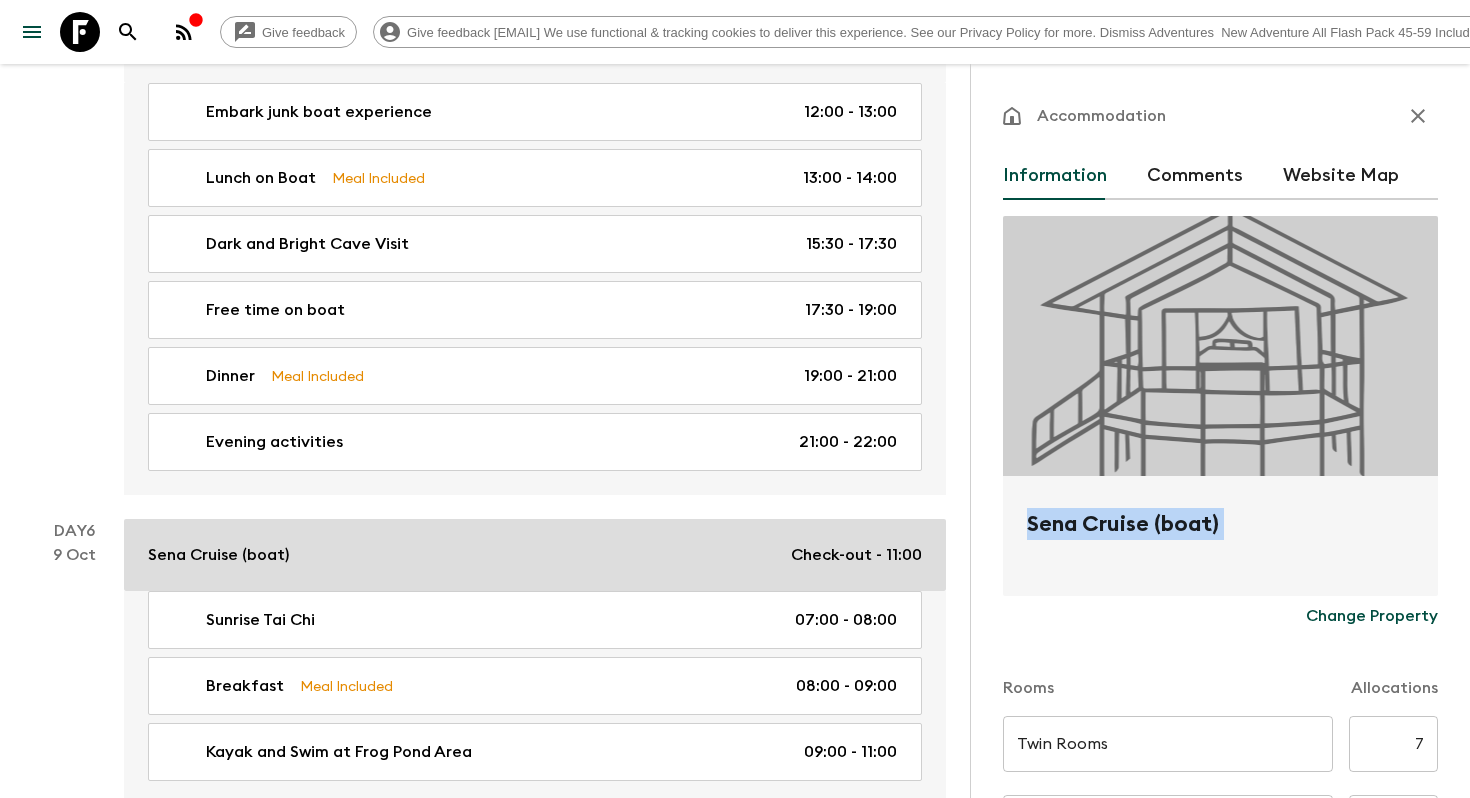 type on "Twin room" 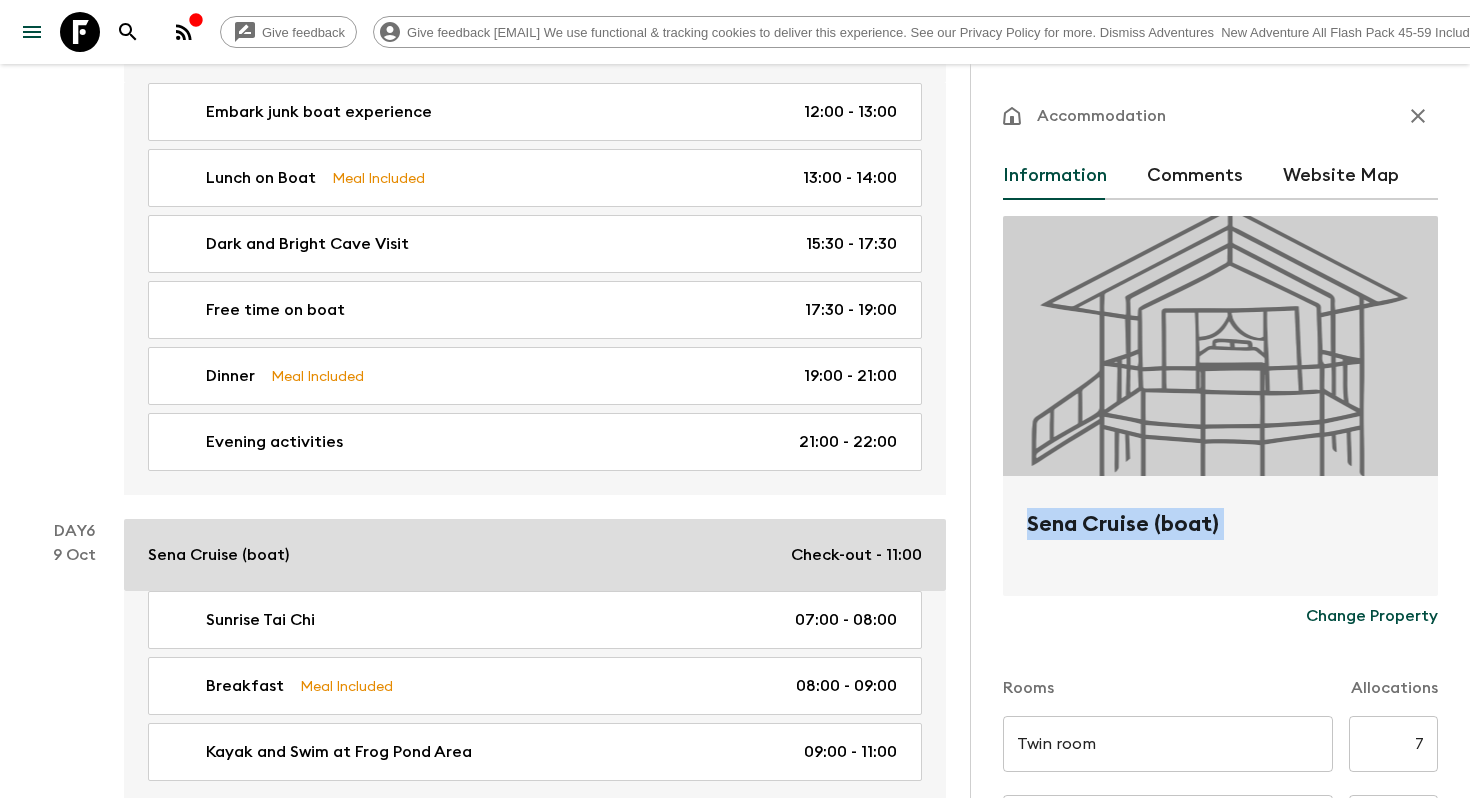 type on "Day 5" 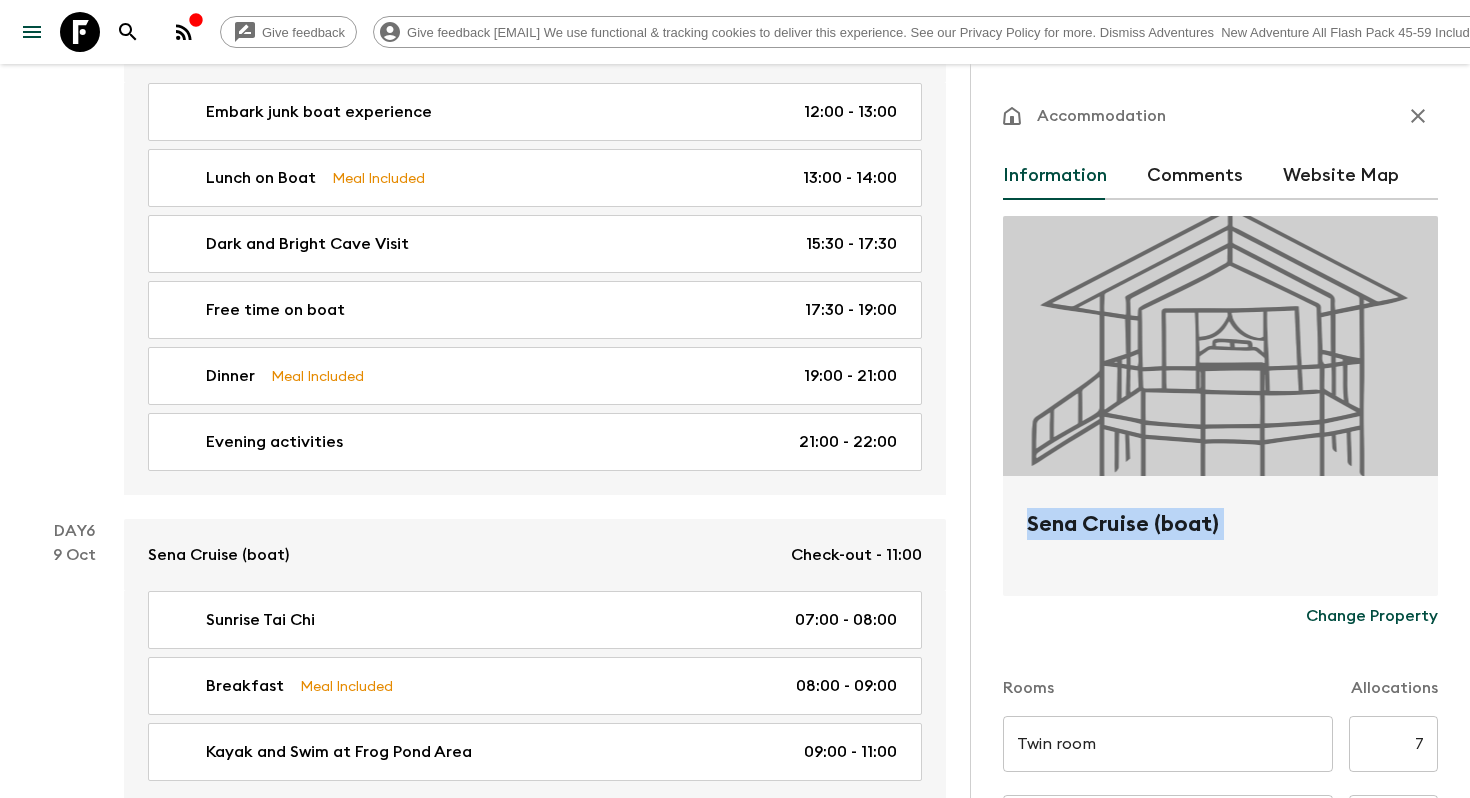 click on "Sena Cruise (boat)" at bounding box center [1220, 540] 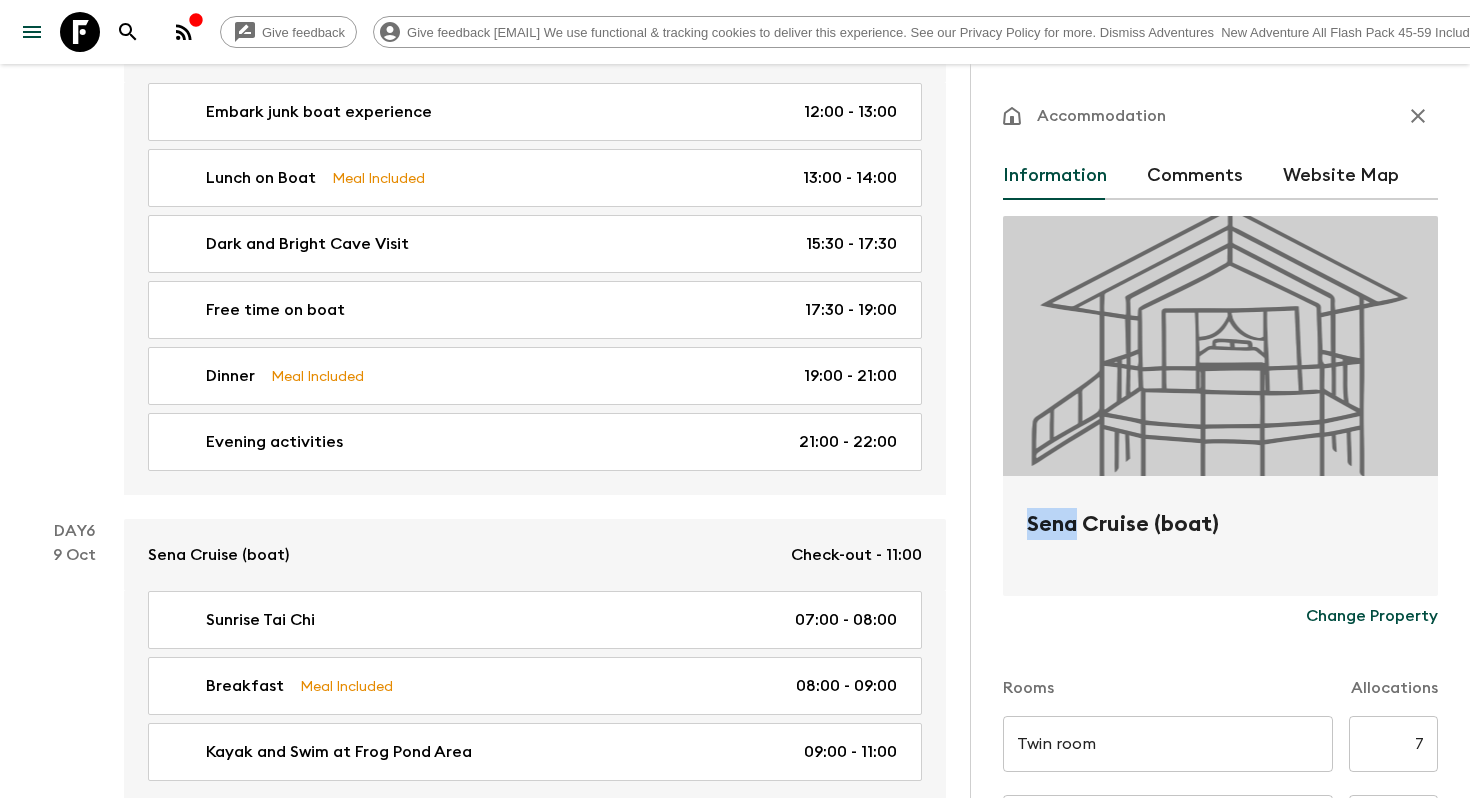 click on "Sena Cruise (boat)" at bounding box center [1220, 540] 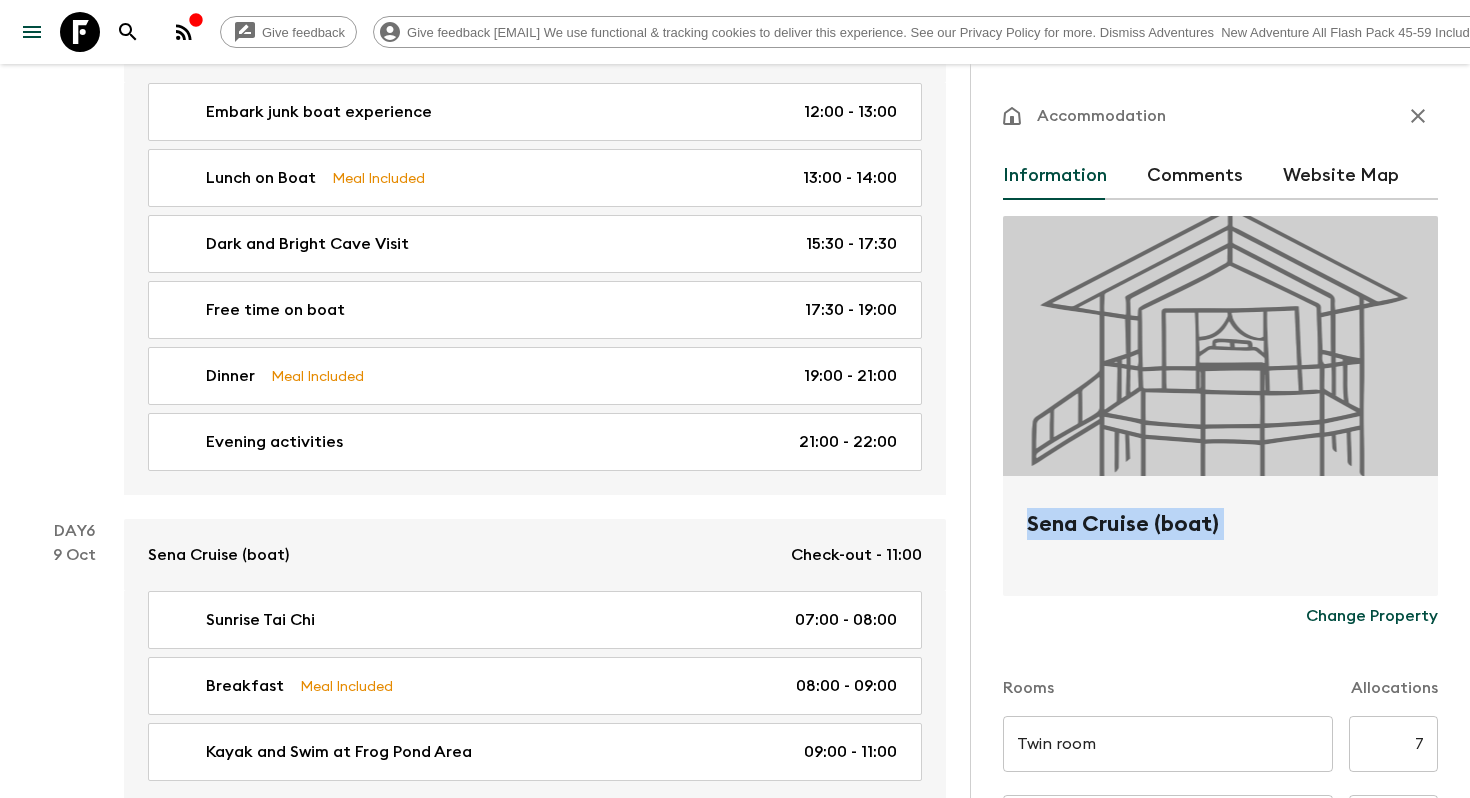 click on "Sena Cruise (boat)" at bounding box center [1220, 540] 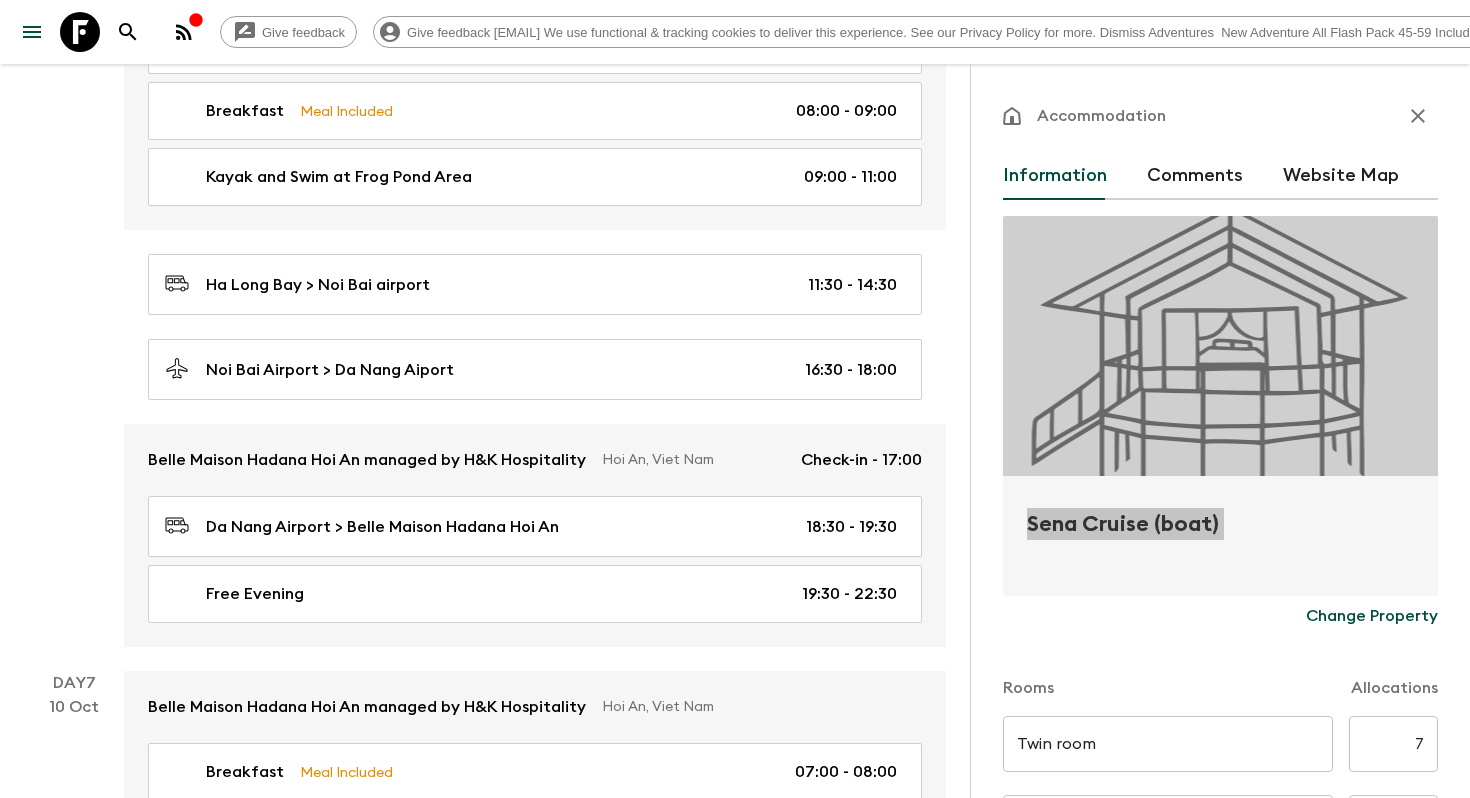 scroll, scrollTop: 3067, scrollLeft: 0, axis: vertical 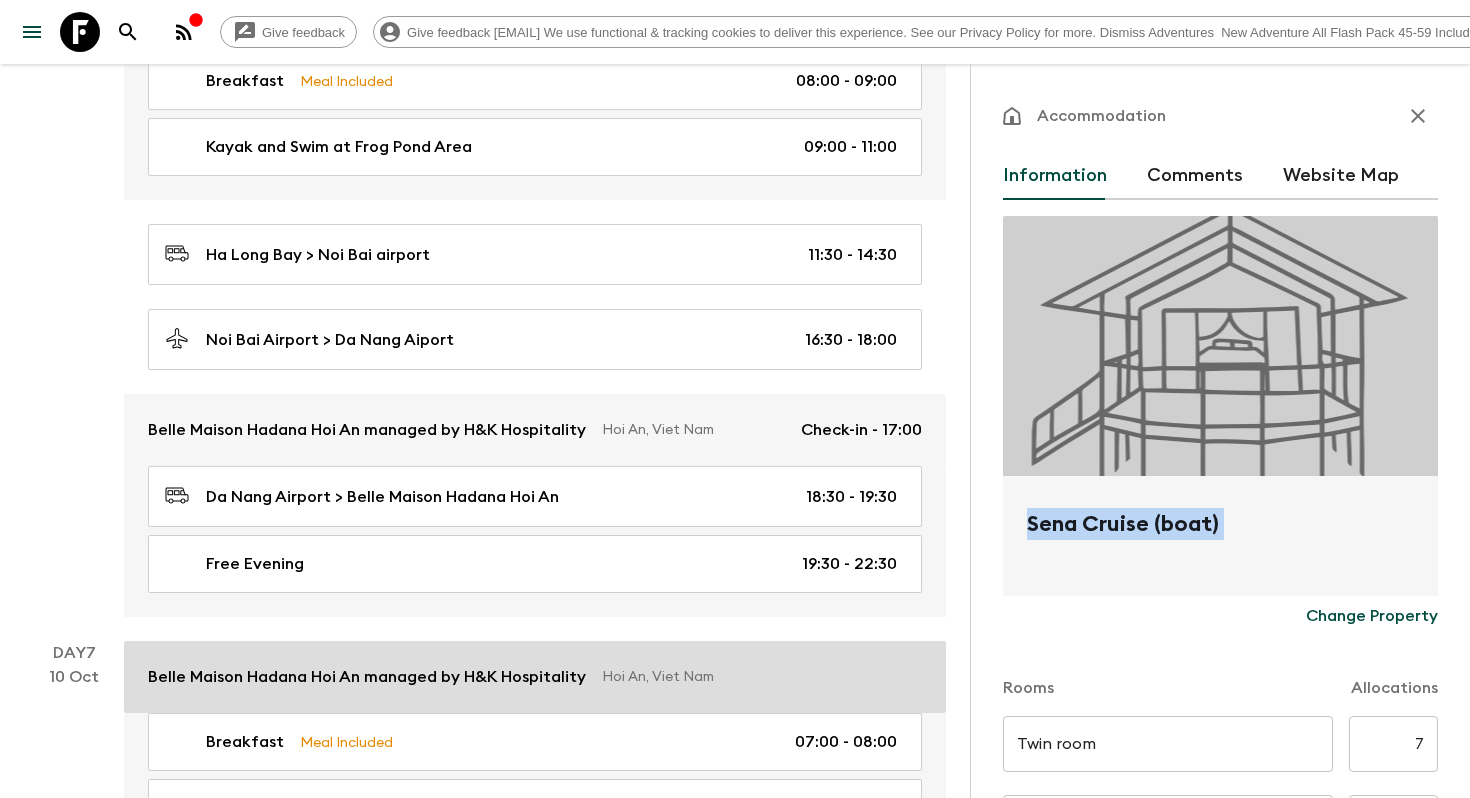 click on "Belle Maison Hadana Hoi An managed by H&K Hospitality" at bounding box center [367, 677] 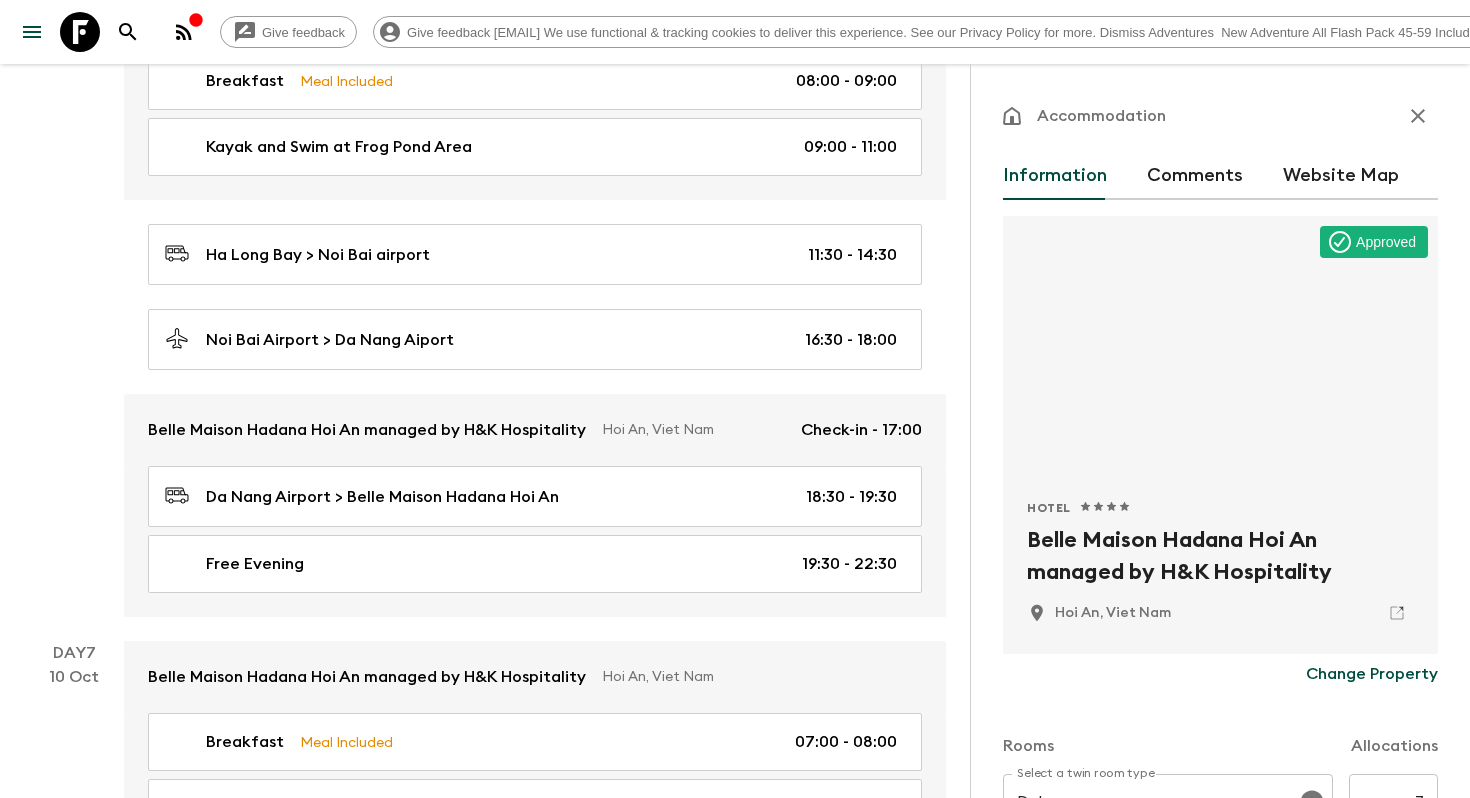 click on "Belle Maison Hadana Hoi An managed by H&K Hospitality" at bounding box center (1220, 556) 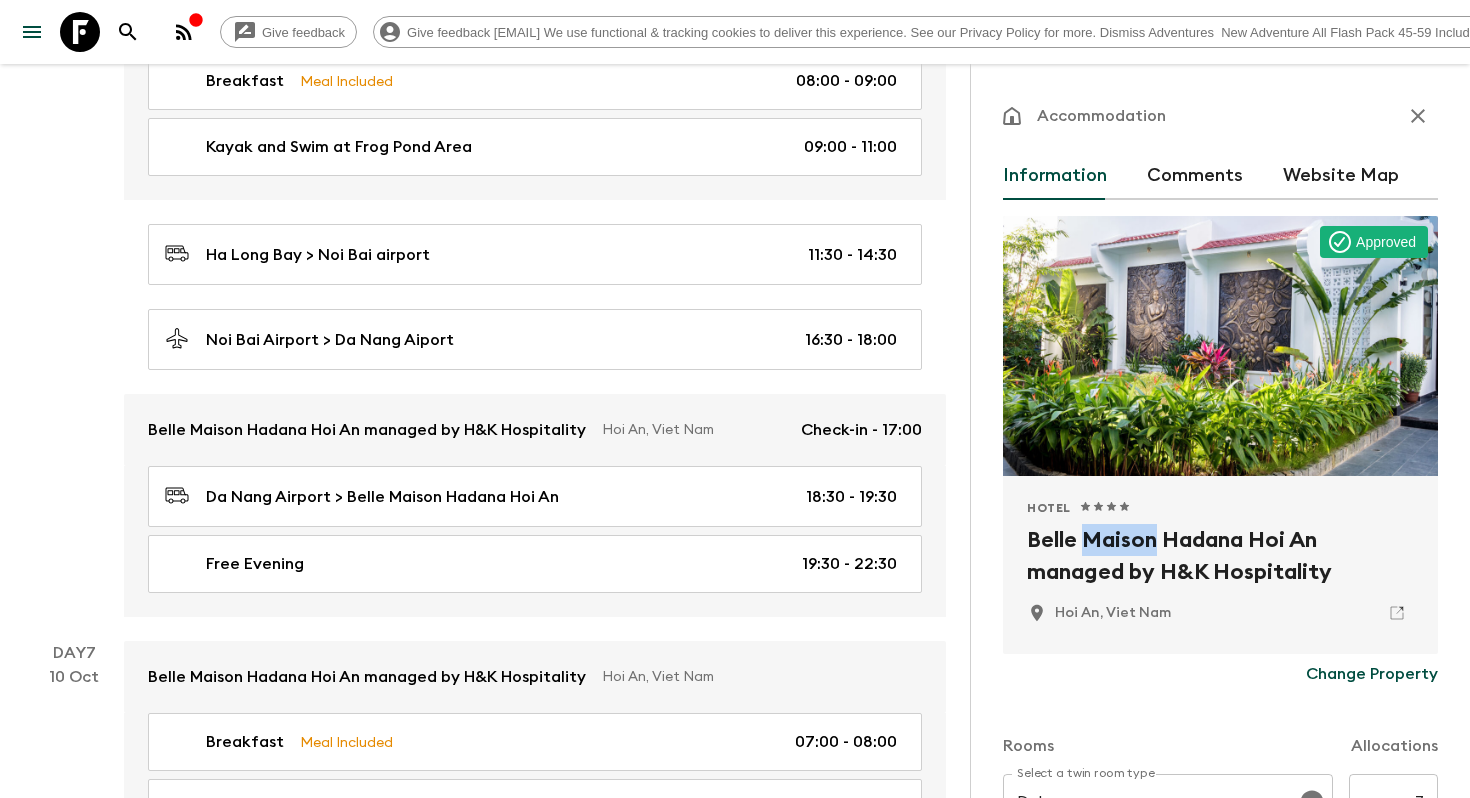 click on "Belle Maison Hadana Hoi An managed by H&K Hospitality" at bounding box center [1220, 556] 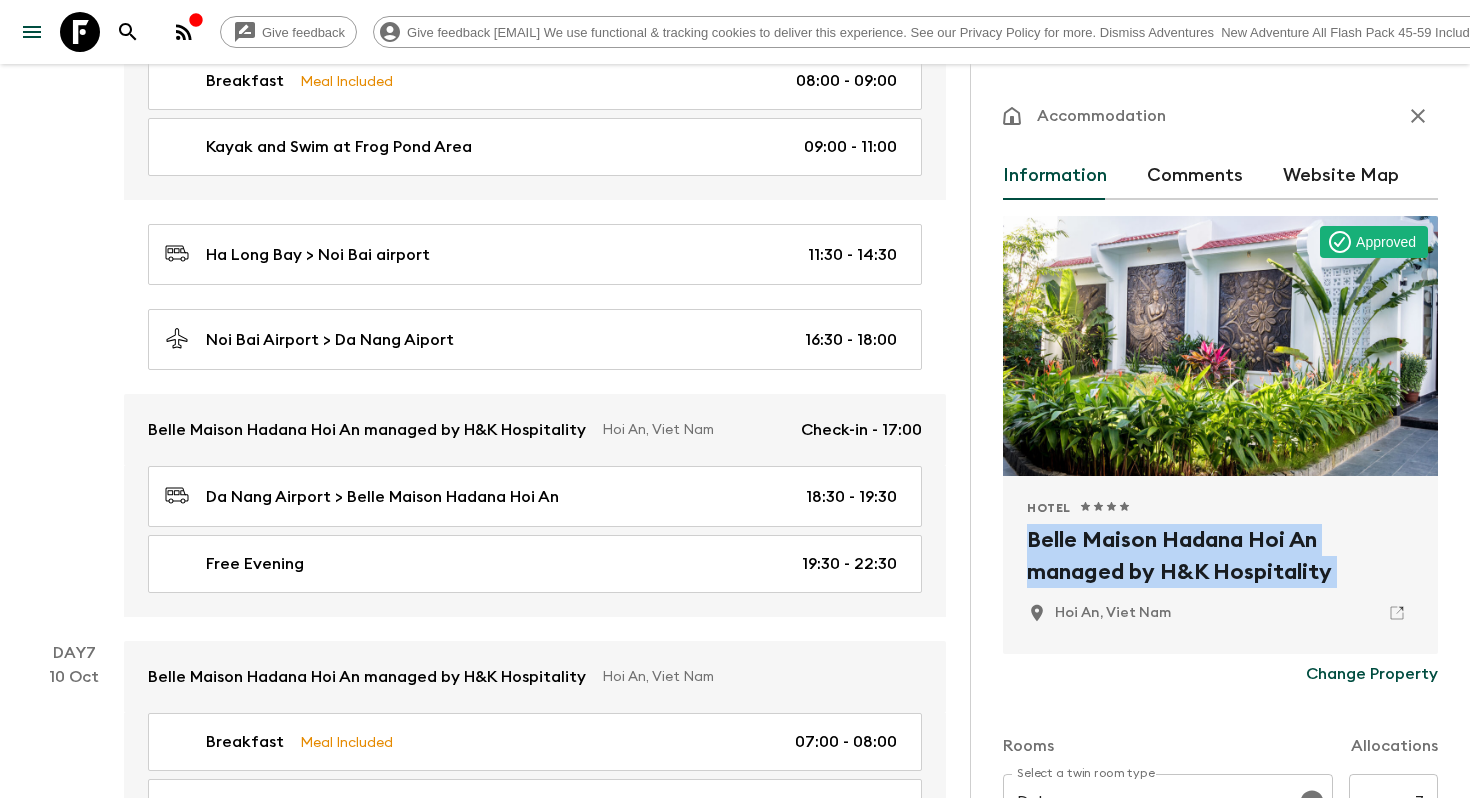 click on "Belle Maison Hadana Hoi An managed by H&K Hospitality" at bounding box center (1220, 556) 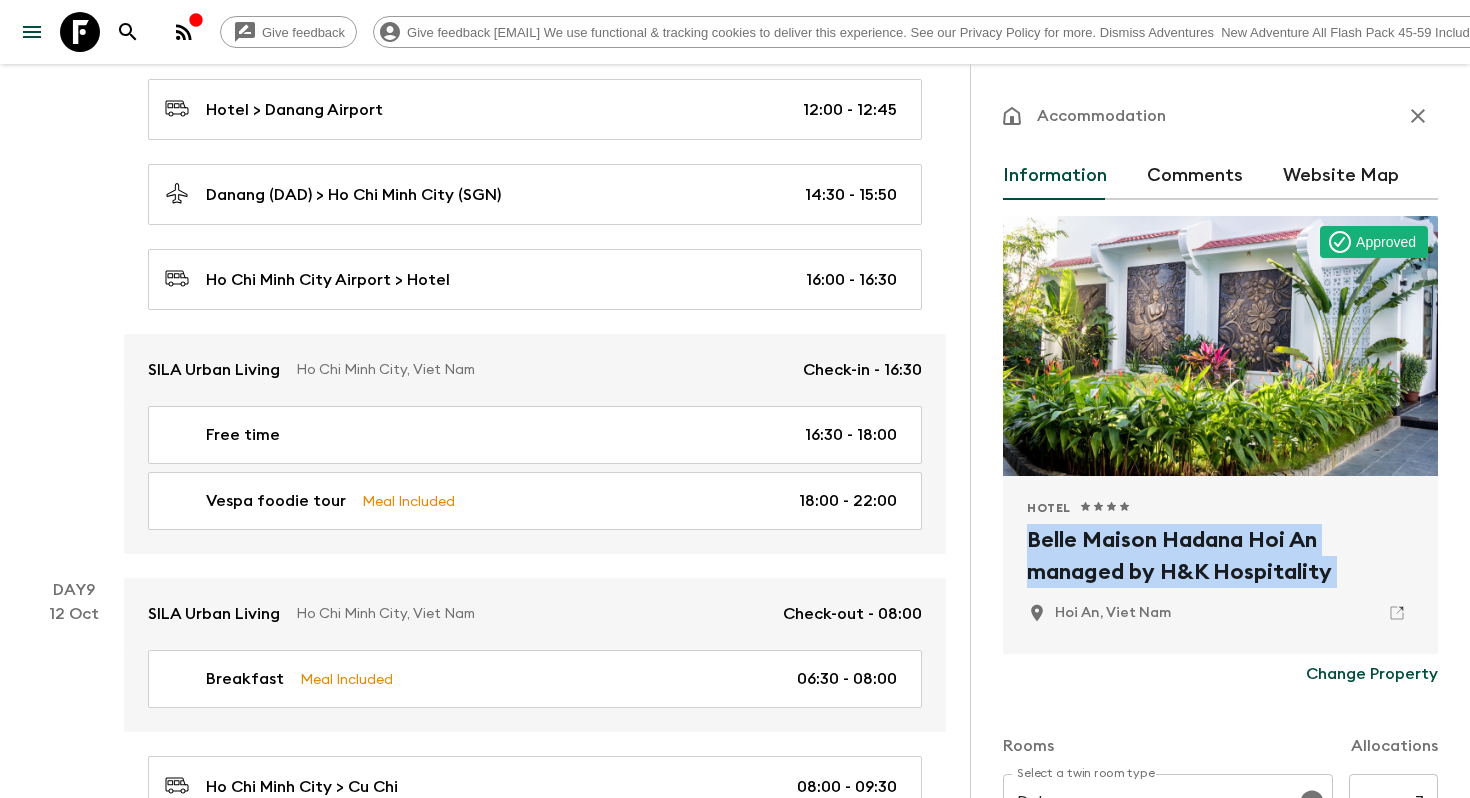 scroll, scrollTop: 4273, scrollLeft: 0, axis: vertical 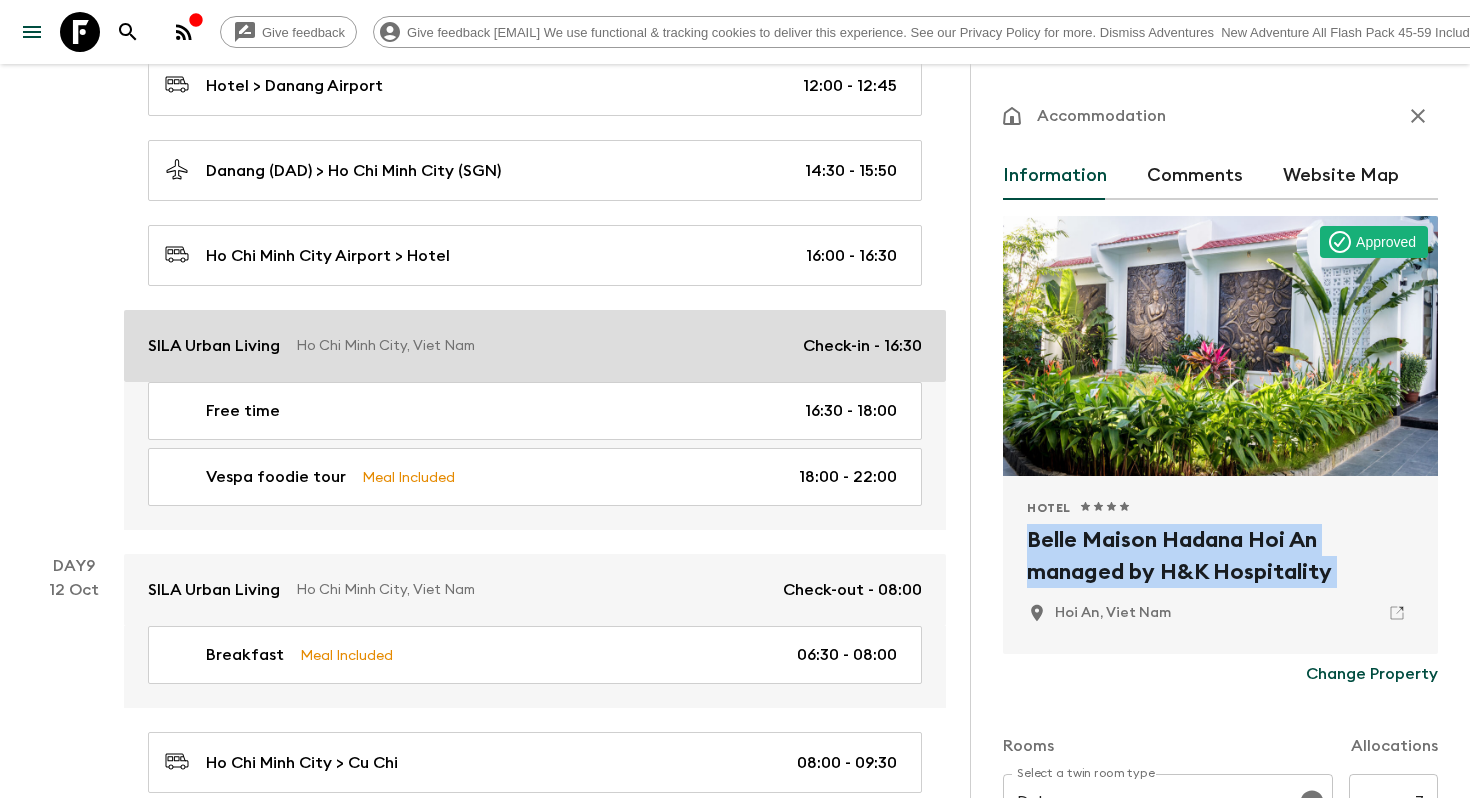 click on "SILA Urban Living" at bounding box center [214, 346] 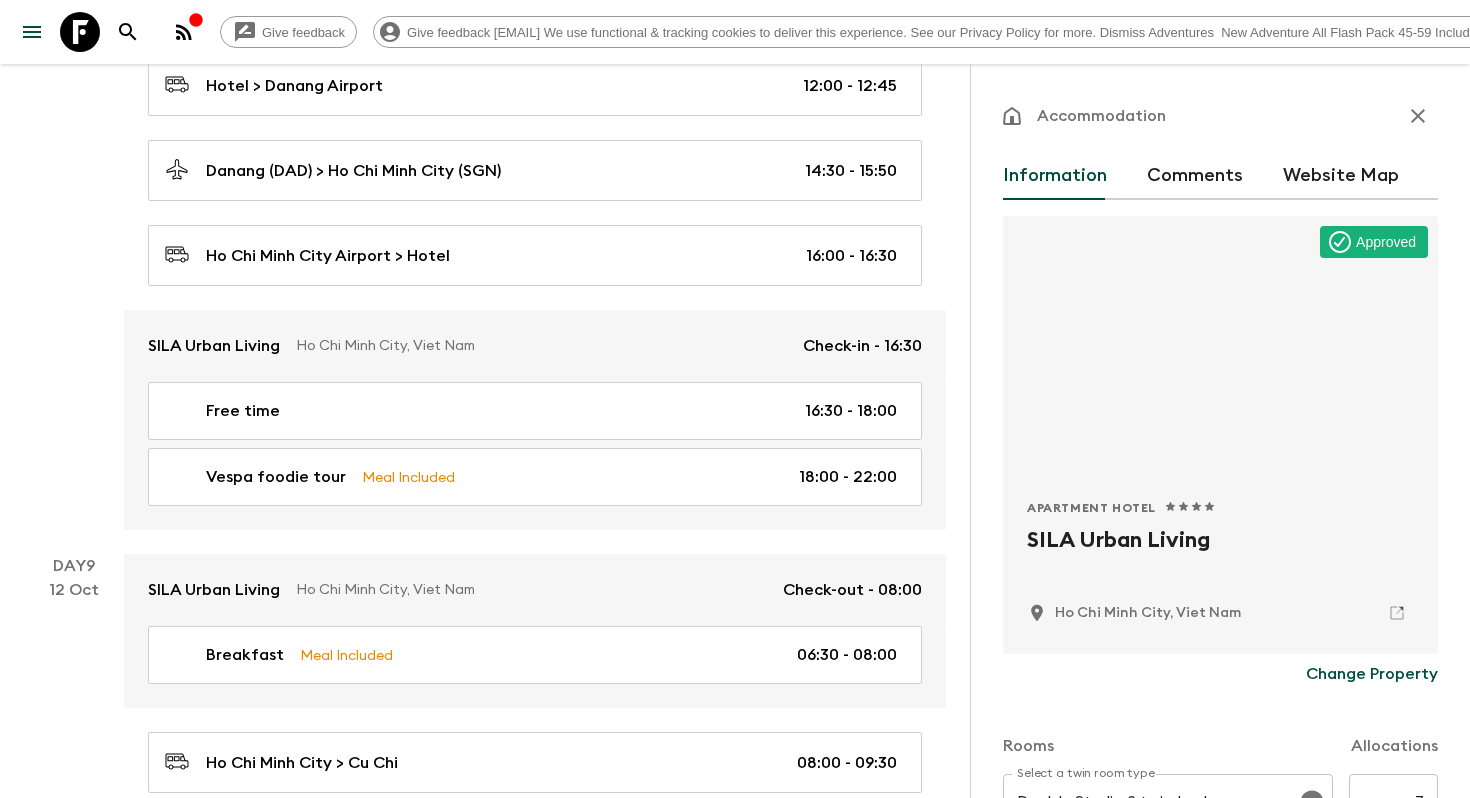 click on "SILA Urban Living" at bounding box center (1220, 556) 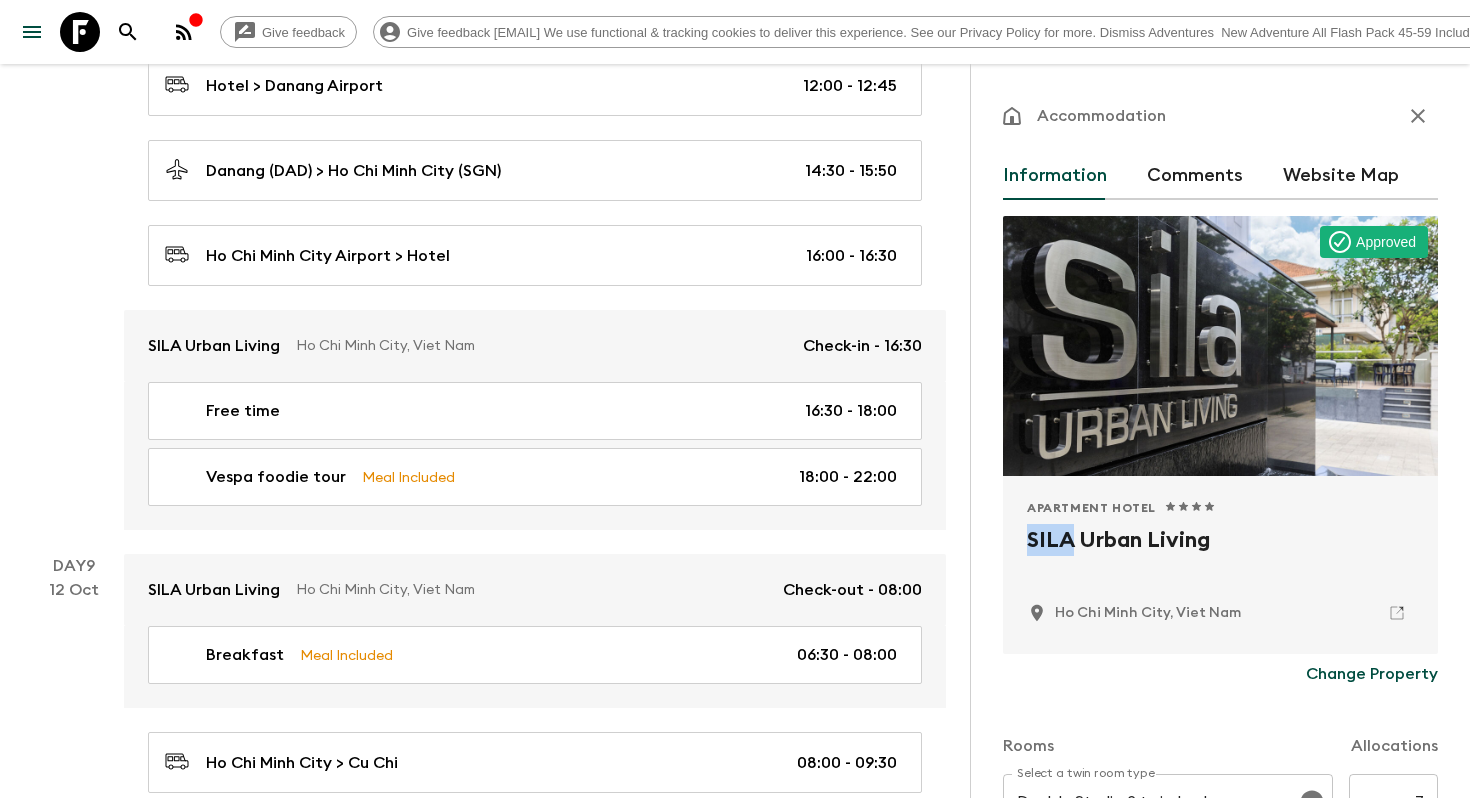 click on "SILA Urban Living" at bounding box center [1220, 556] 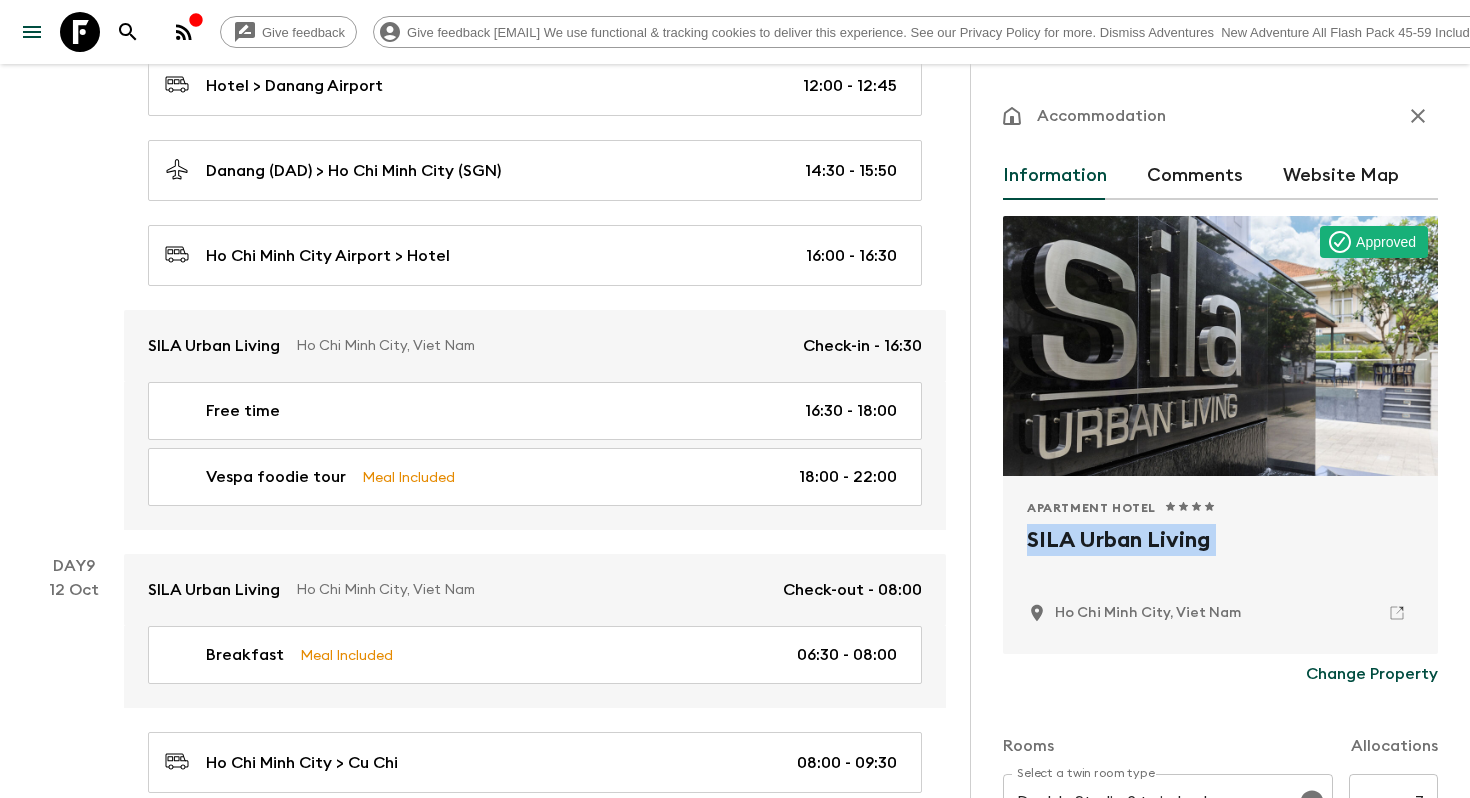 click on "SILA Urban Living" at bounding box center [1220, 556] 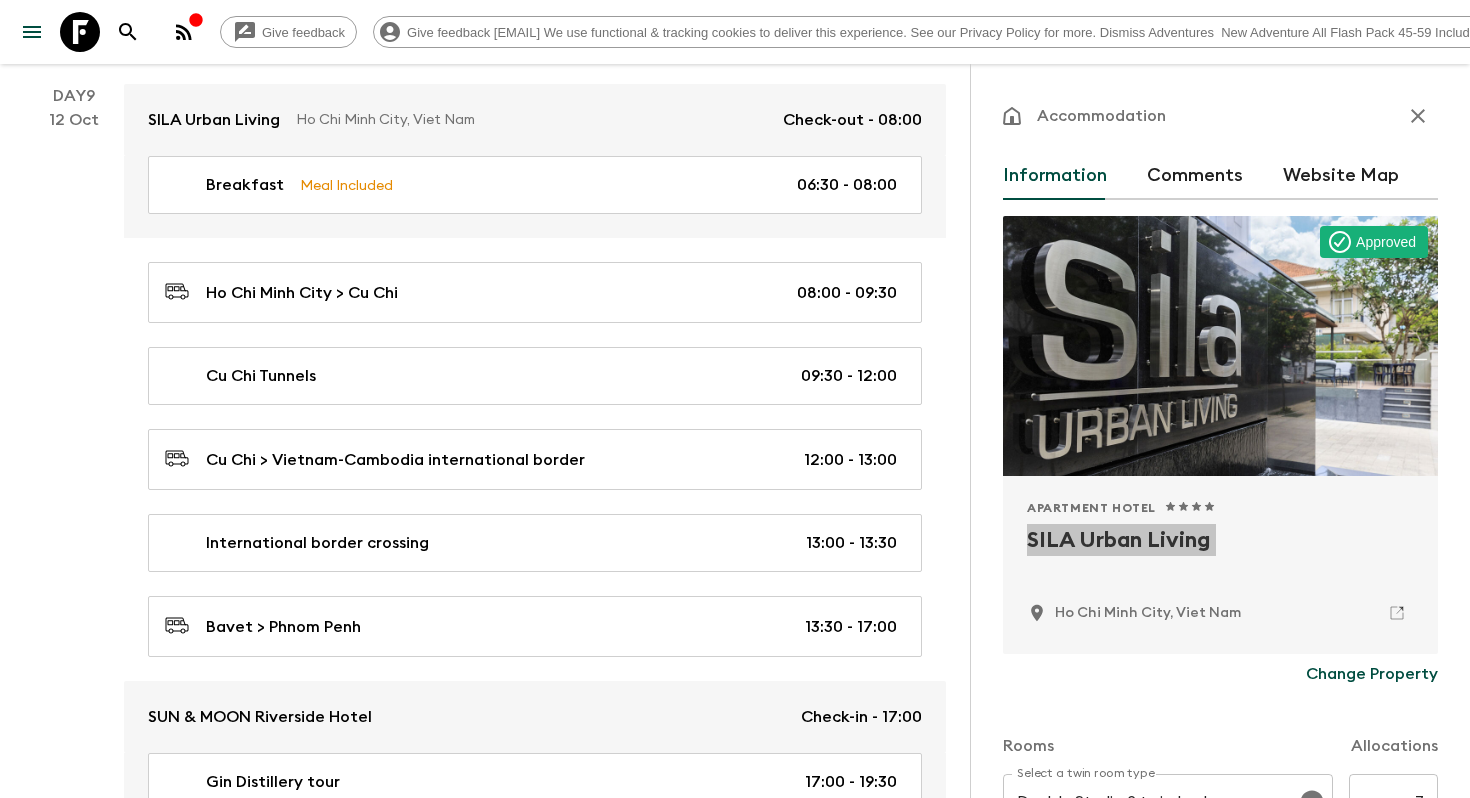 scroll, scrollTop: 4745, scrollLeft: 0, axis: vertical 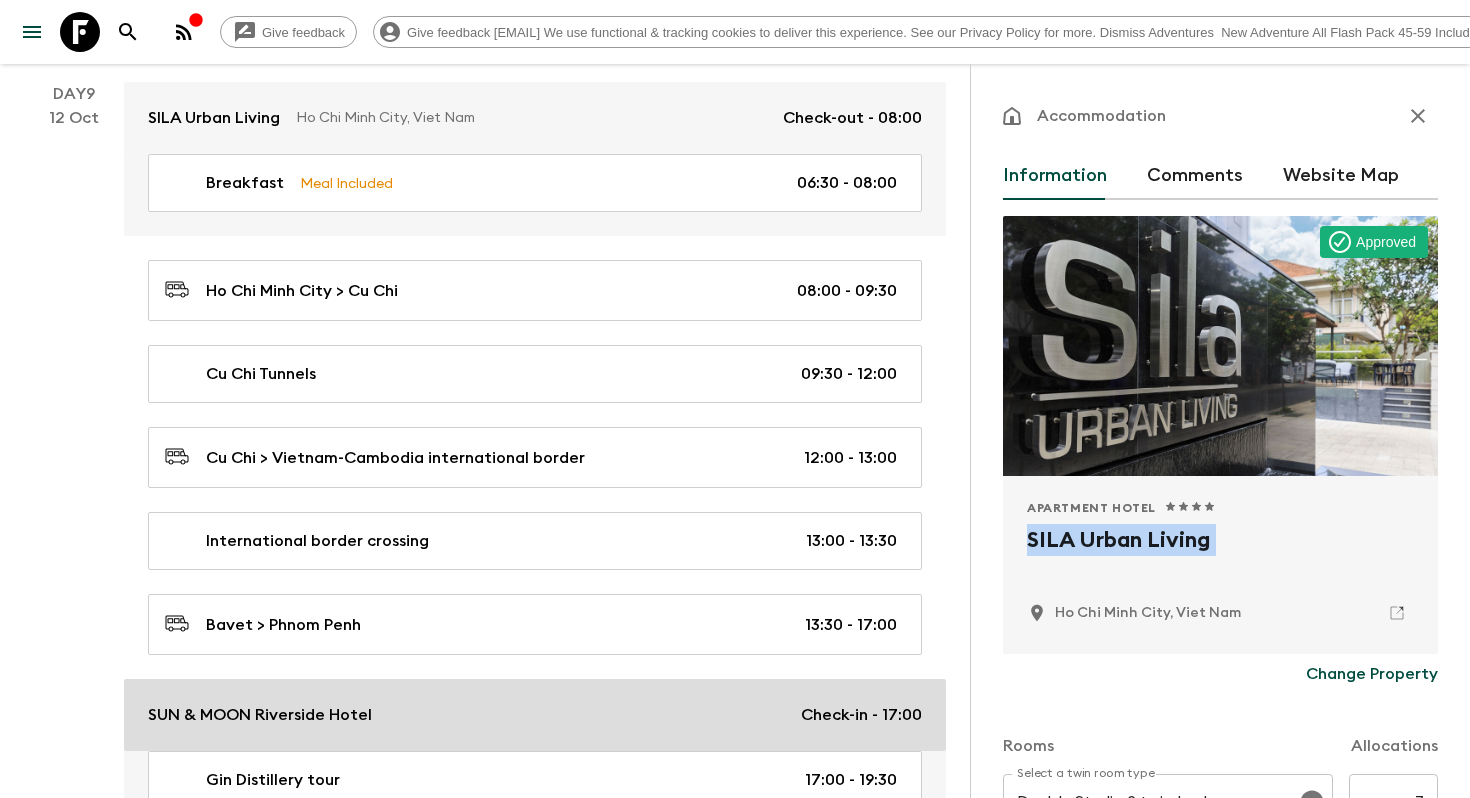 click on "SUN & MOON Riverside Hotel" at bounding box center (260, 715) 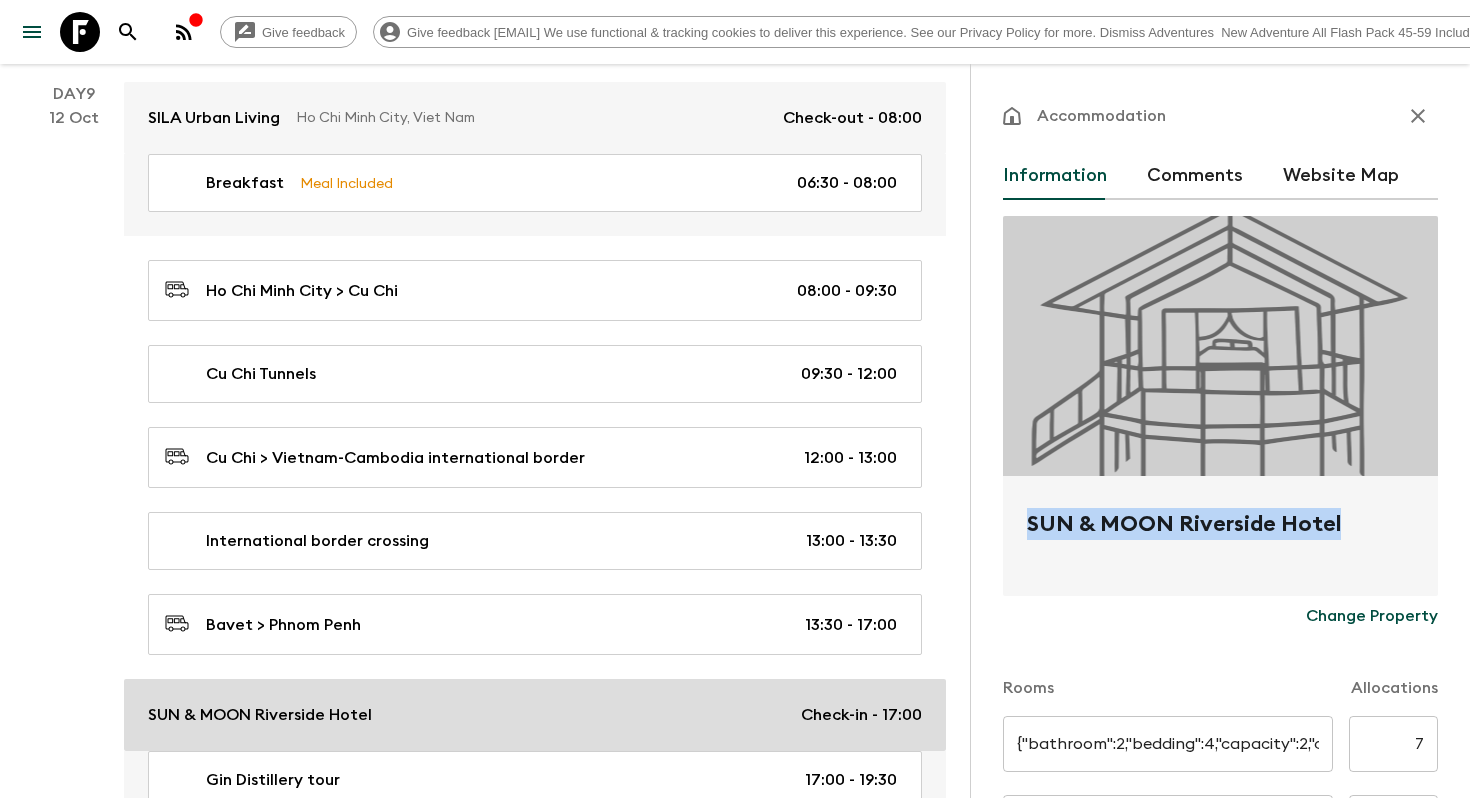 type 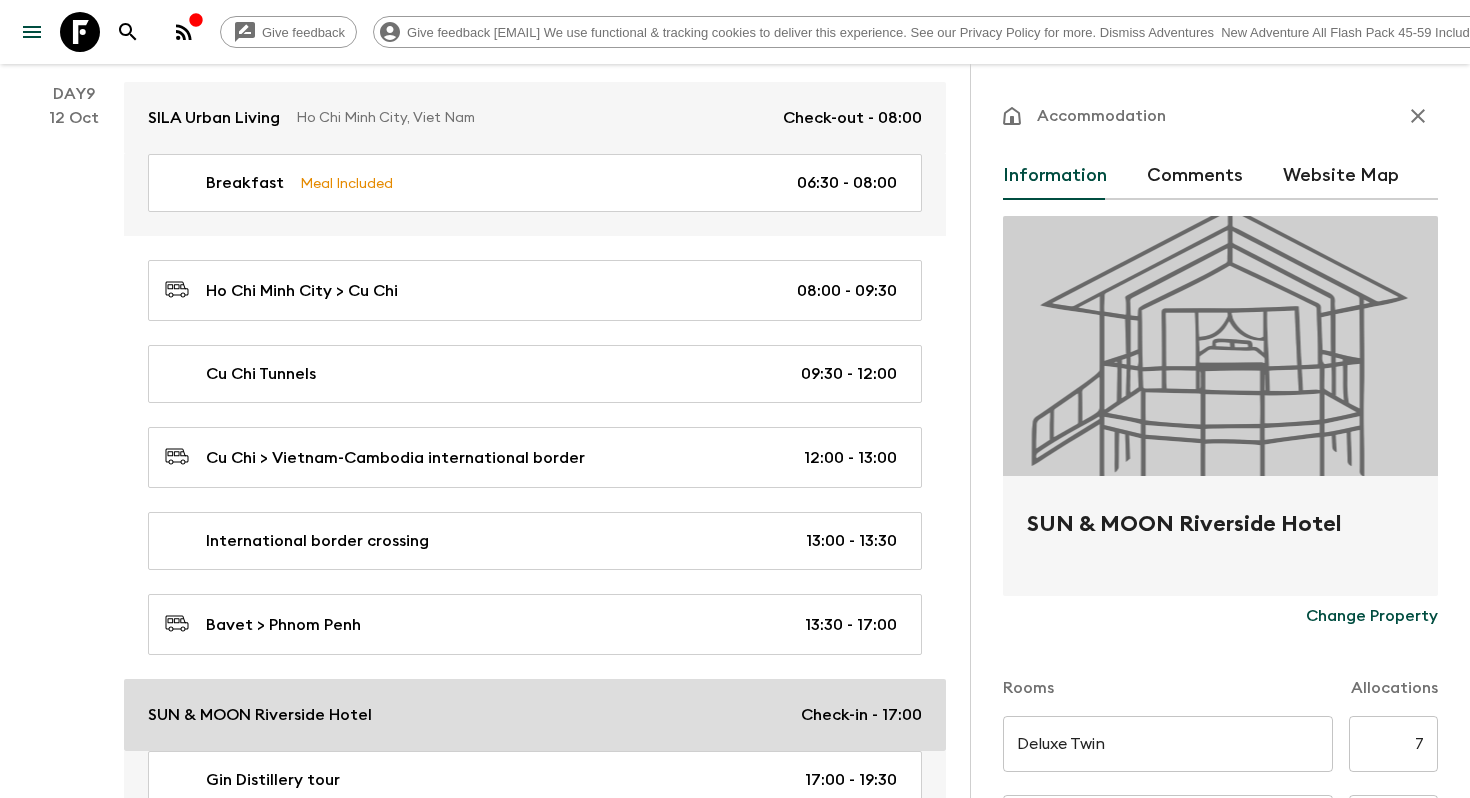 type on "Day 9" 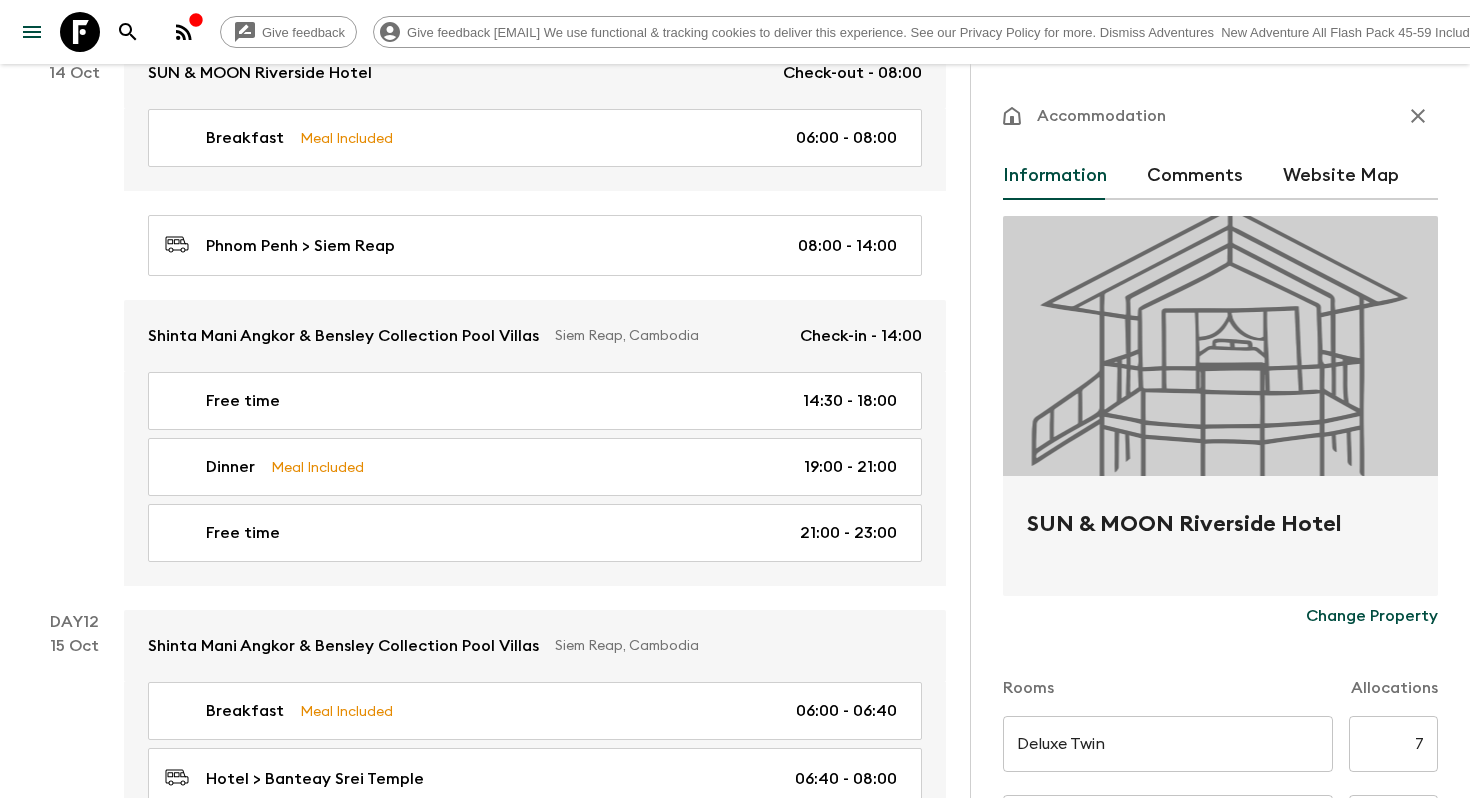 scroll, scrollTop: 6482, scrollLeft: 0, axis: vertical 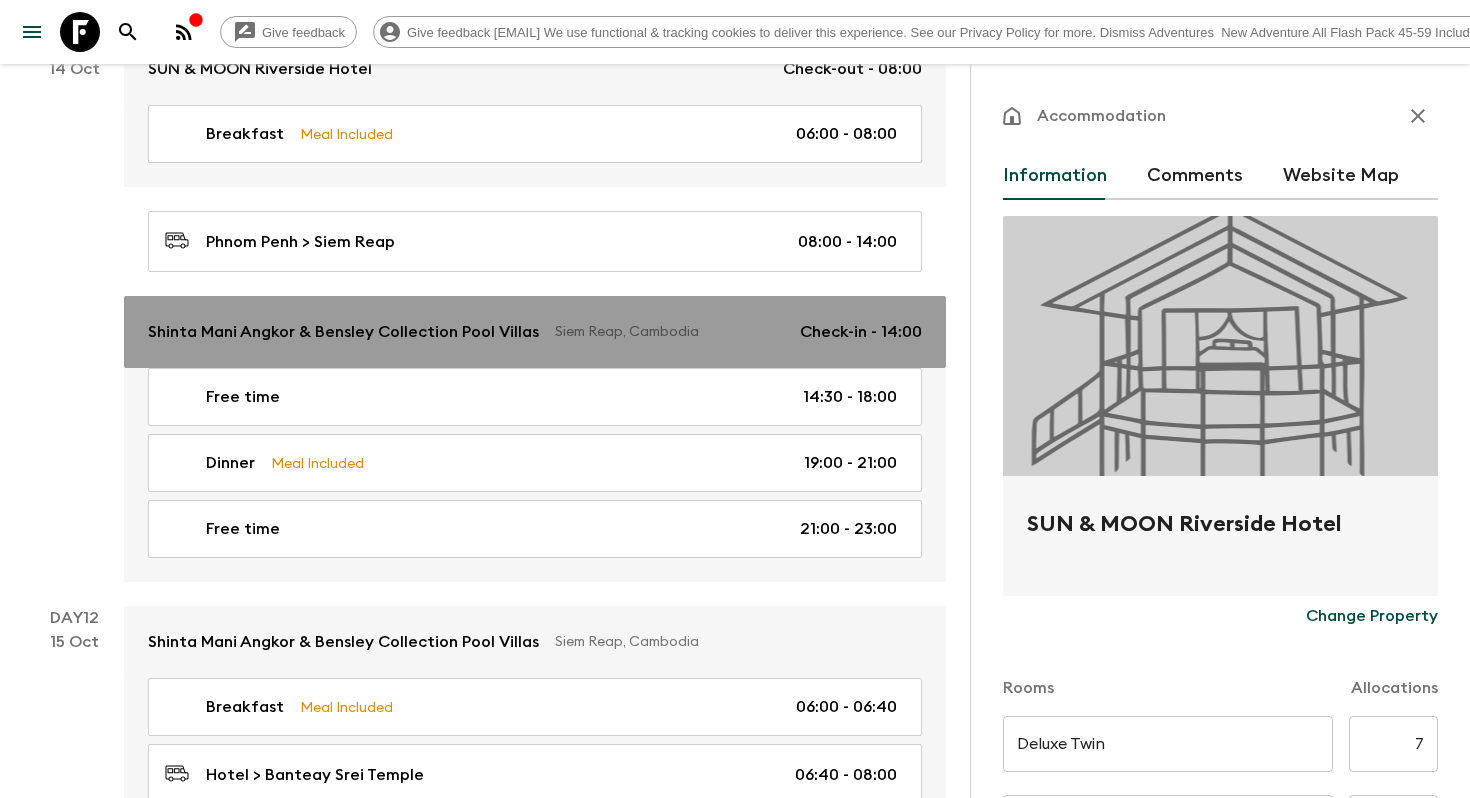 click on "Shinta Mani Angkor & Bensley Collection Pool Villas Siem Reap, Cambodia Check-in - 14:00" at bounding box center (535, 332) 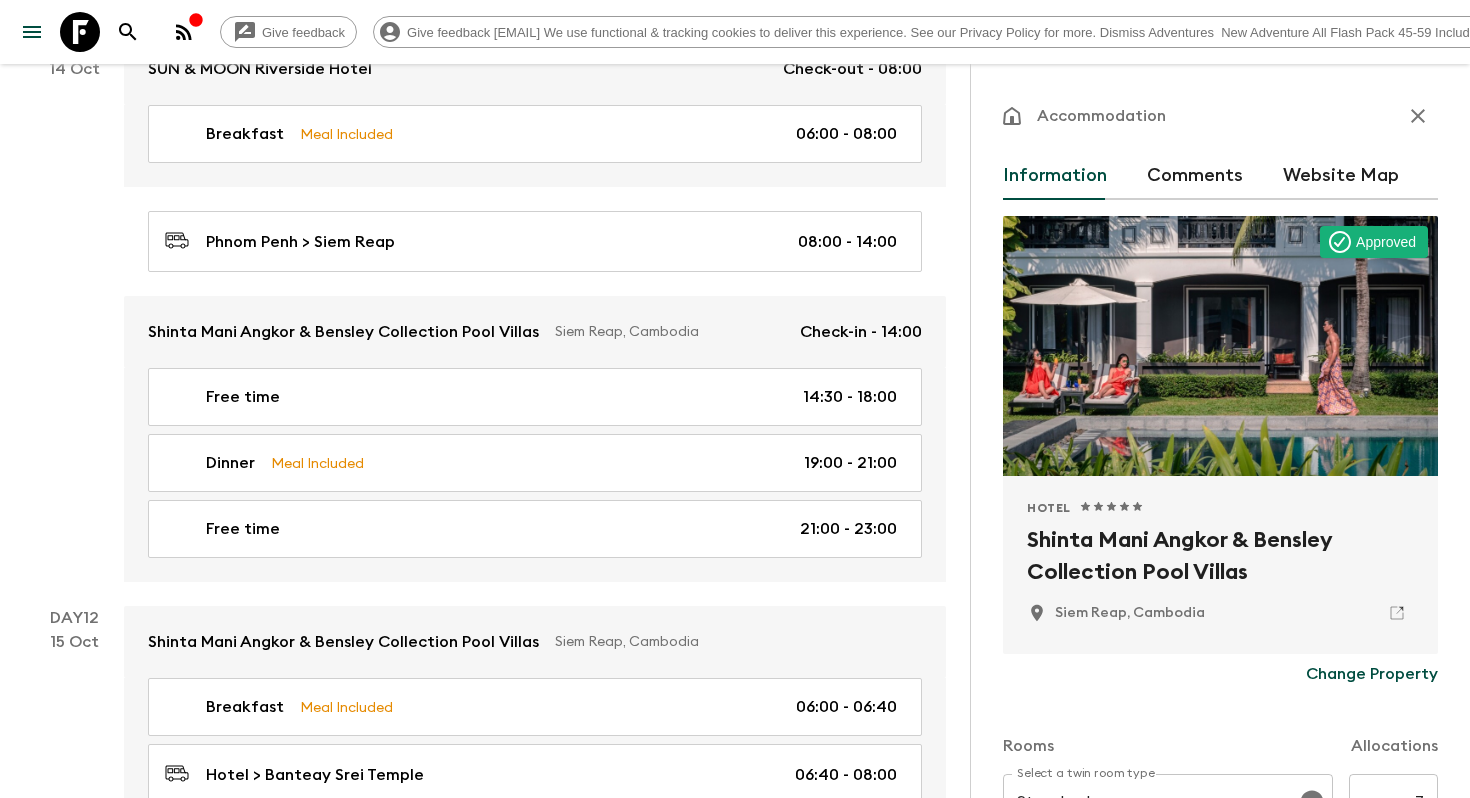 click on "Shinta Mani Angkor & Bensley Collection Pool Villas" at bounding box center [1220, 556] 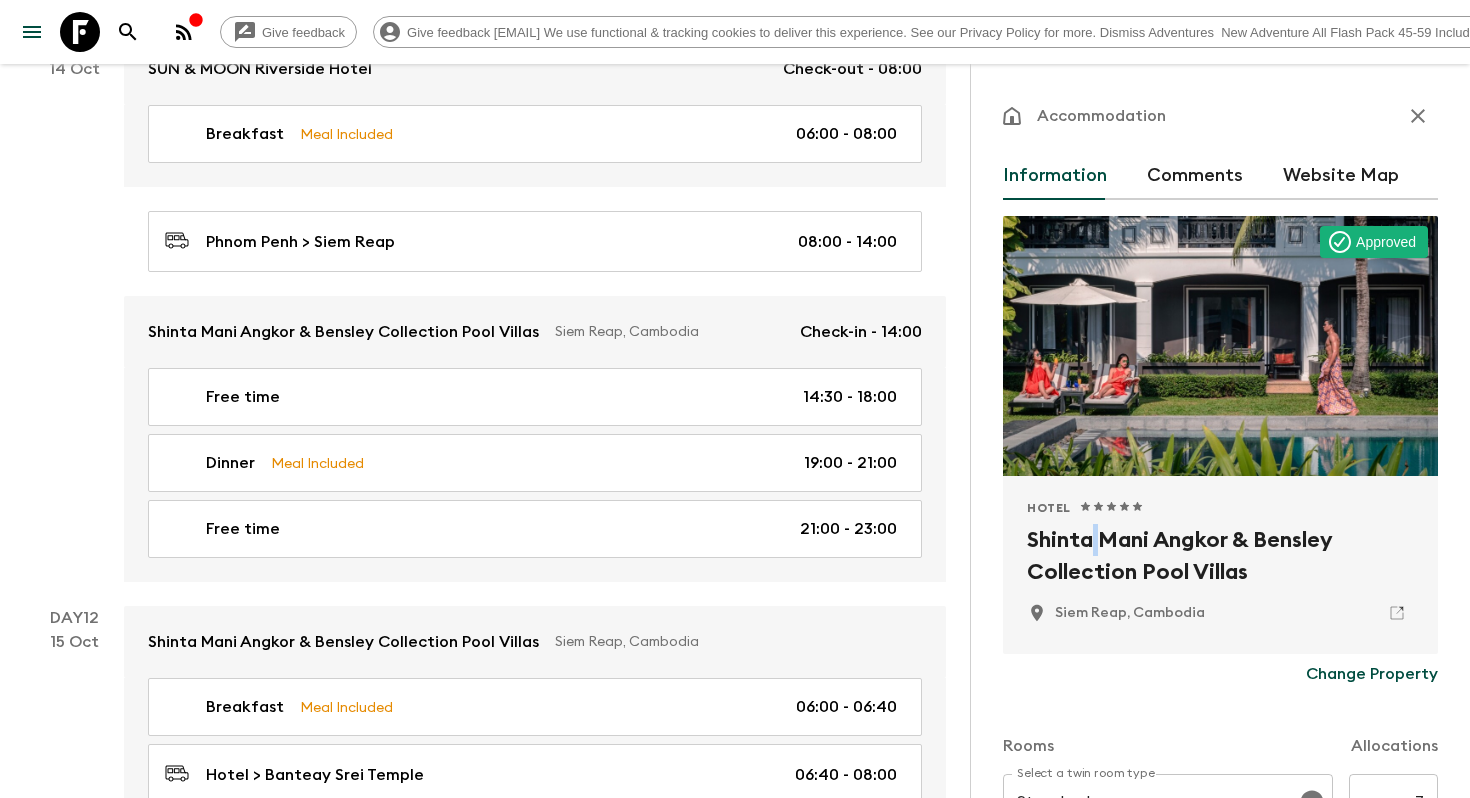 click on "Shinta Mani Angkor & Bensley Collection Pool Villas" at bounding box center (1220, 556) 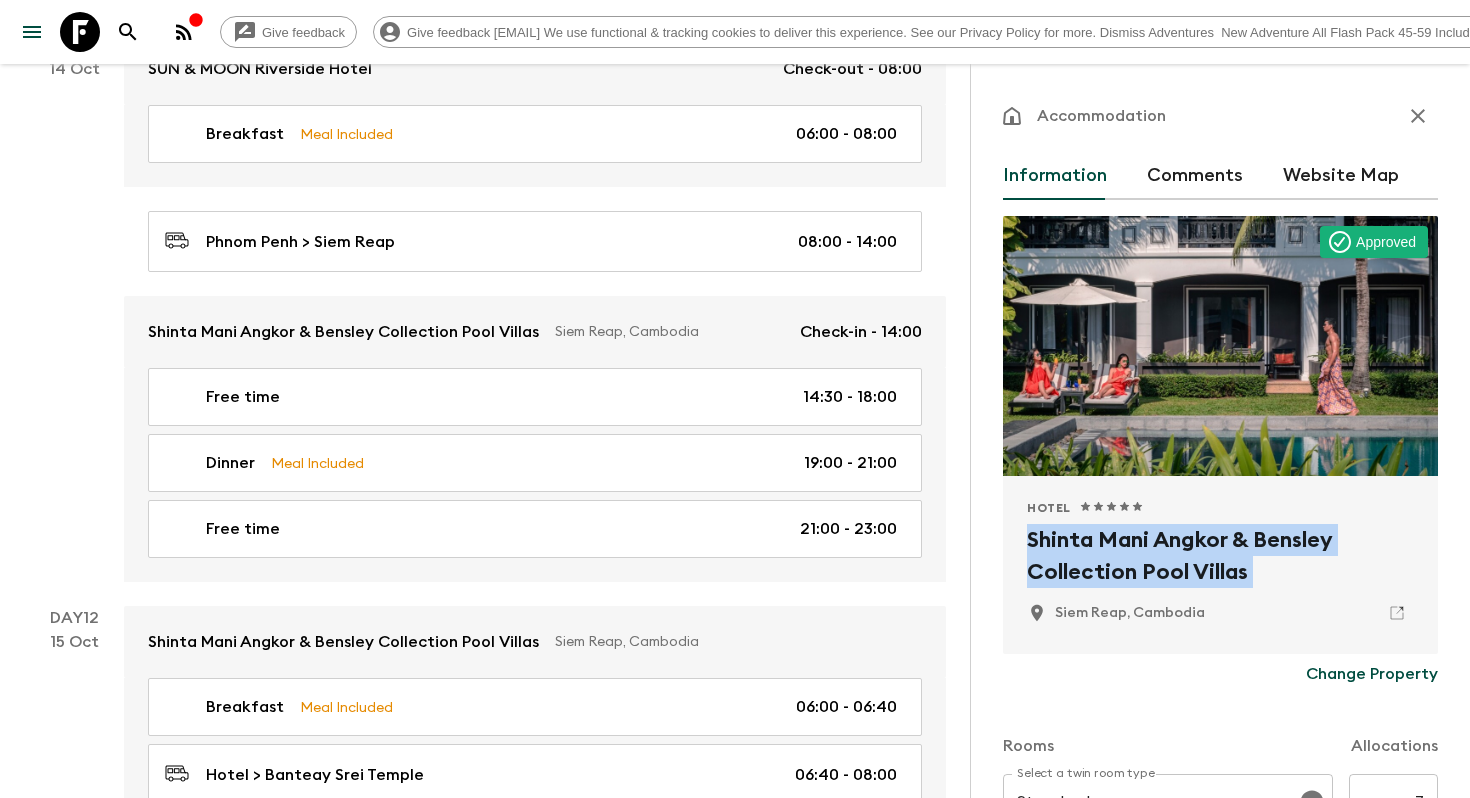 click on "Shinta Mani Angkor & Bensley Collection Pool Villas" at bounding box center (1220, 556) 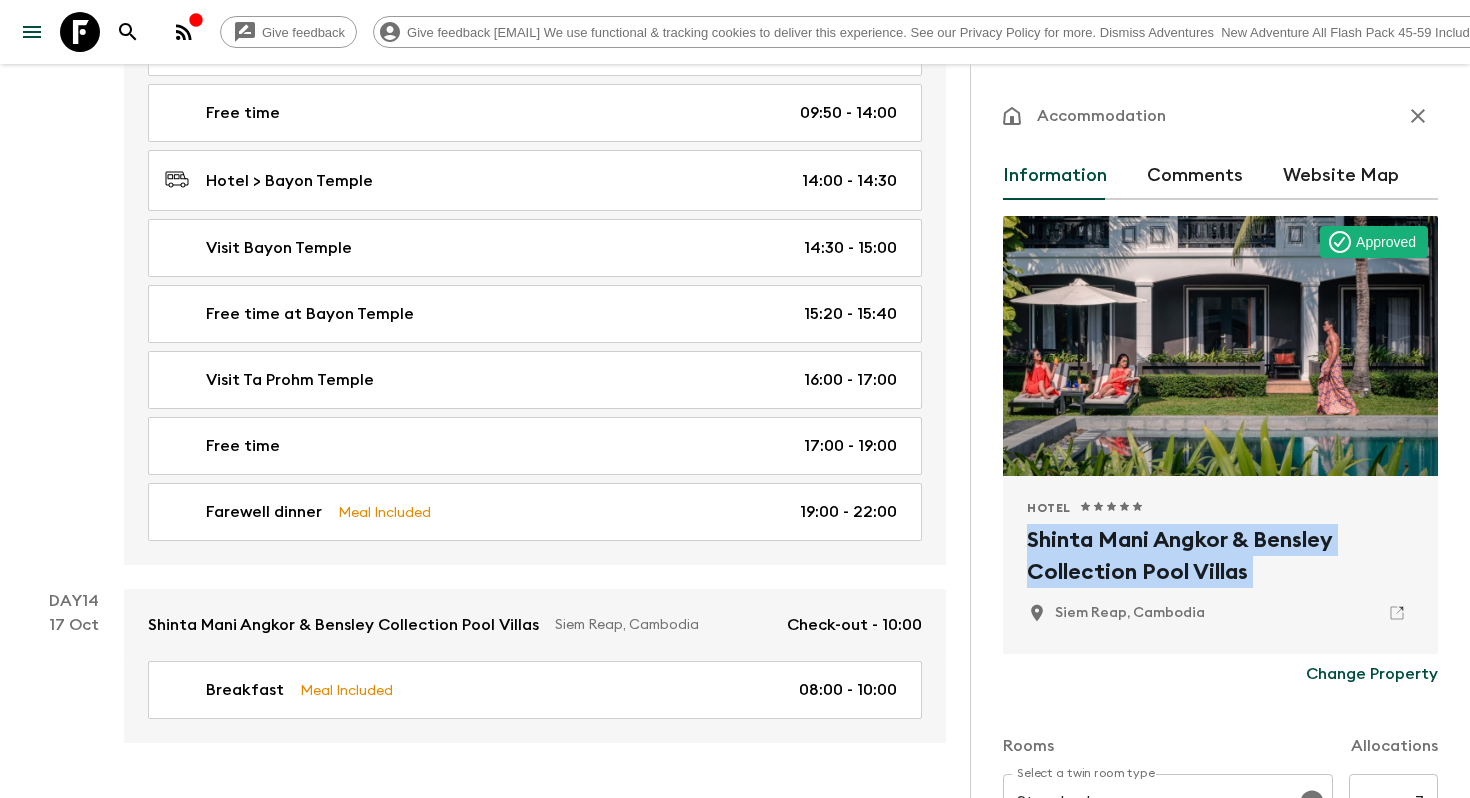 scroll, scrollTop: 8324, scrollLeft: 0, axis: vertical 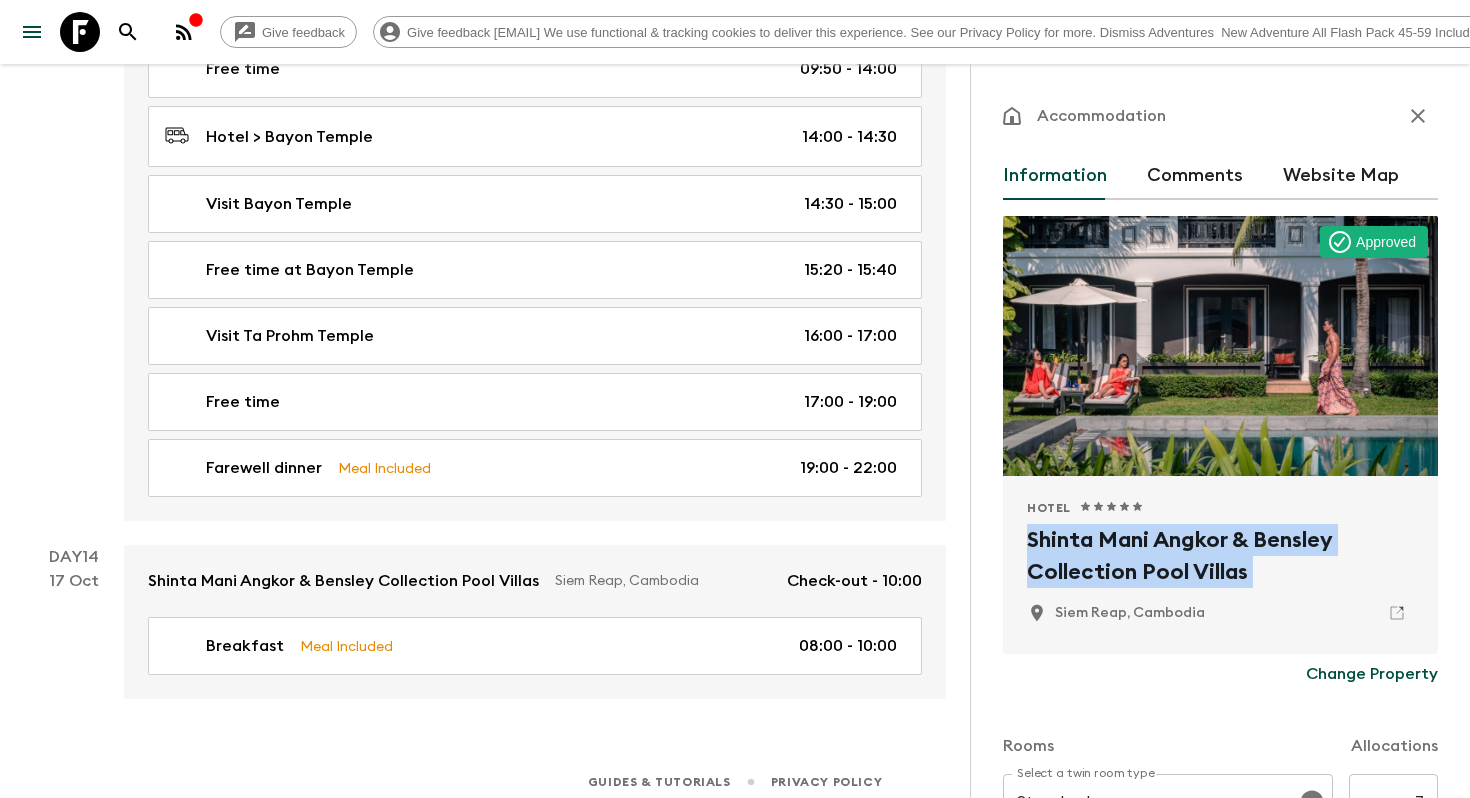 click 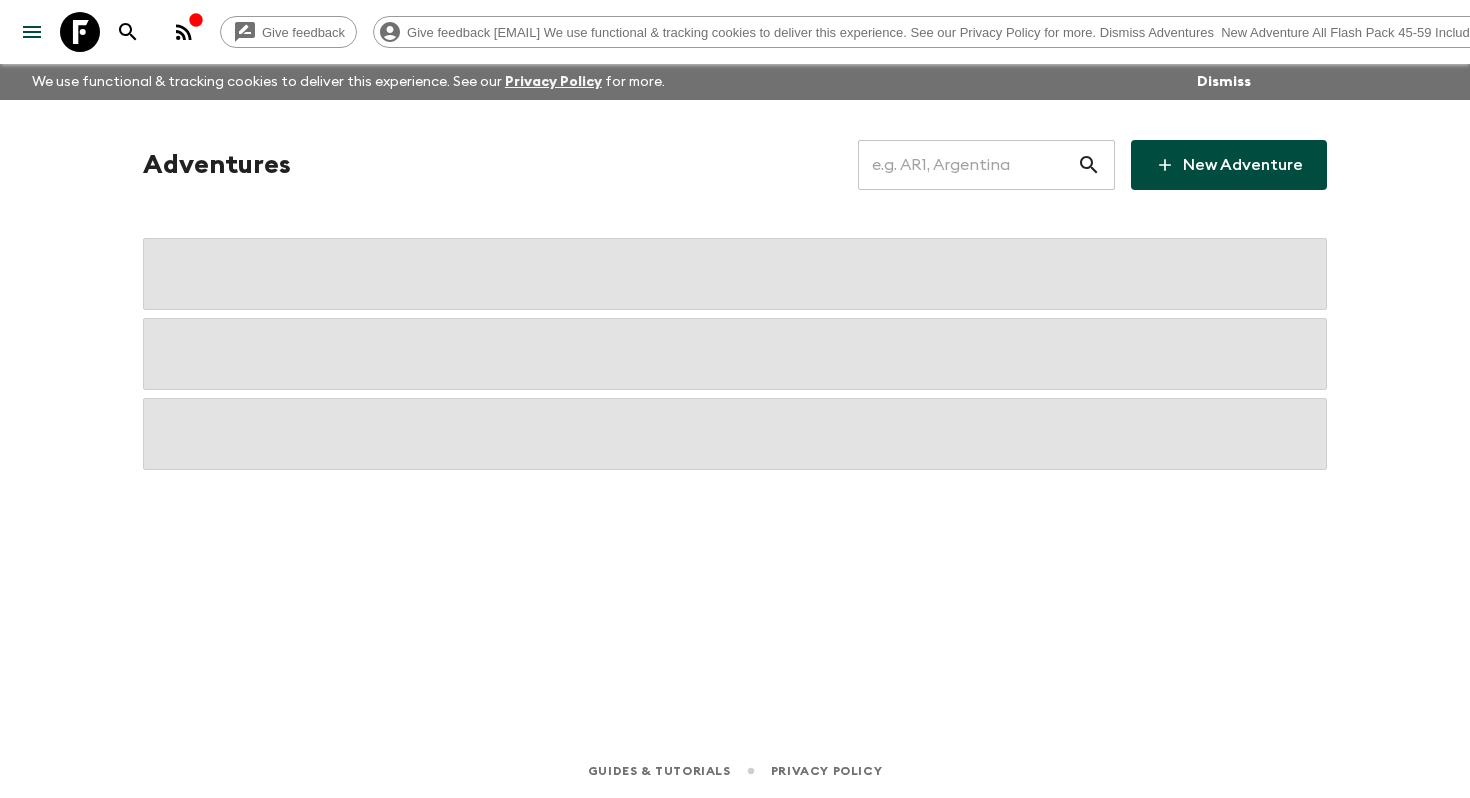 scroll, scrollTop: 0, scrollLeft: 0, axis: both 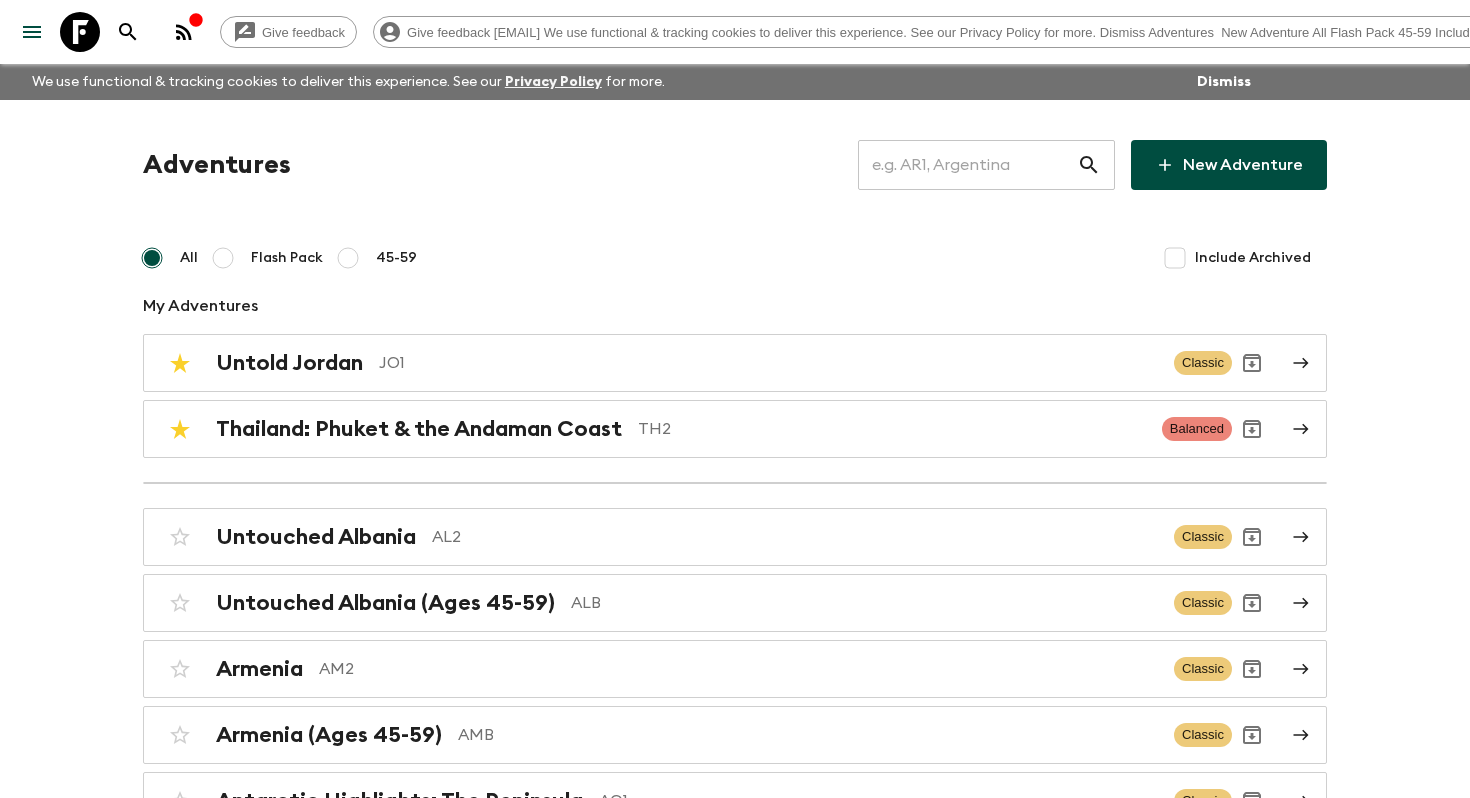 click on "Give feedback [EMAIL] We use functional & tracking cookies to deliver this experience. See our Privacy Policy for more. Dismiss All itineraries Vietnam & Cambodia (VC1) 2025 Feedback FAQ Dietary Reqs Bookings Departures Itinerary Pack Leaders Cost Prices & Discounts Propose Departures Select All Bulk update Show Attention Required only Include Archived CSV Export 04 Jan 2025 2025 P ( Completed Secured On Site 8 / 14 Guaranteed 1 2 3 4 5 6 7 8 9 10 11 12 13 14 Room release:  30 Capacity:  14 Early birds:  0 To guarantee:  4 18 Jan 2025 2025 Cancelled Secured Not On Site 0 / 14 Guaranteed 1 2 3 4 5 6 7 8 9 10 11 12 13 14 Room release:  30 Capacity:  14 Early birds:  0 To guarantee:  0 15 Feb 2025 2025 H ( Completed Secured On Site 14 / 14 Guaranteed 1 2 3 4 5 6 7 8 9 10 11 12 13 14 Room release:  30 Capacity:  14 Early birds:  0 To guarantee:  4 22 Feb 2025 2025 P ( Completed Secured On Site 16 / 16 Guaranteed 1 2 3 4 5 6 7 8 9 10 11 12 13 14 Room release:  30 Capacity:  16 Early birds:  0 4 2025" at bounding box center (735, 4925) 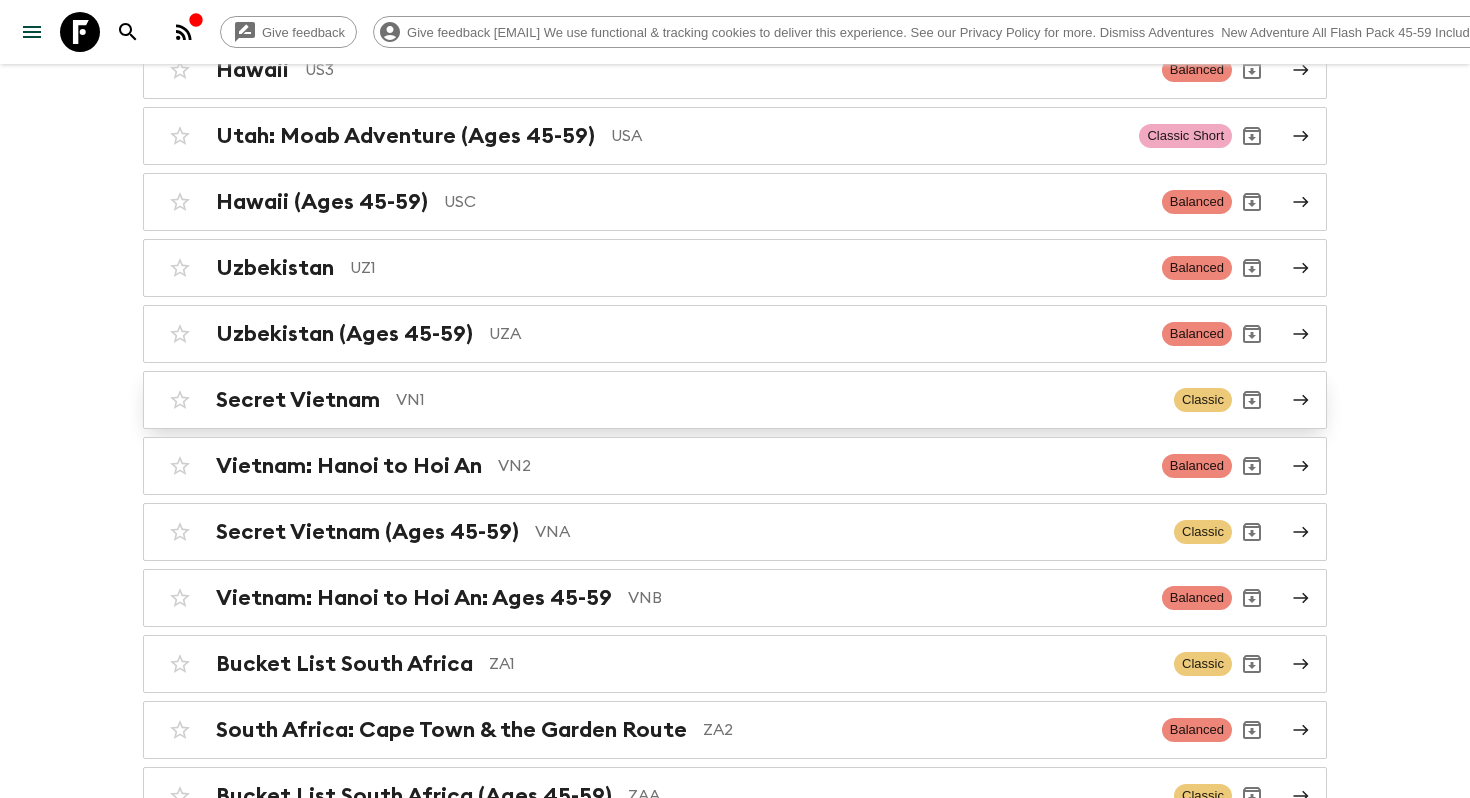 click on "Secret Vietnam" at bounding box center [298, 400] 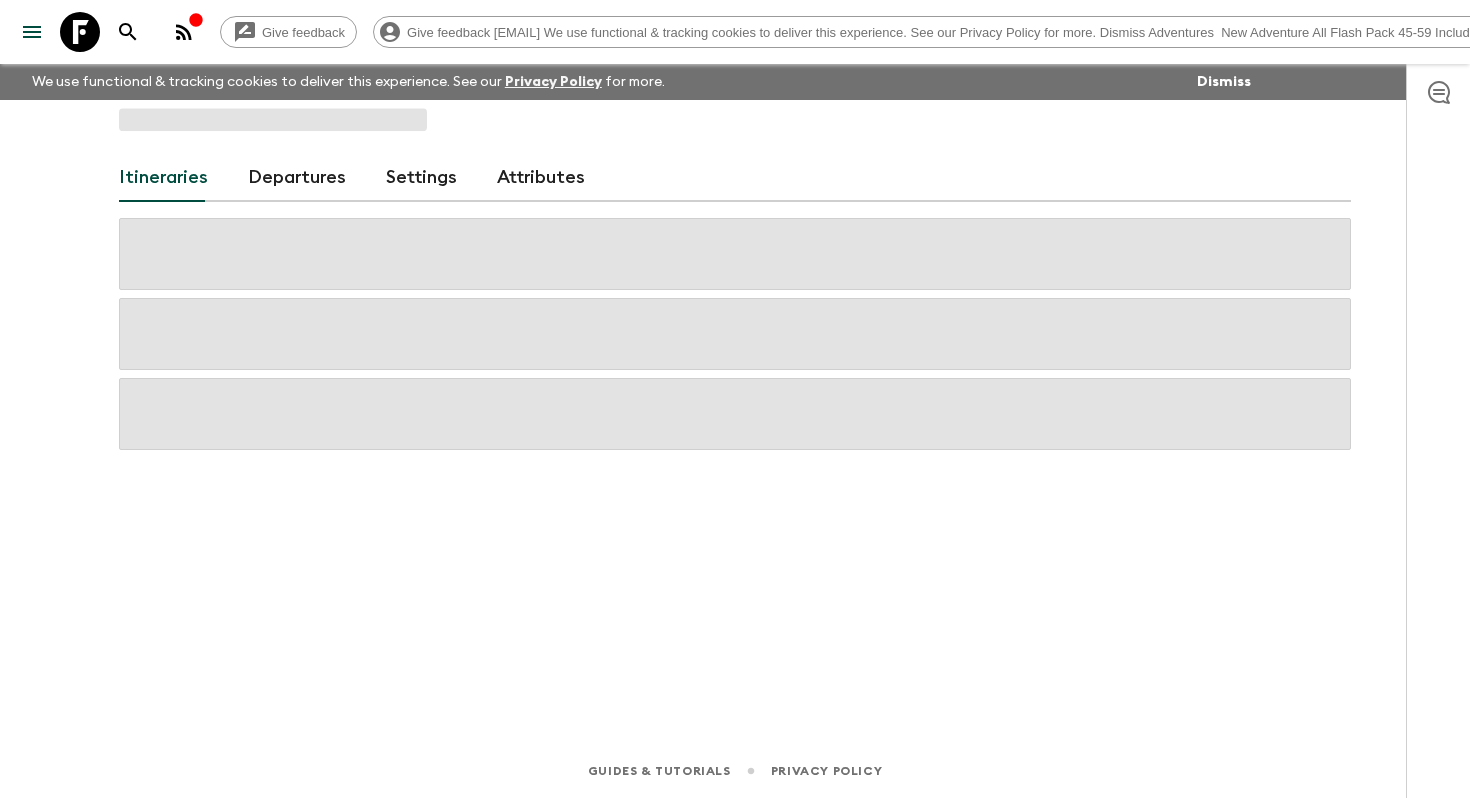 scroll, scrollTop: 0, scrollLeft: 0, axis: both 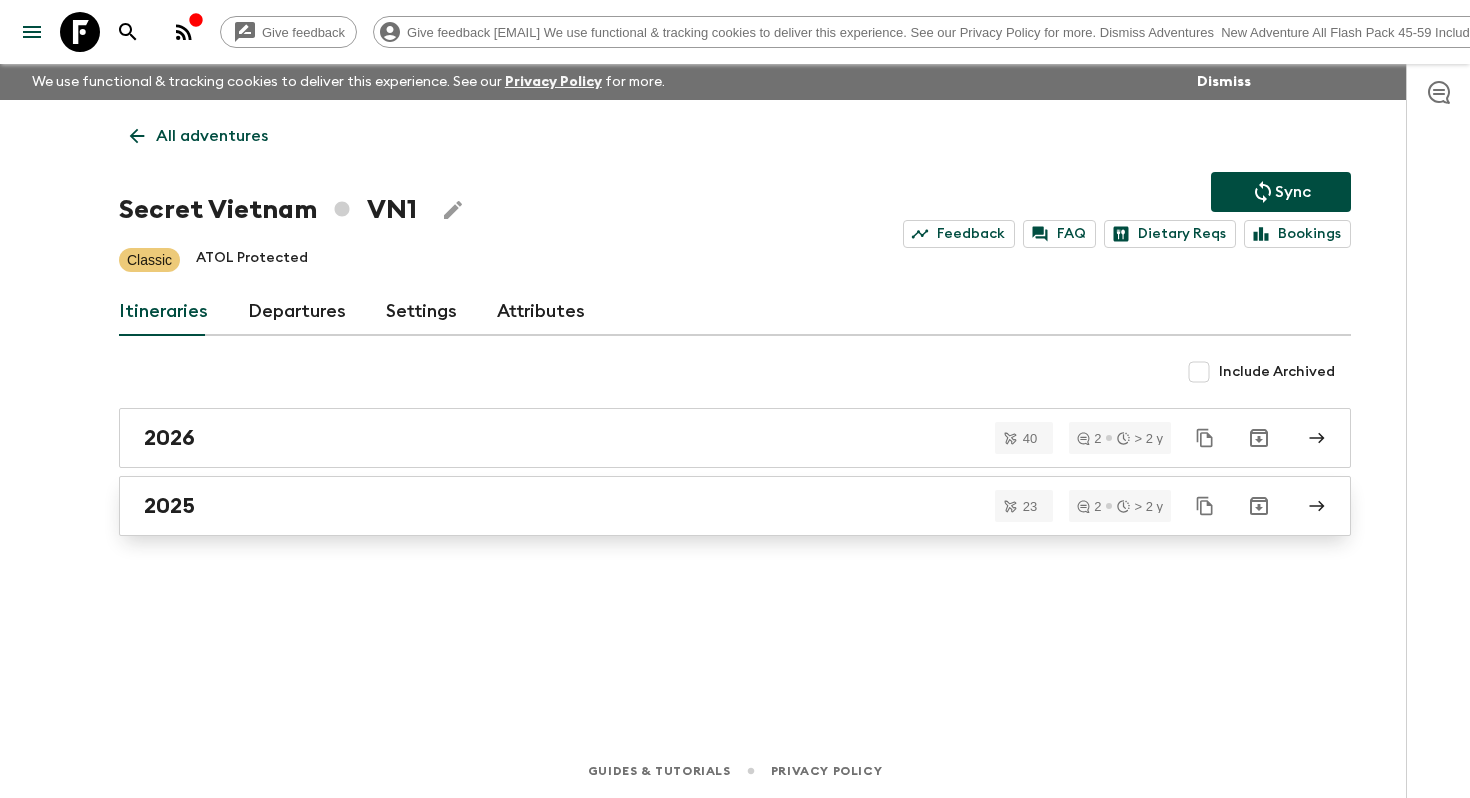 click on "2025" at bounding box center [716, 506] 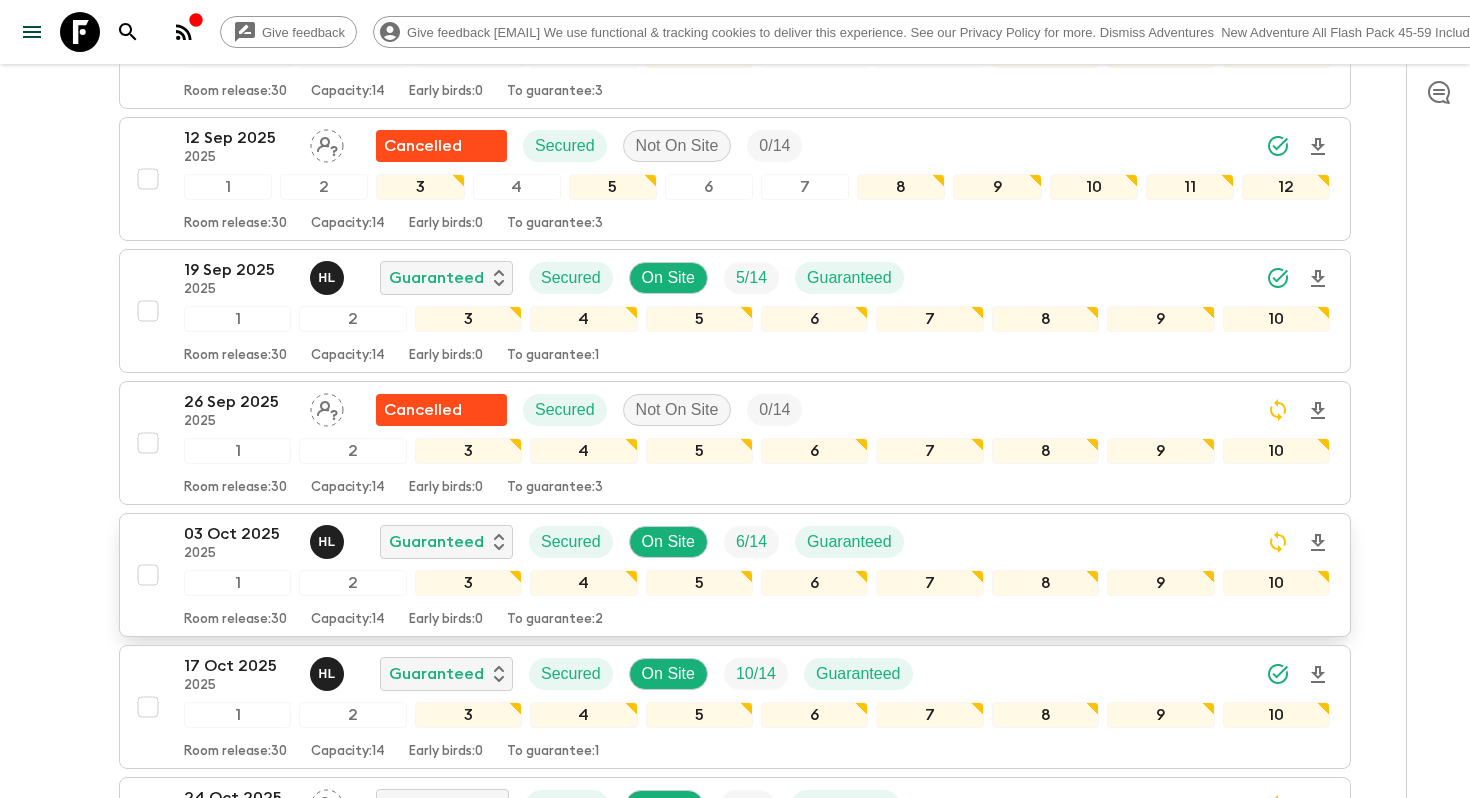 scroll, scrollTop: 1116, scrollLeft: 0, axis: vertical 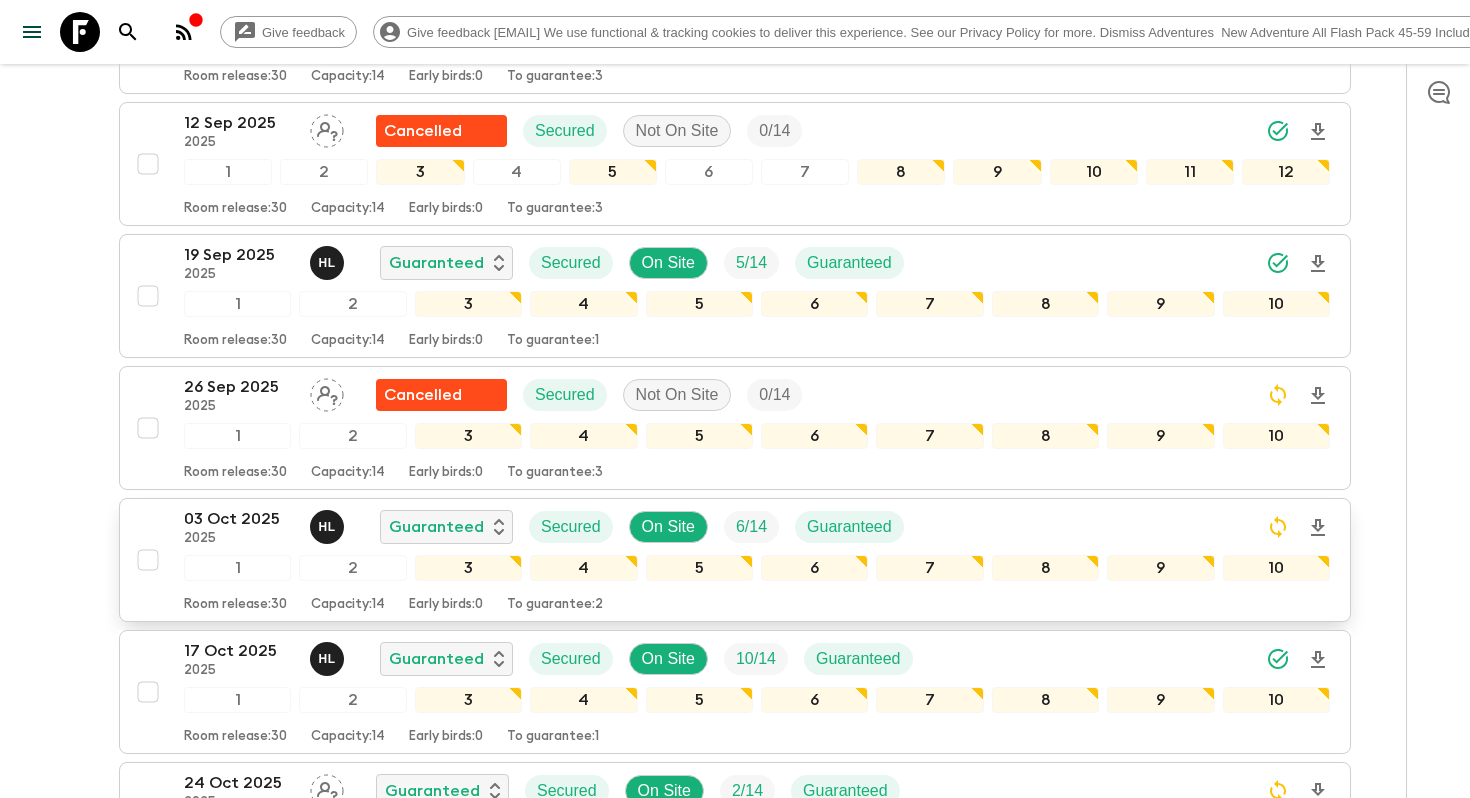 click on "03 Oct 2025" at bounding box center (239, 519) 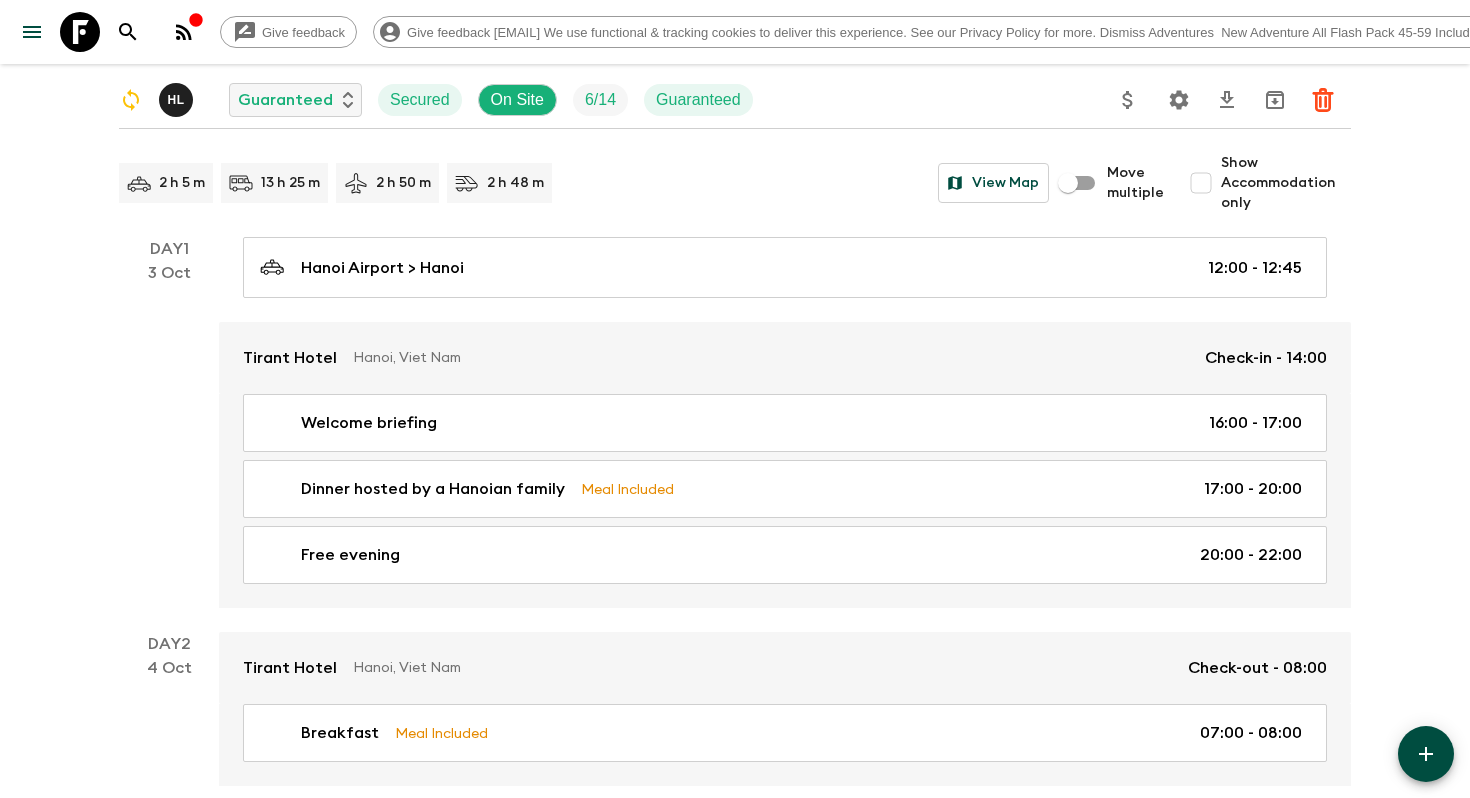 scroll, scrollTop: 187, scrollLeft: 0, axis: vertical 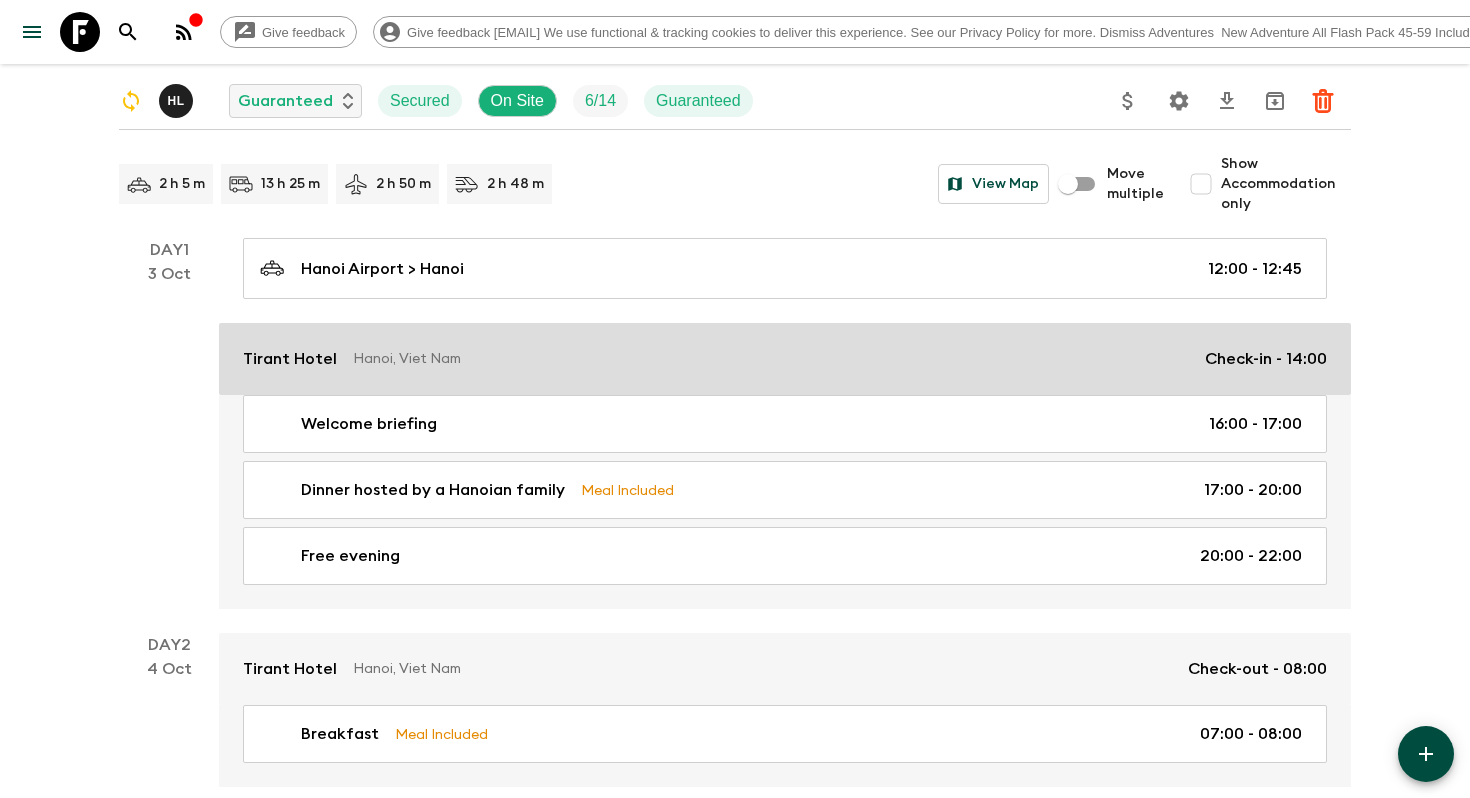 click on "Tirant Hotel Hanoi, Viet Nam Check-in - 14:00" at bounding box center [785, 359] 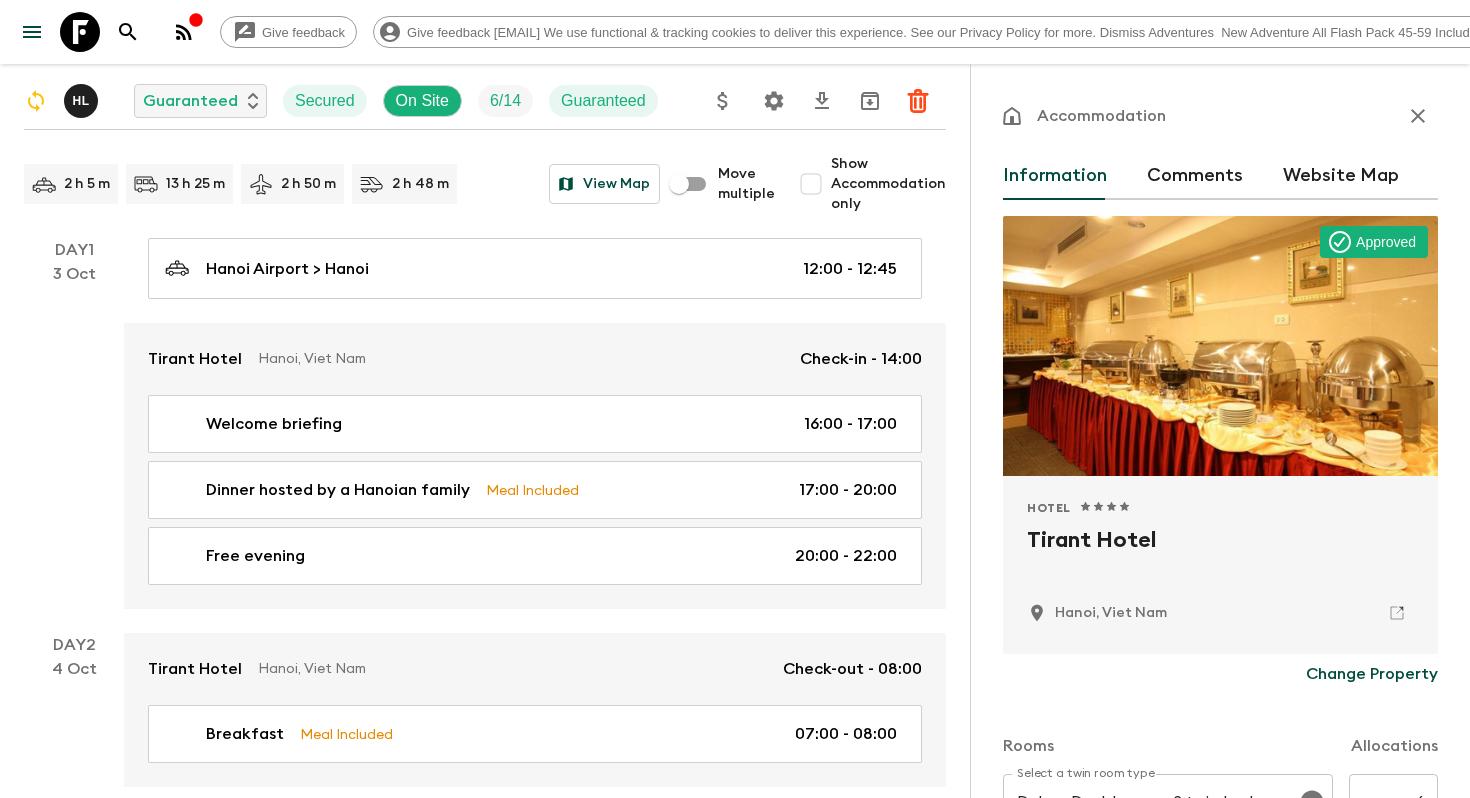 click on "Tirant Hotel" at bounding box center (1220, 556) 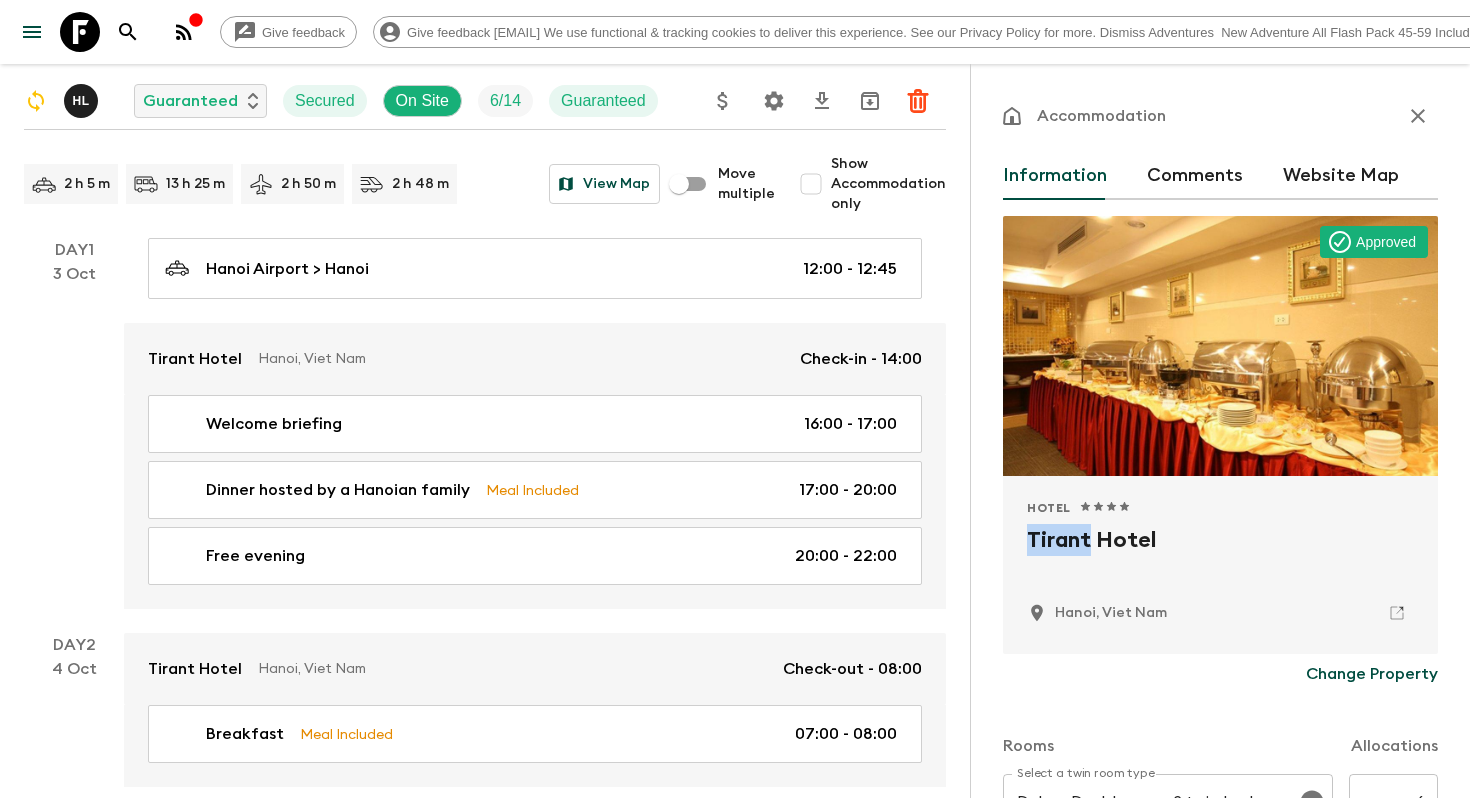 click on "Tirant Hotel" at bounding box center [1220, 556] 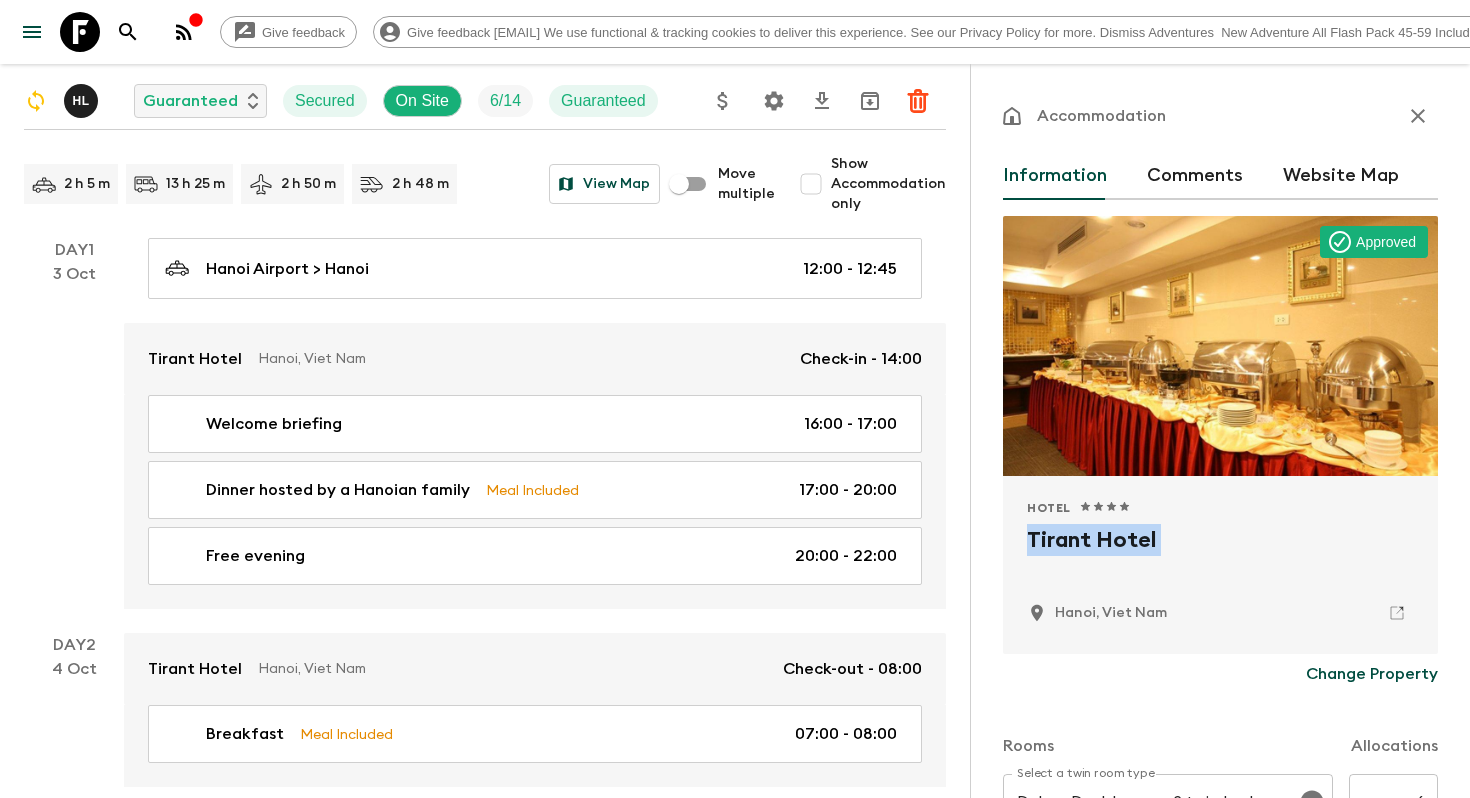 click on "Tirant Hotel" at bounding box center [1220, 556] 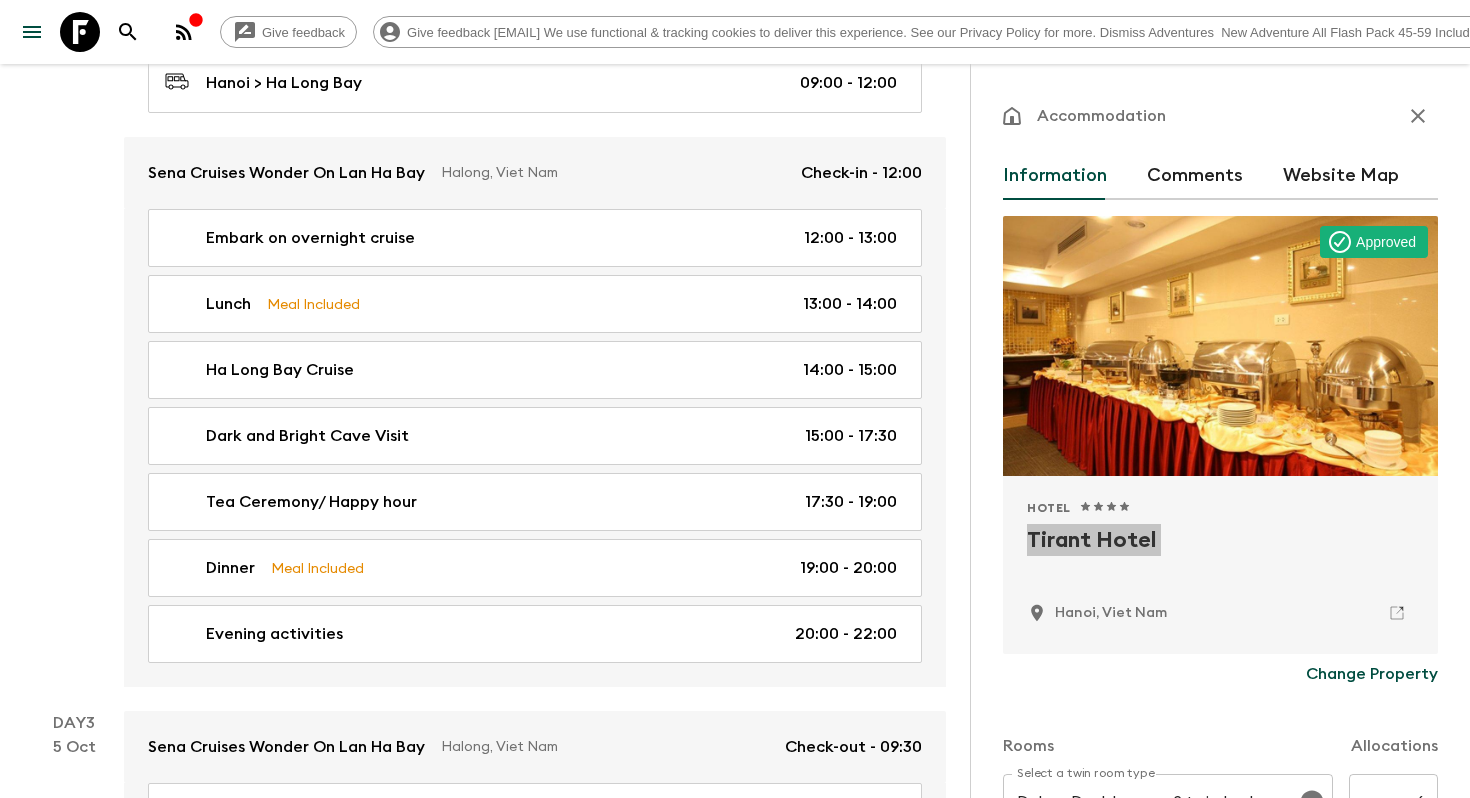 scroll, scrollTop: 944, scrollLeft: 0, axis: vertical 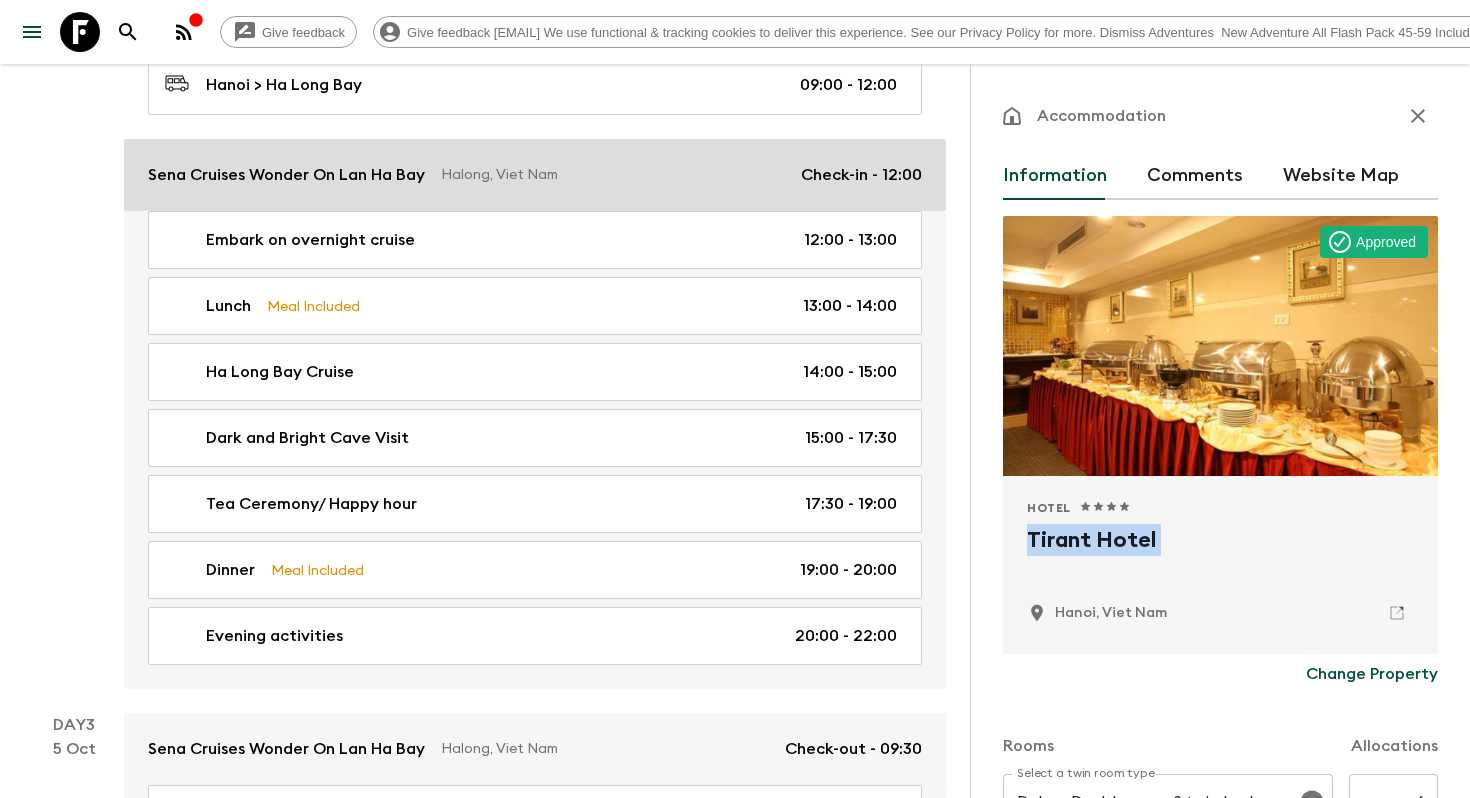 click on "Sena Cruises Wonder On Lan Ha Bay Halong, Viet Nam Check-in - 12:00" at bounding box center [535, 175] 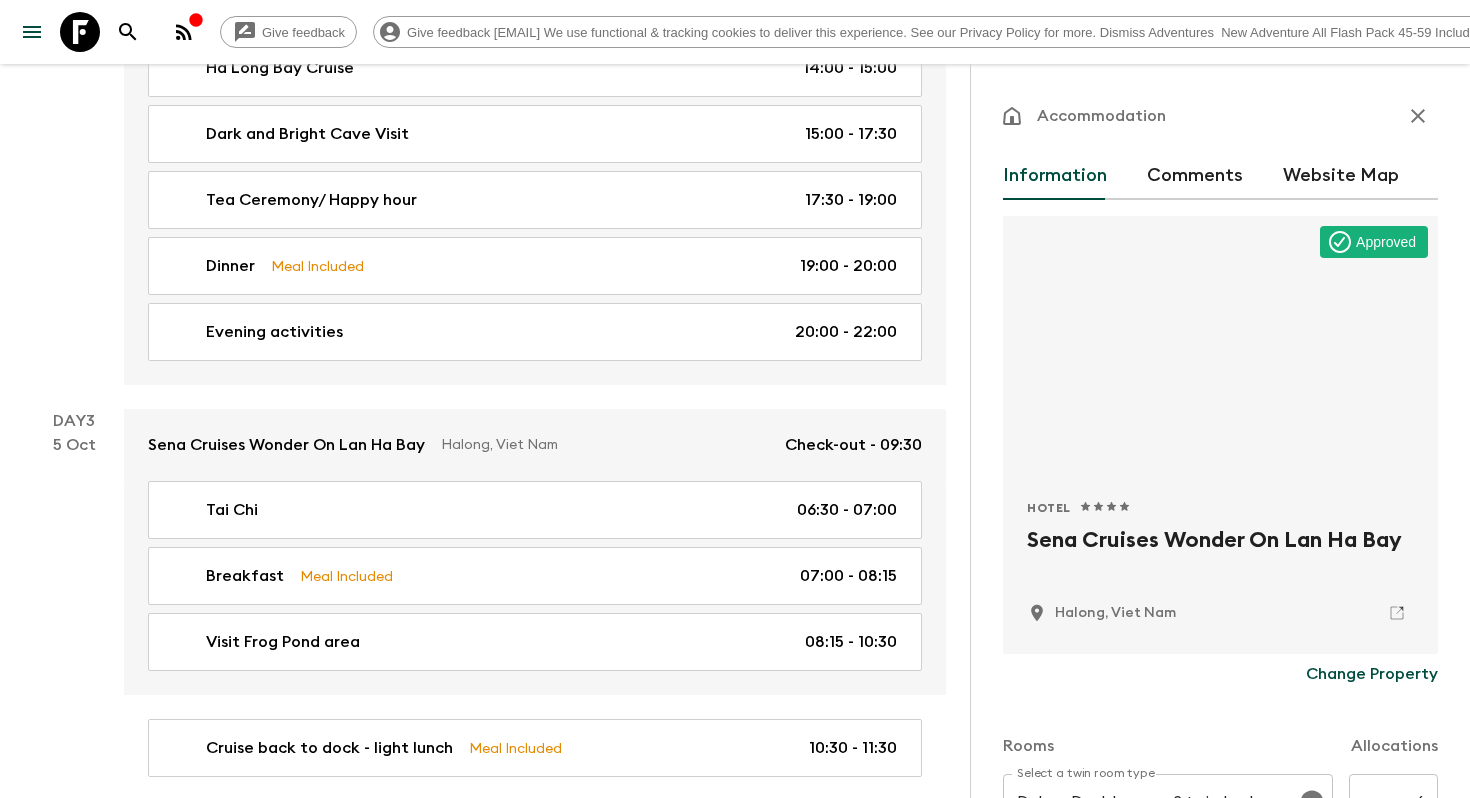 scroll, scrollTop: 1249, scrollLeft: 0, axis: vertical 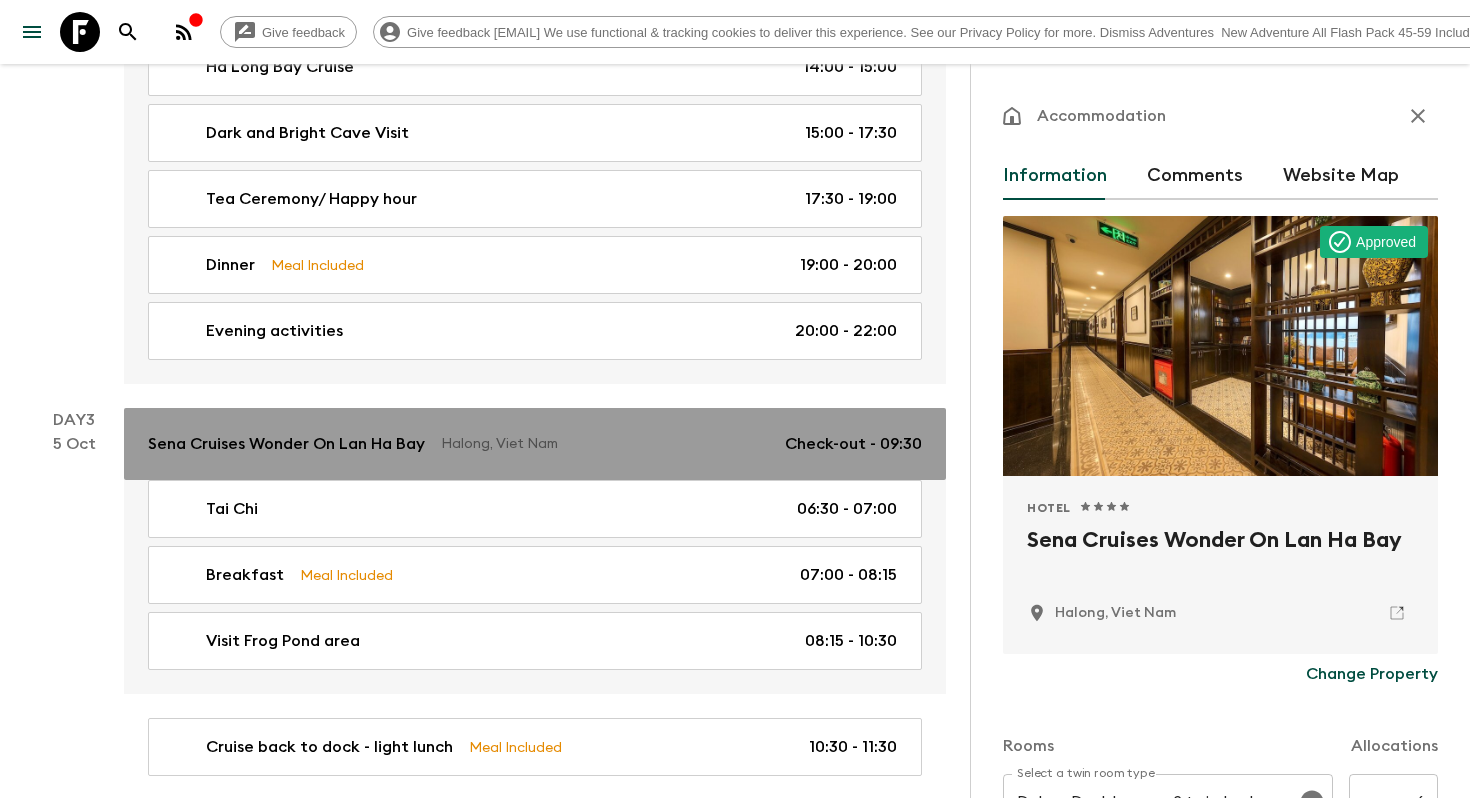 click on "Sena Cruises Wonder On Lan Ha Bay" at bounding box center [286, 444] 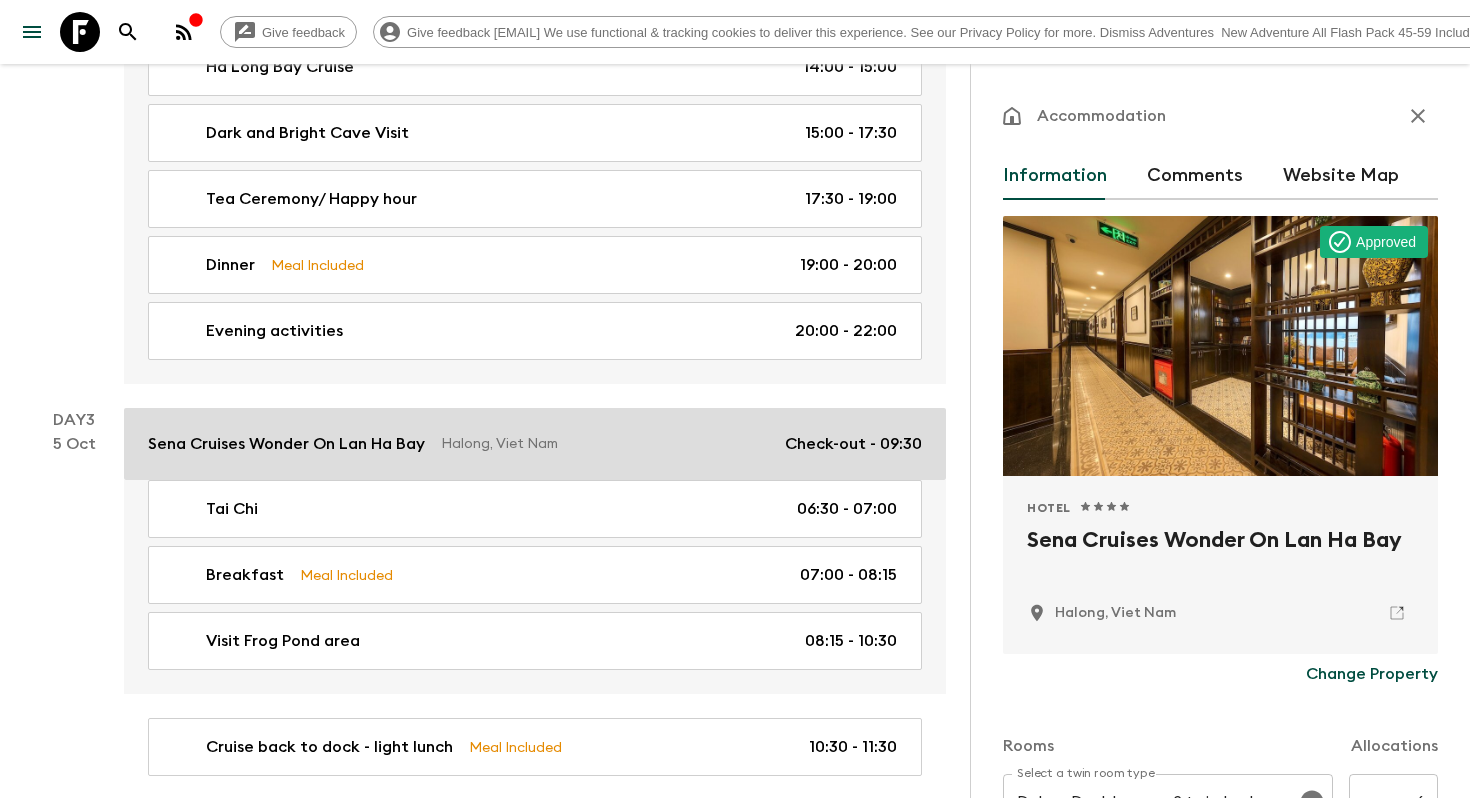 click on "Sena Cruises Wonder On Lan Ha Bay Halong, Viet Nam Check-out - 09:30" at bounding box center (535, 444) 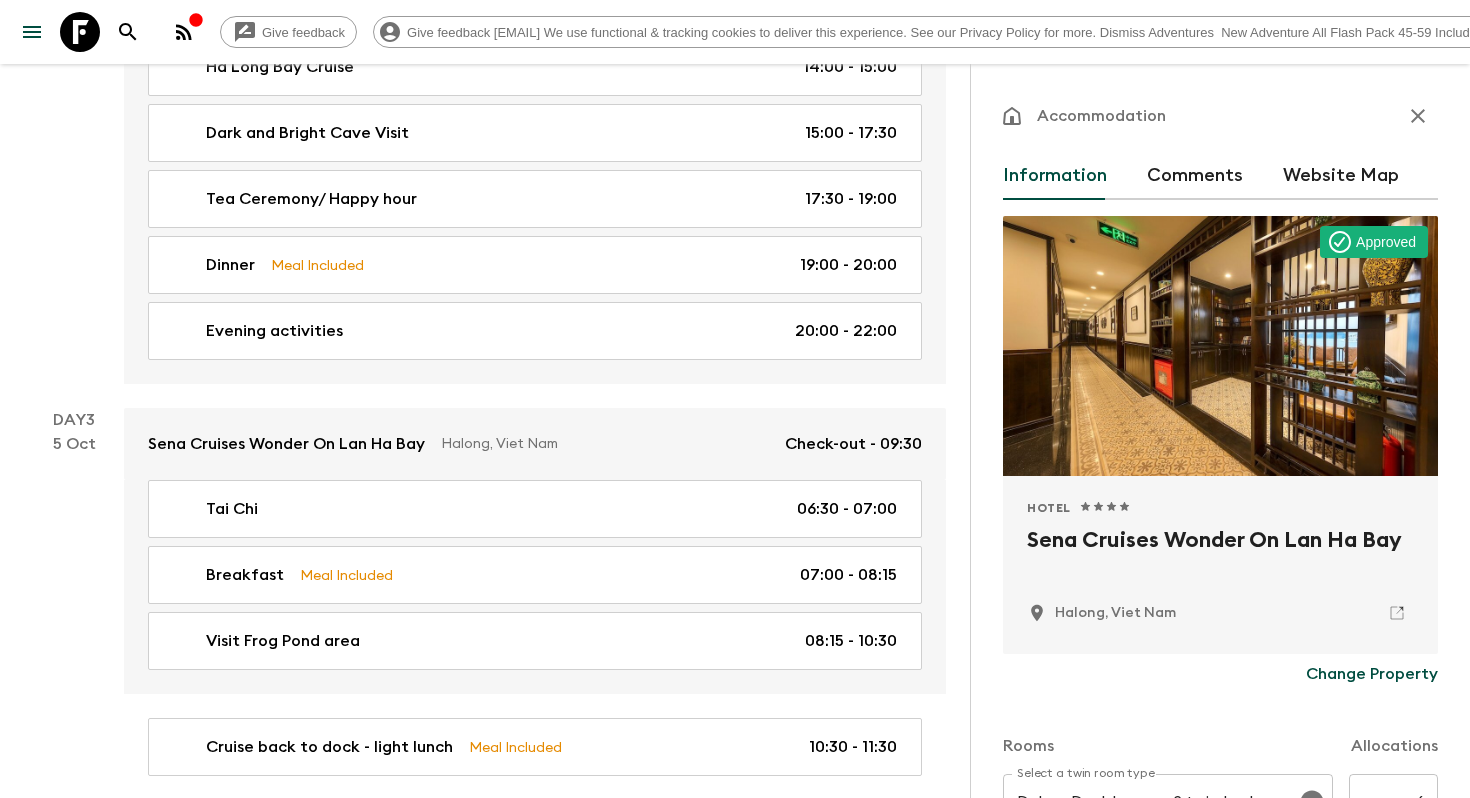 click on "Sena Cruises Wonder On Lan Ha Bay" at bounding box center [1220, 556] 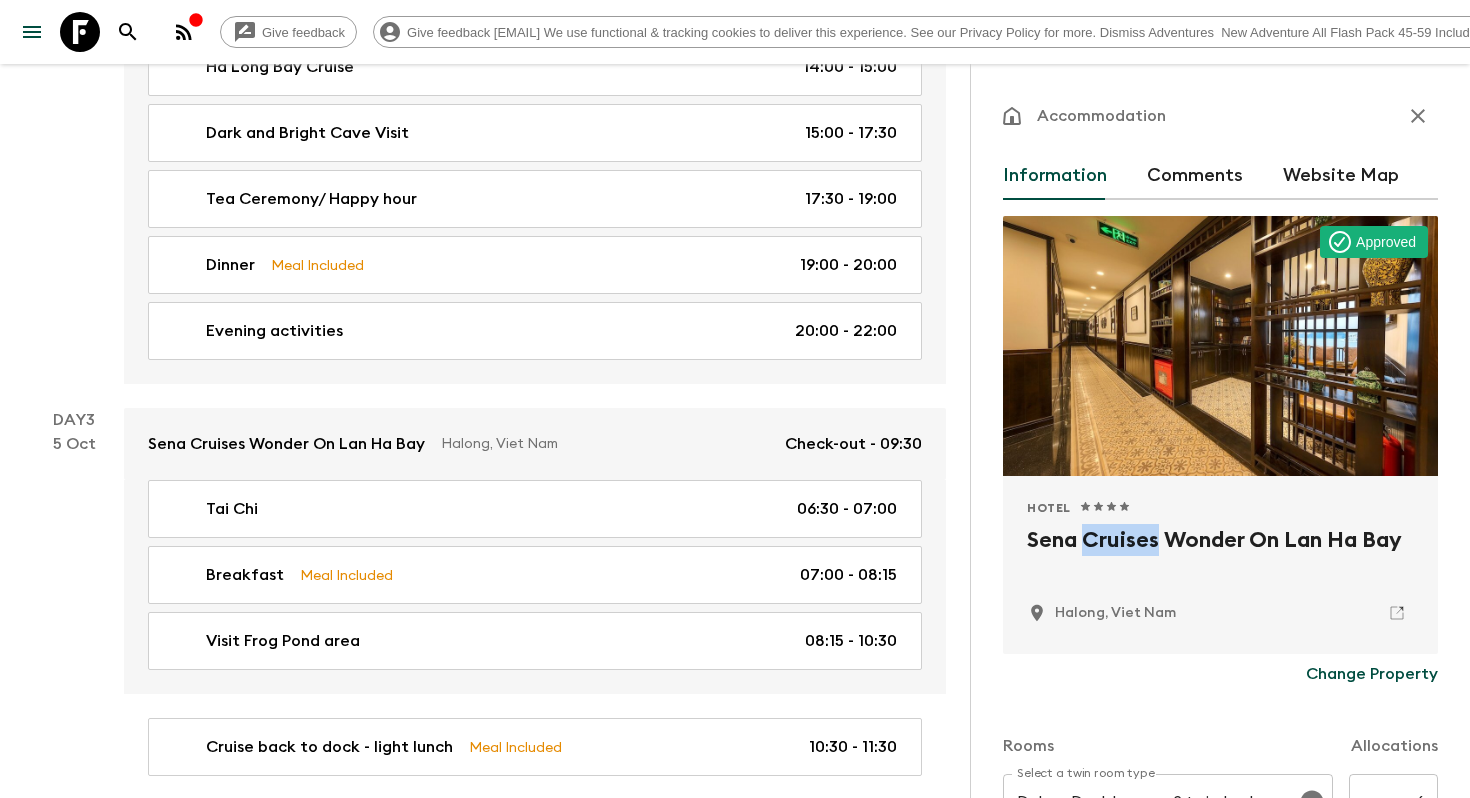 click on "Sena Cruises Wonder On Lan Ha Bay" at bounding box center (1220, 556) 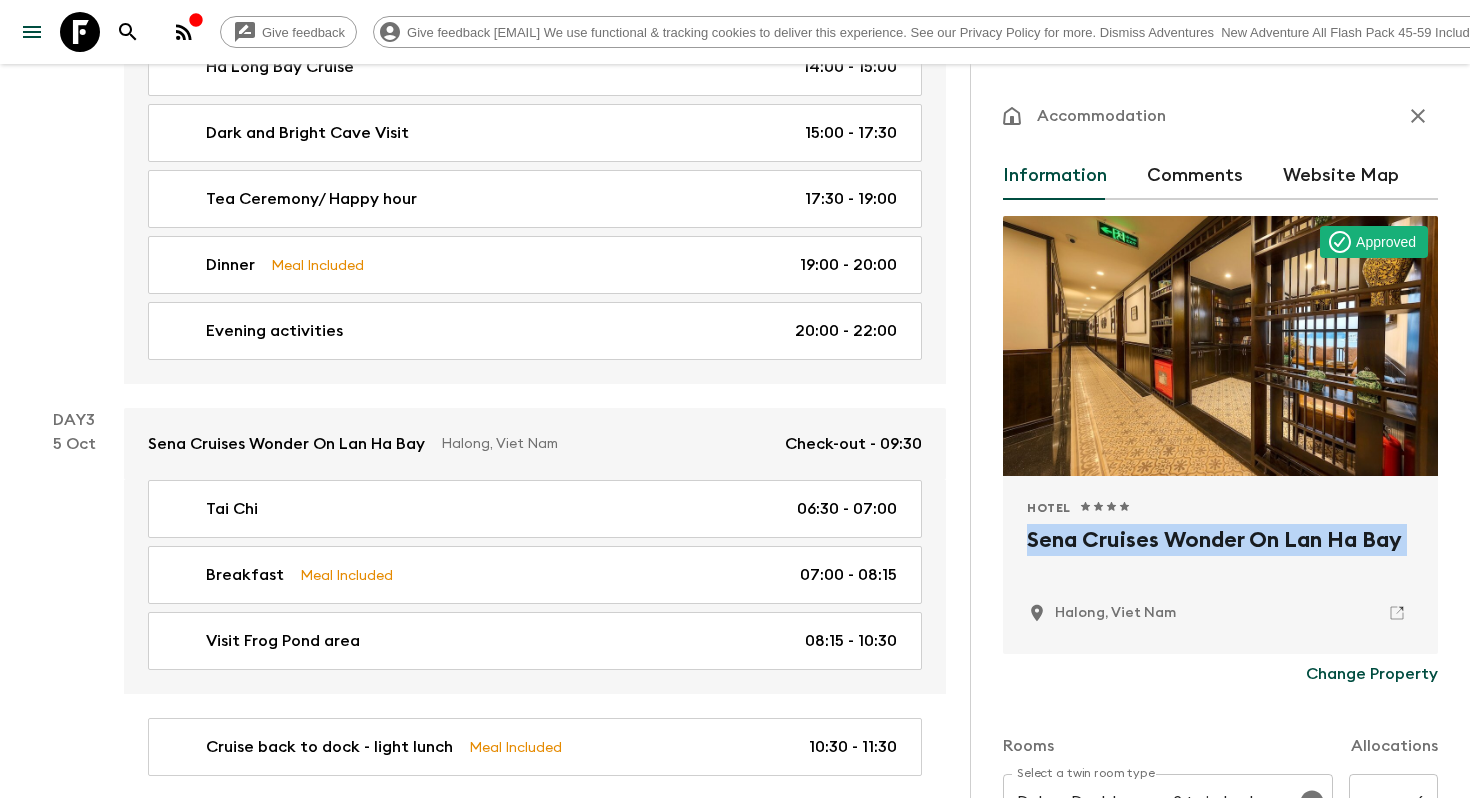 click on "Sena Cruises Wonder On Lan Ha Bay" at bounding box center (1220, 556) 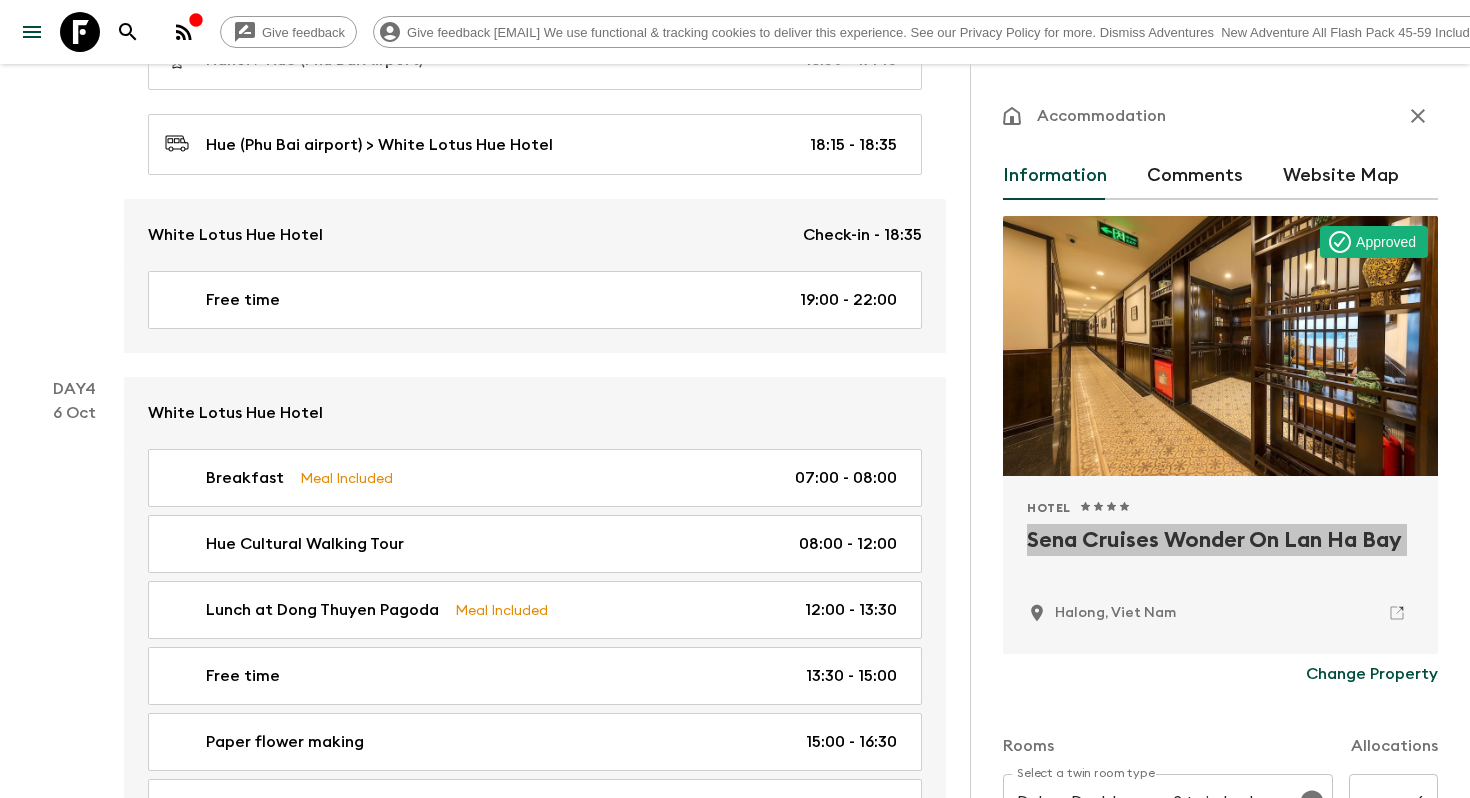 scroll, scrollTop: 2115, scrollLeft: 0, axis: vertical 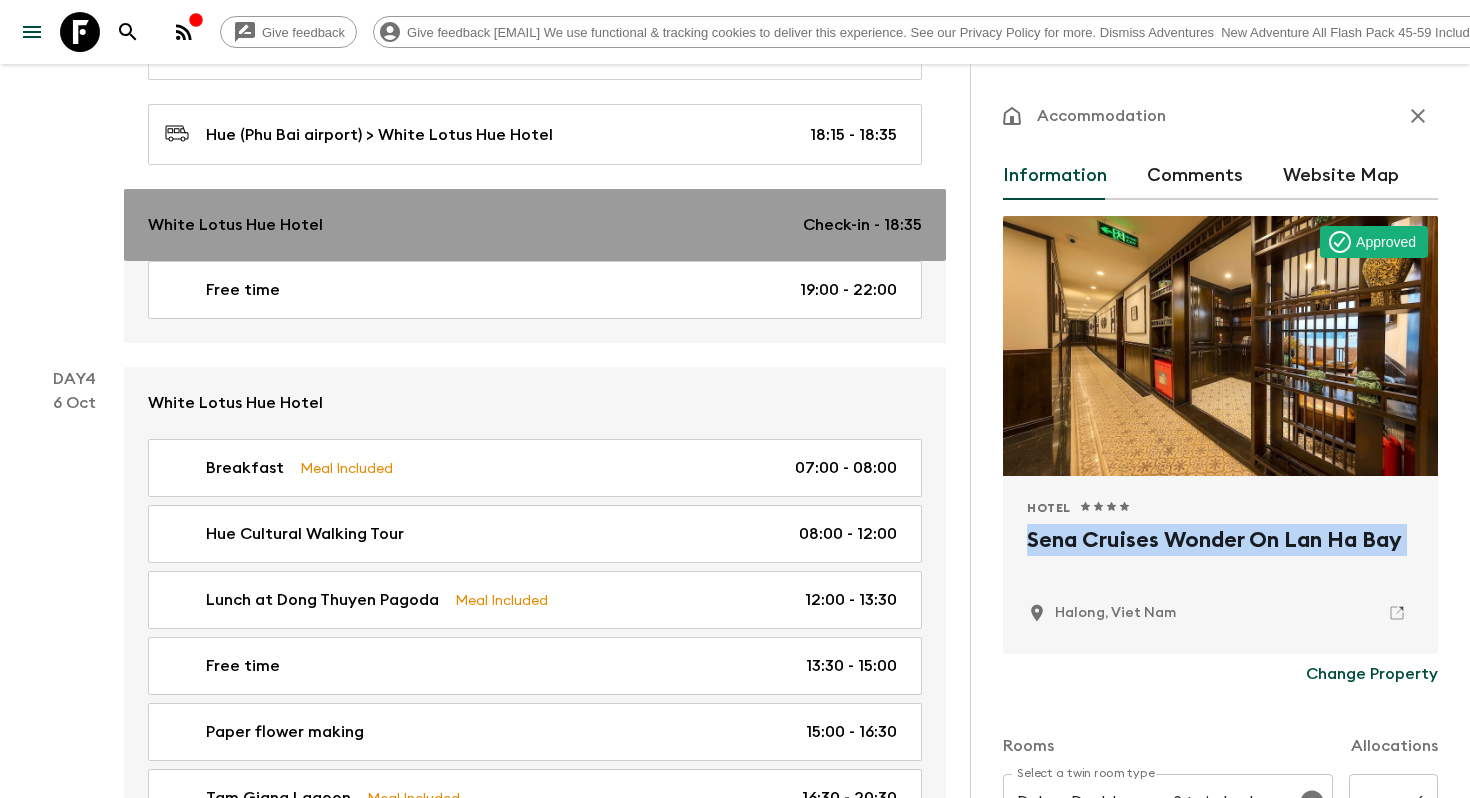click on "White Lotus Hue Hotel Check-in - 18:35" at bounding box center (535, 225) 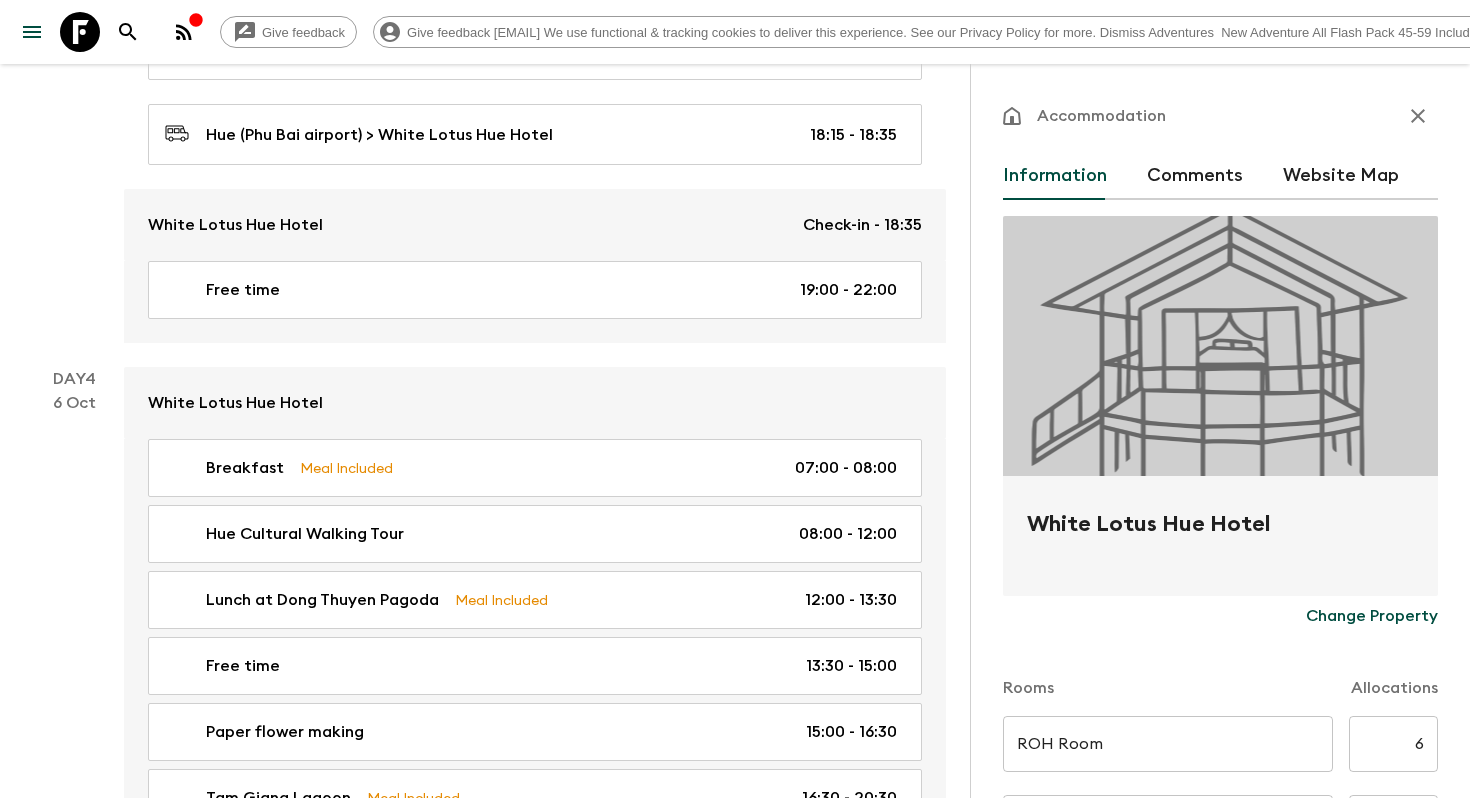 click on "White Lotus Hue Hotel" at bounding box center [1220, 540] 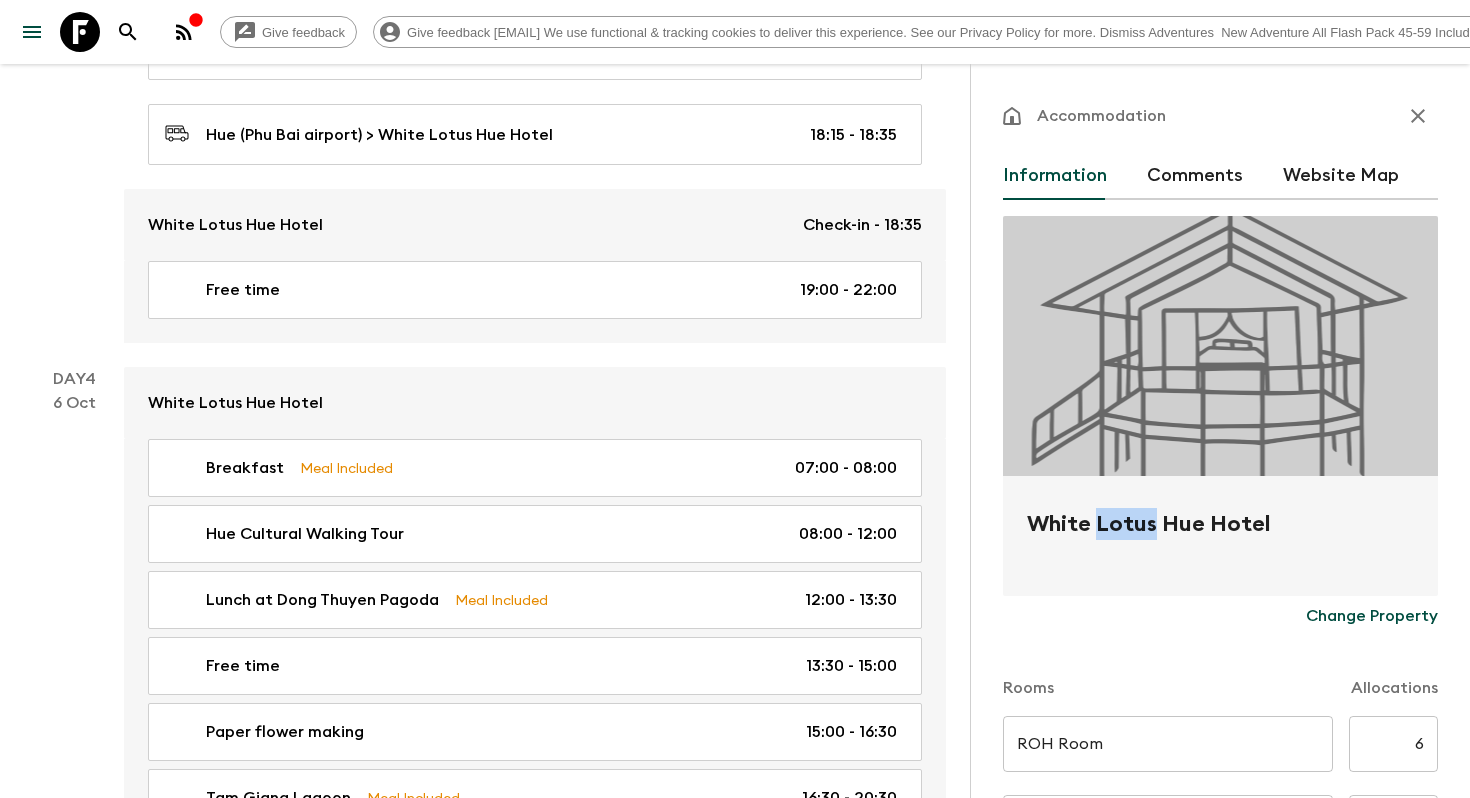 click on "White Lotus Hue Hotel" at bounding box center [1220, 540] 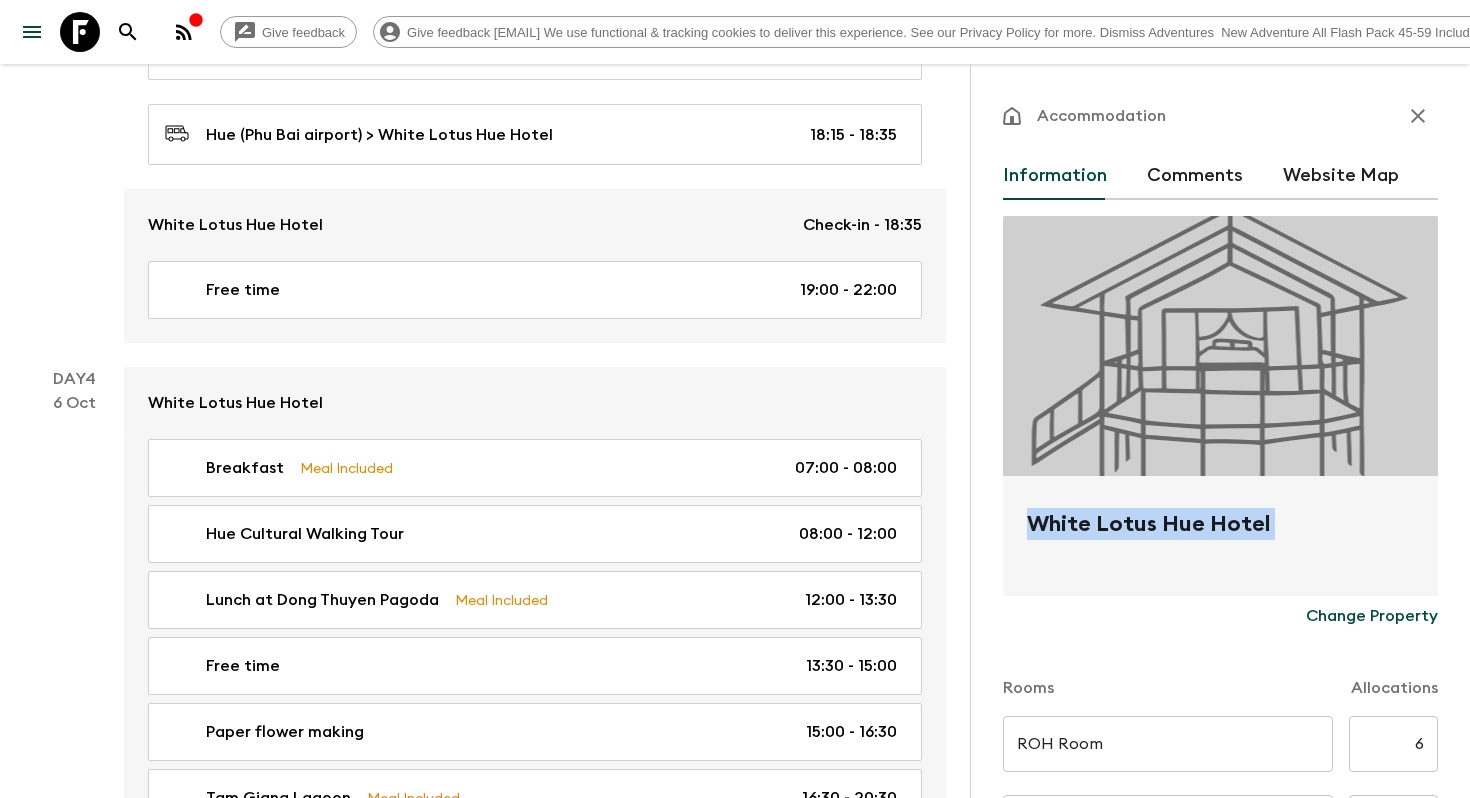 click on "White Lotus Hue Hotel" at bounding box center [1220, 540] 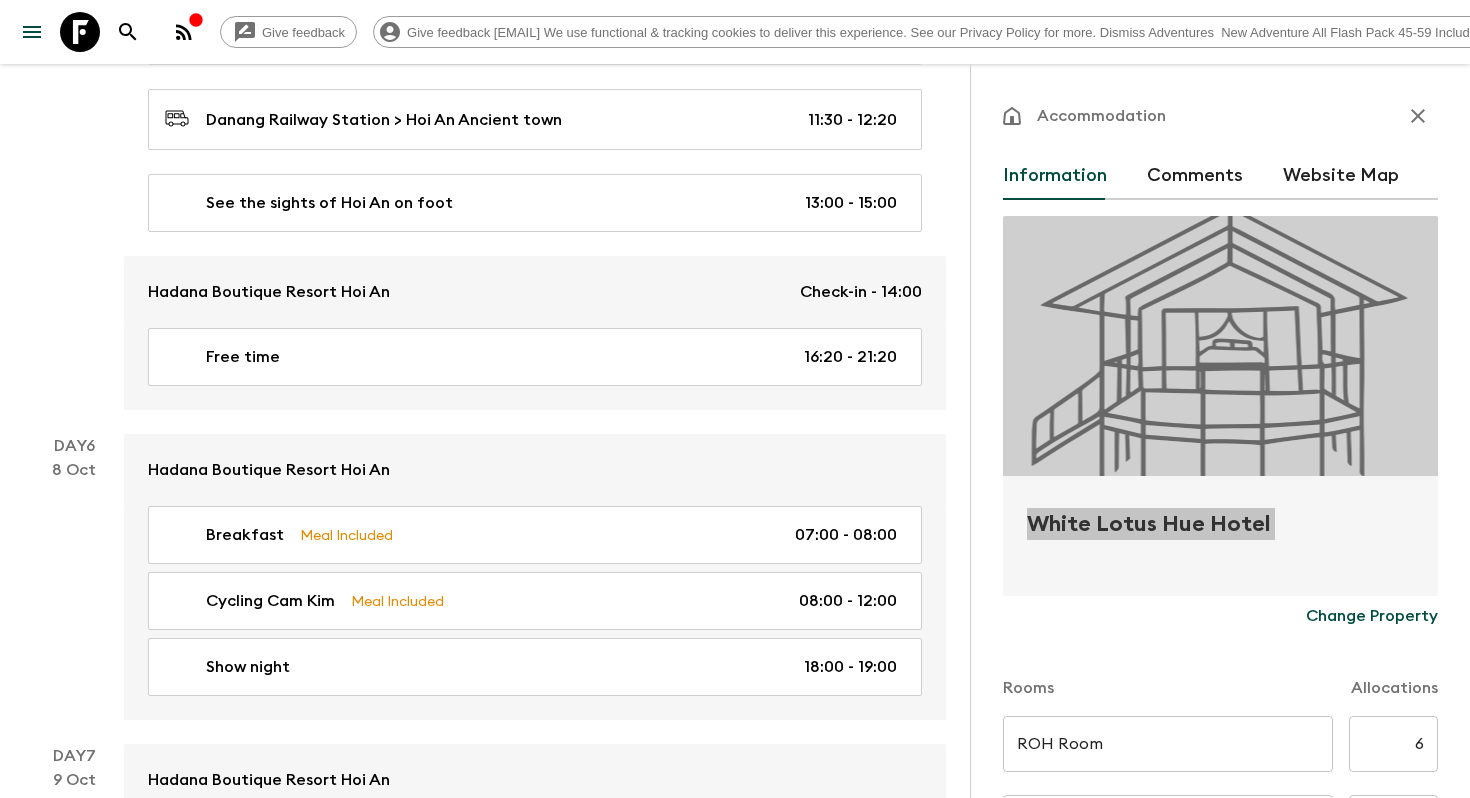 scroll, scrollTop: 3369, scrollLeft: 0, axis: vertical 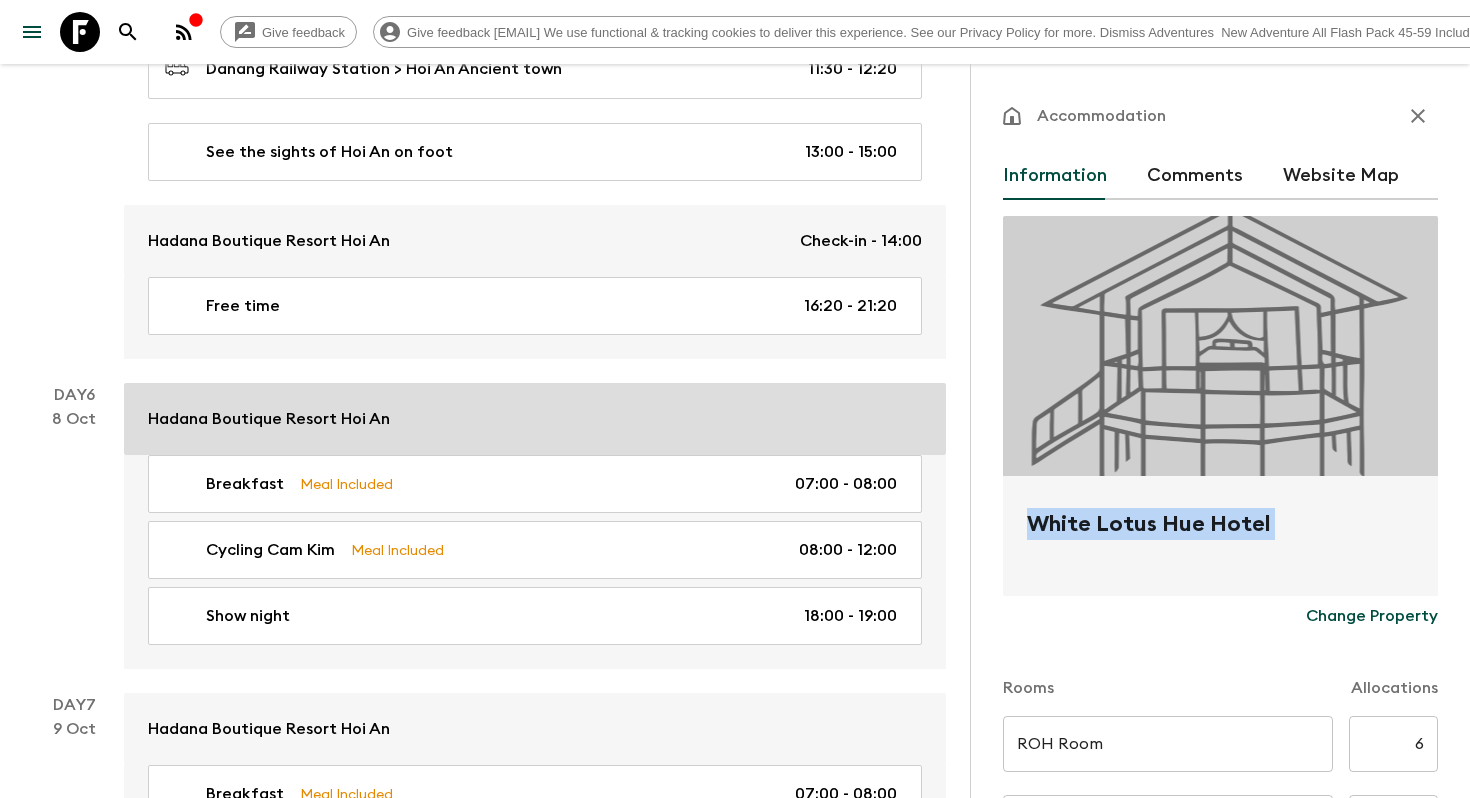 click on "Hadana Boutique Resort Hoi An" at bounding box center (269, 419) 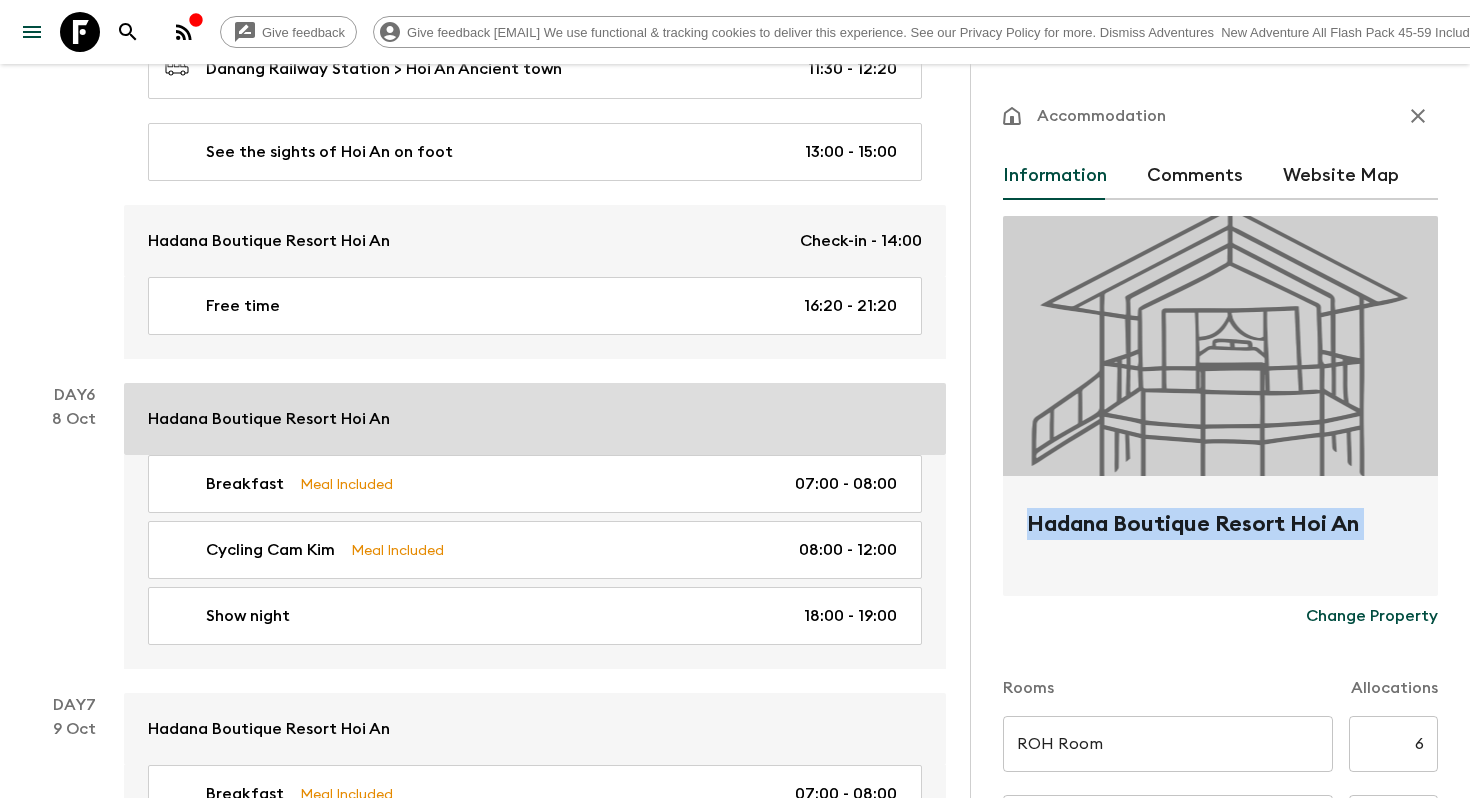 type on "Deluxe Twin" 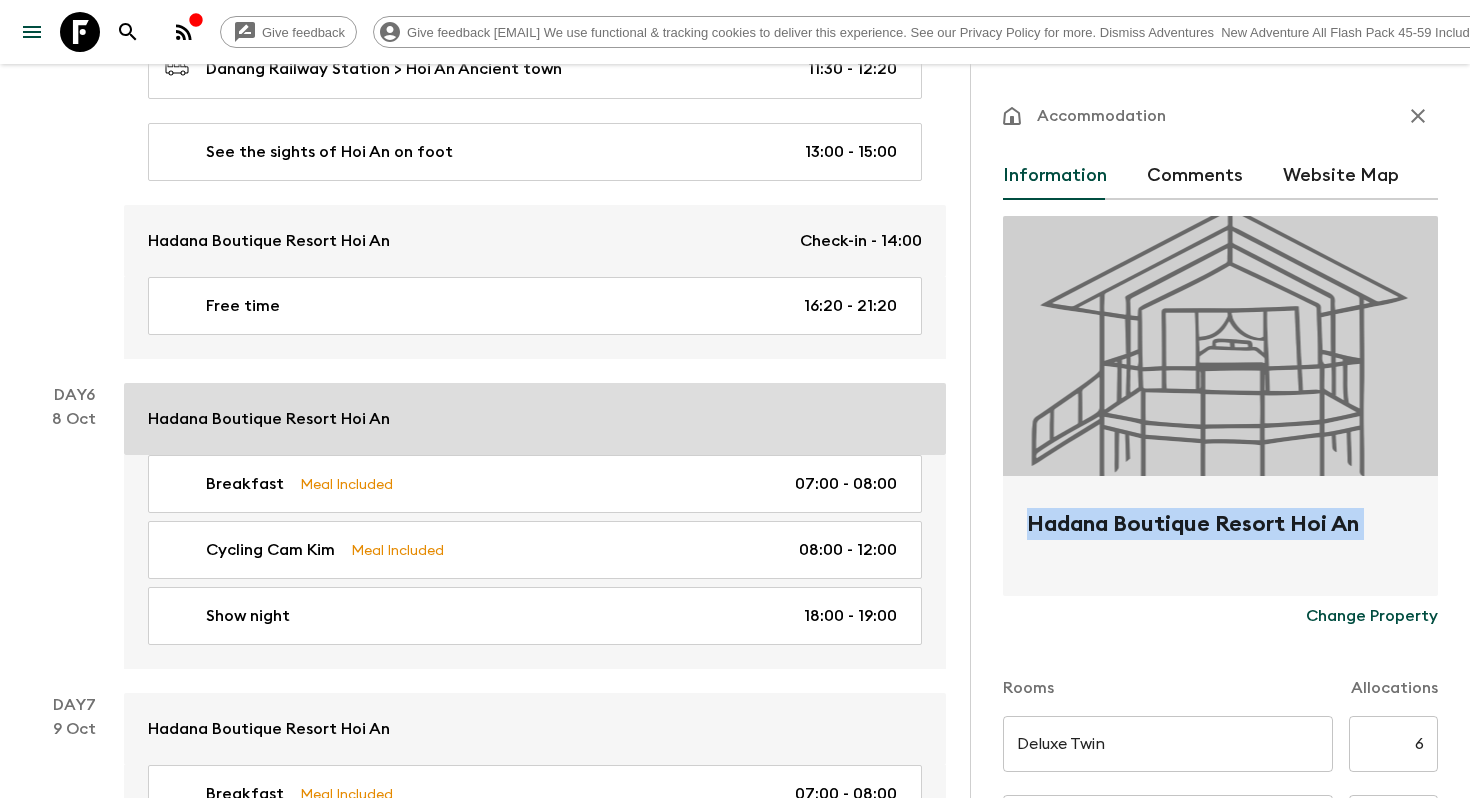 type on "Day 5" 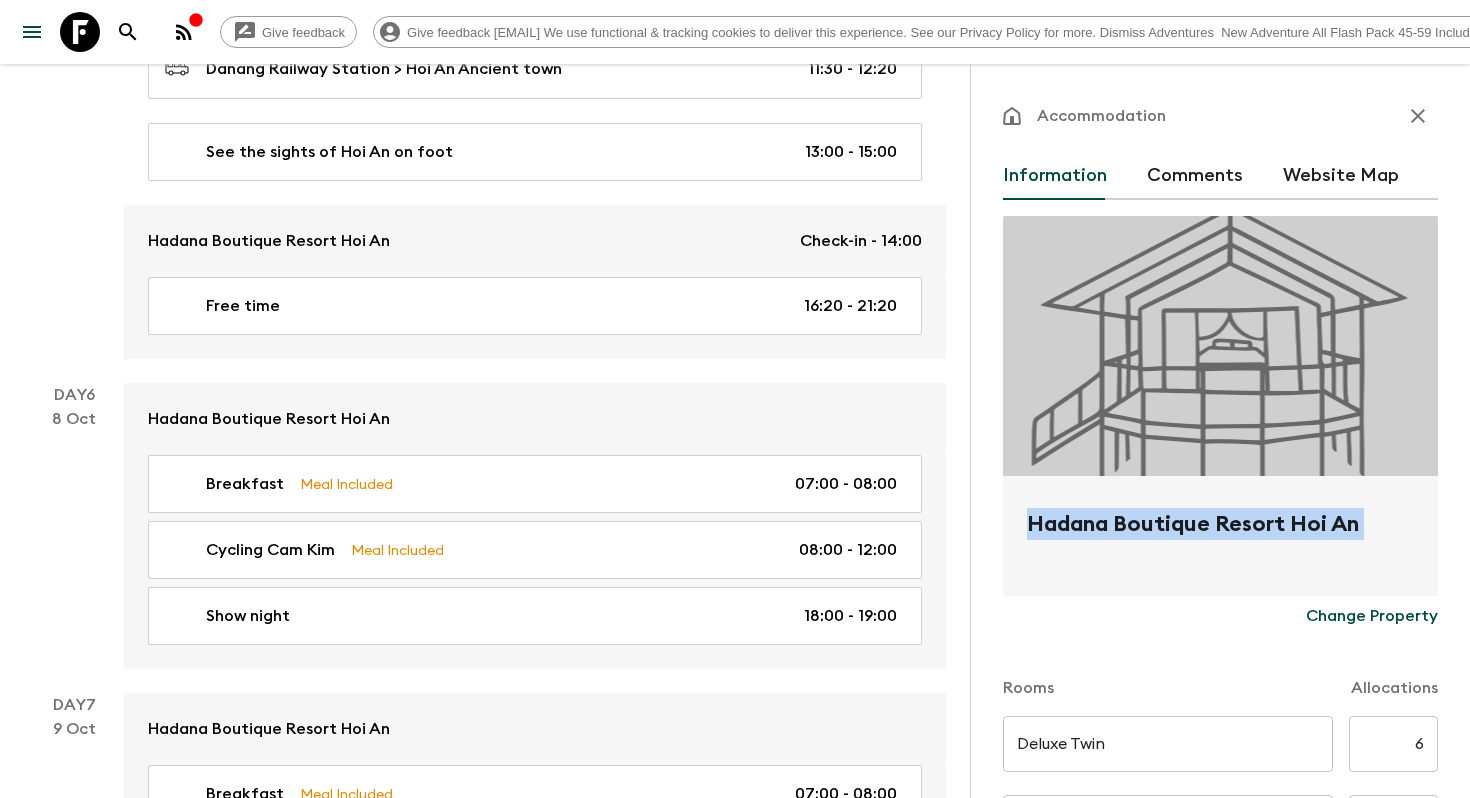 click on "Hadana Boutique Resort Hoi An" at bounding box center (1220, 540) 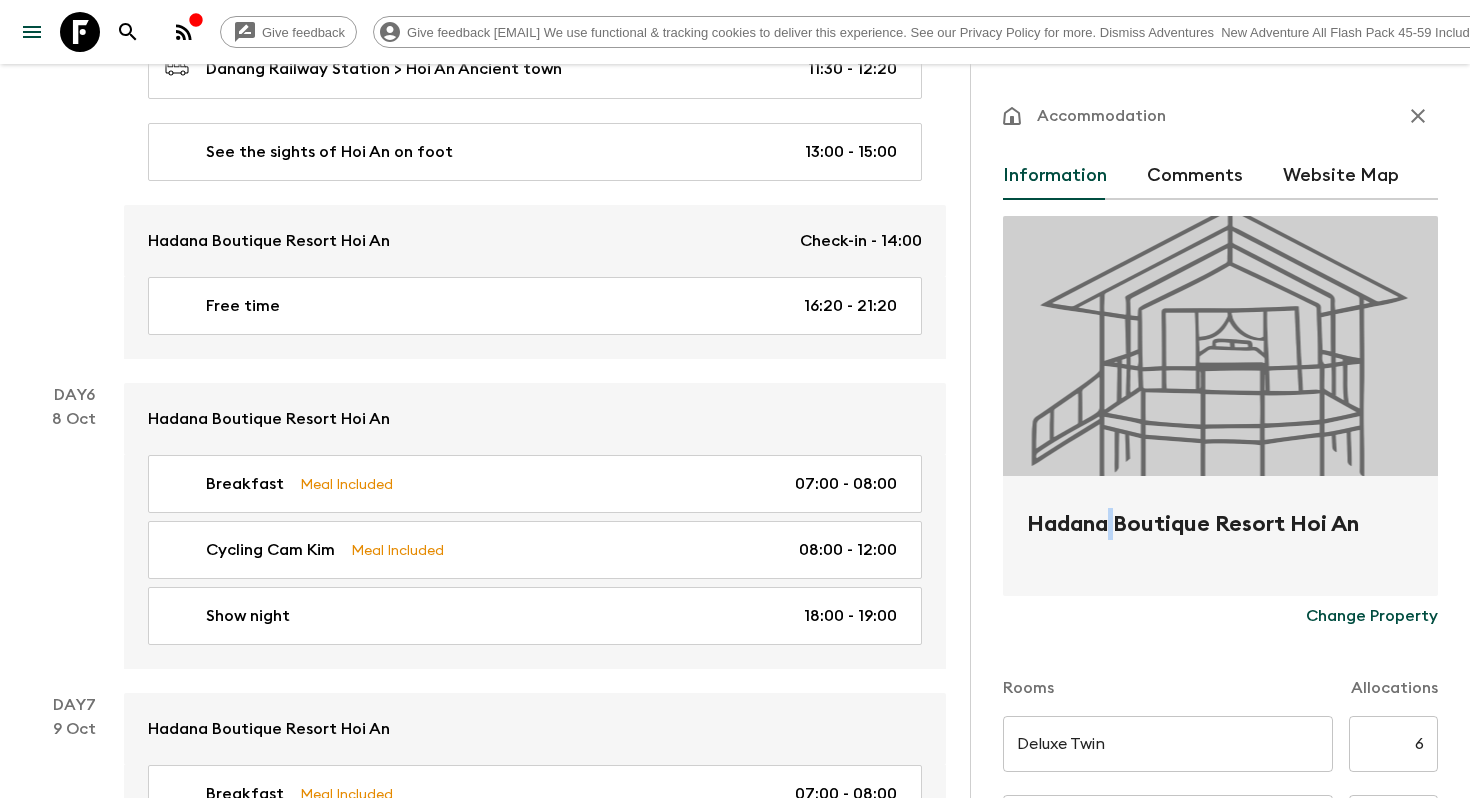 click on "Hadana Boutique Resort Hoi An" at bounding box center (1220, 540) 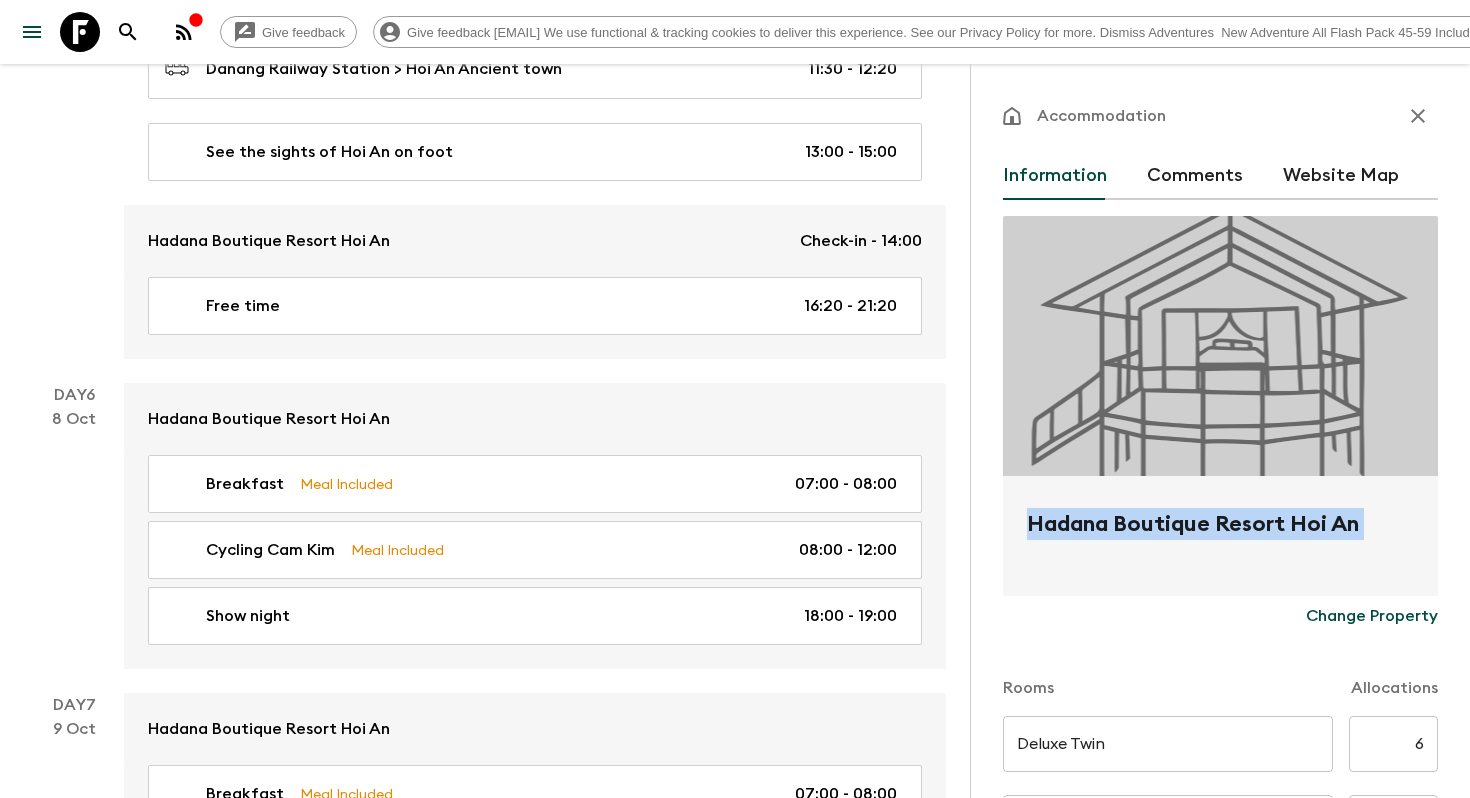 click on "Hadana Boutique Resort Hoi An" at bounding box center [1220, 540] 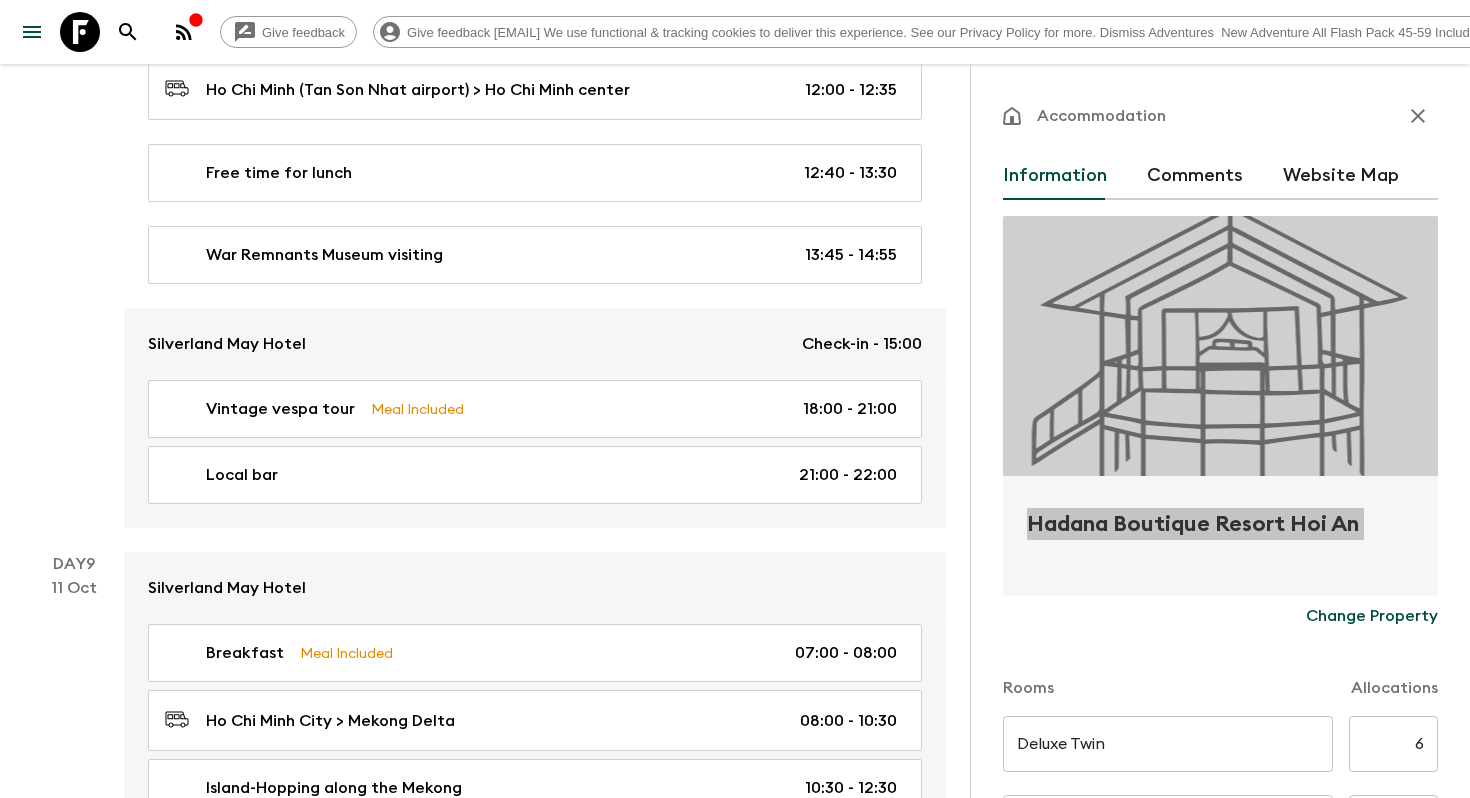 scroll, scrollTop: 4700, scrollLeft: 0, axis: vertical 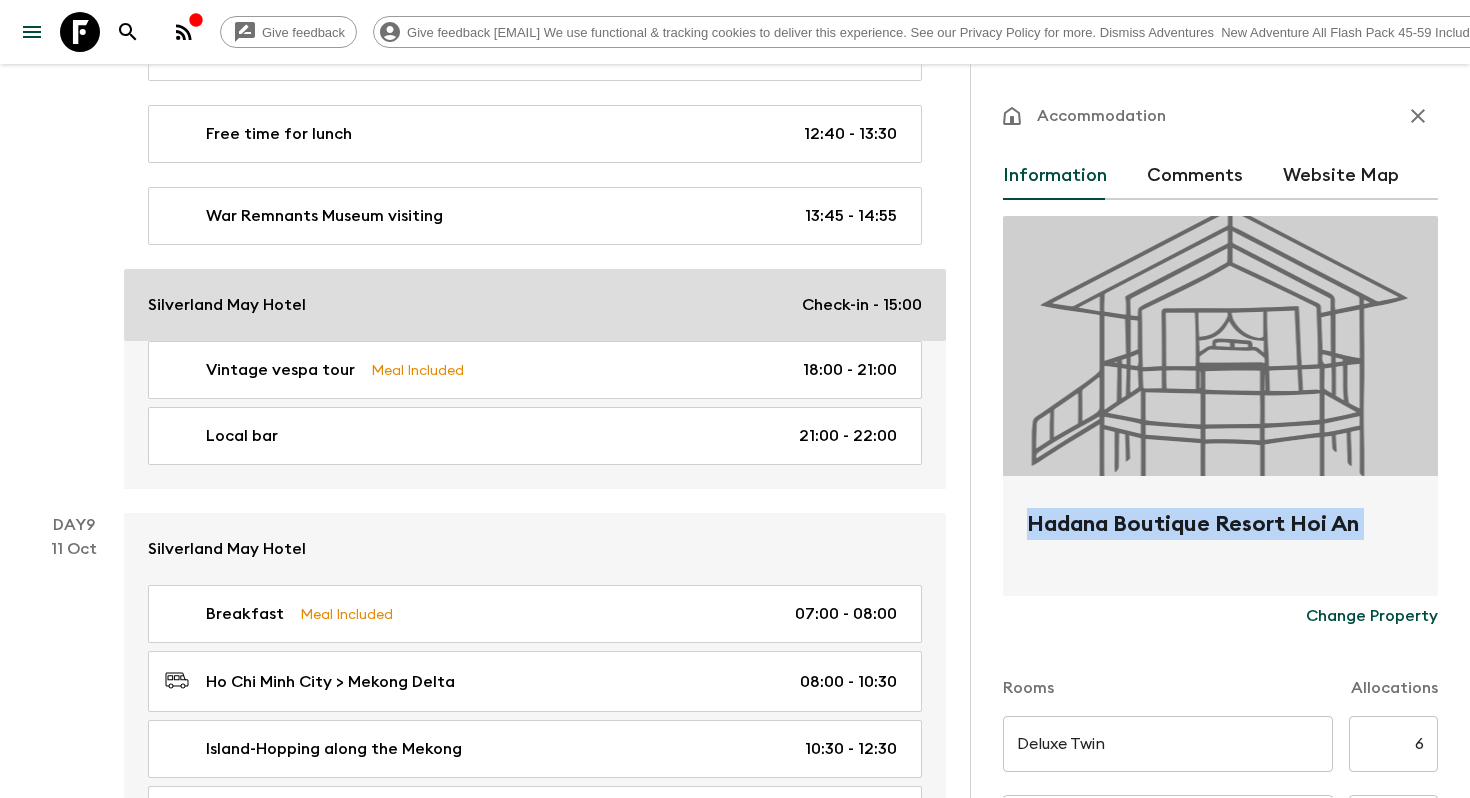 click on "Silverland May Hotel Check-in - 15:00" at bounding box center [535, 305] 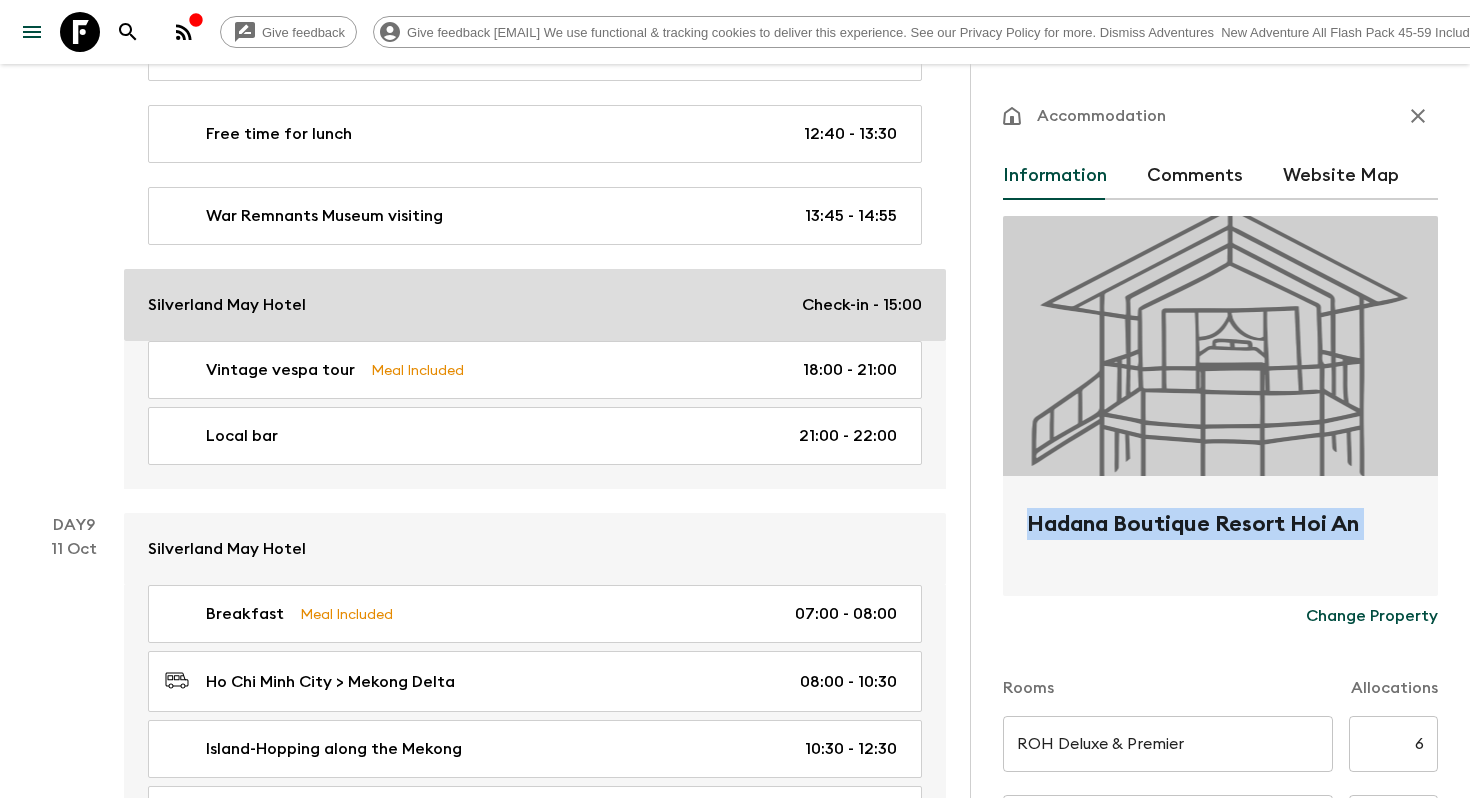 type on "Day 8" 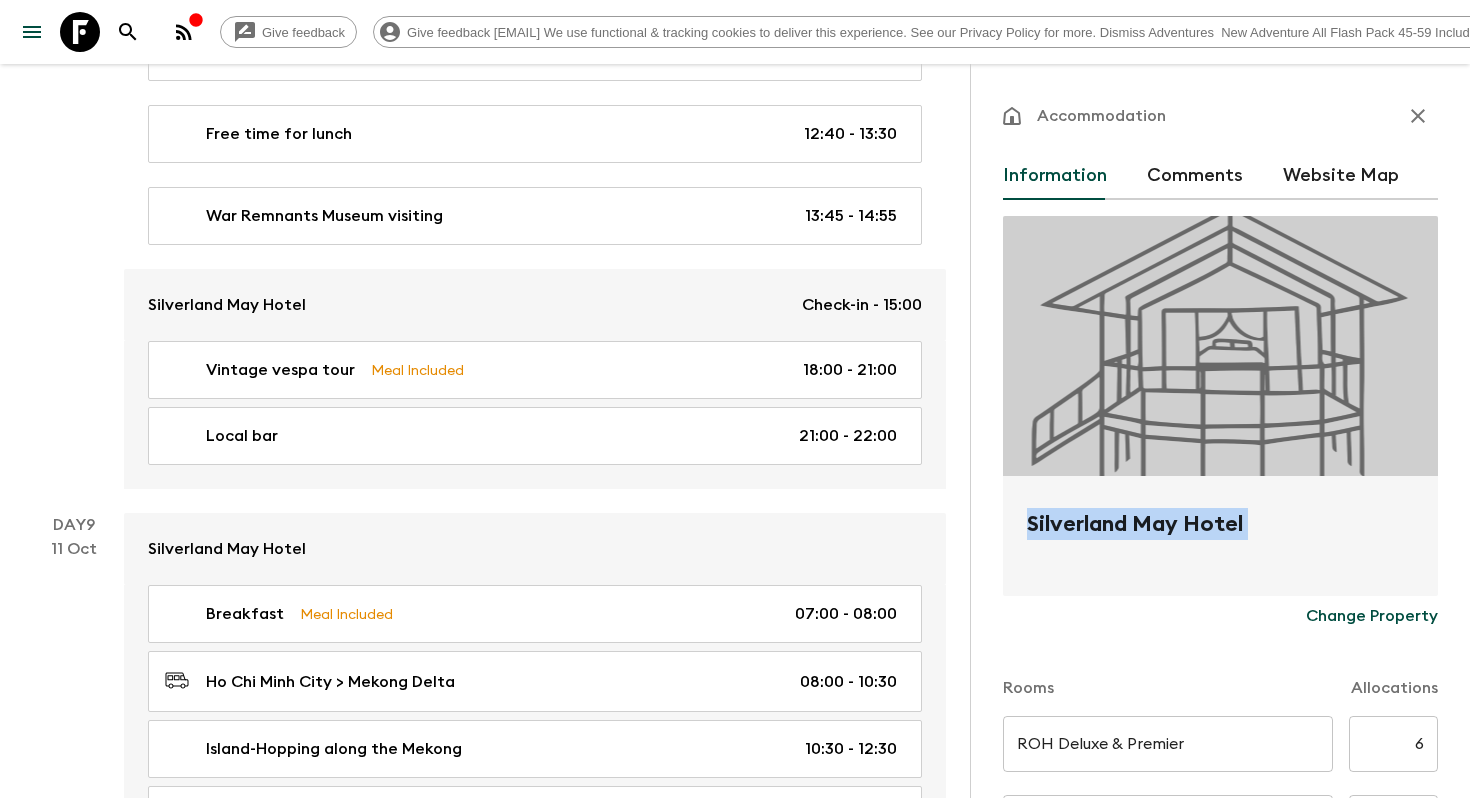 click on "Silverland May Hotel" at bounding box center (1220, 540) 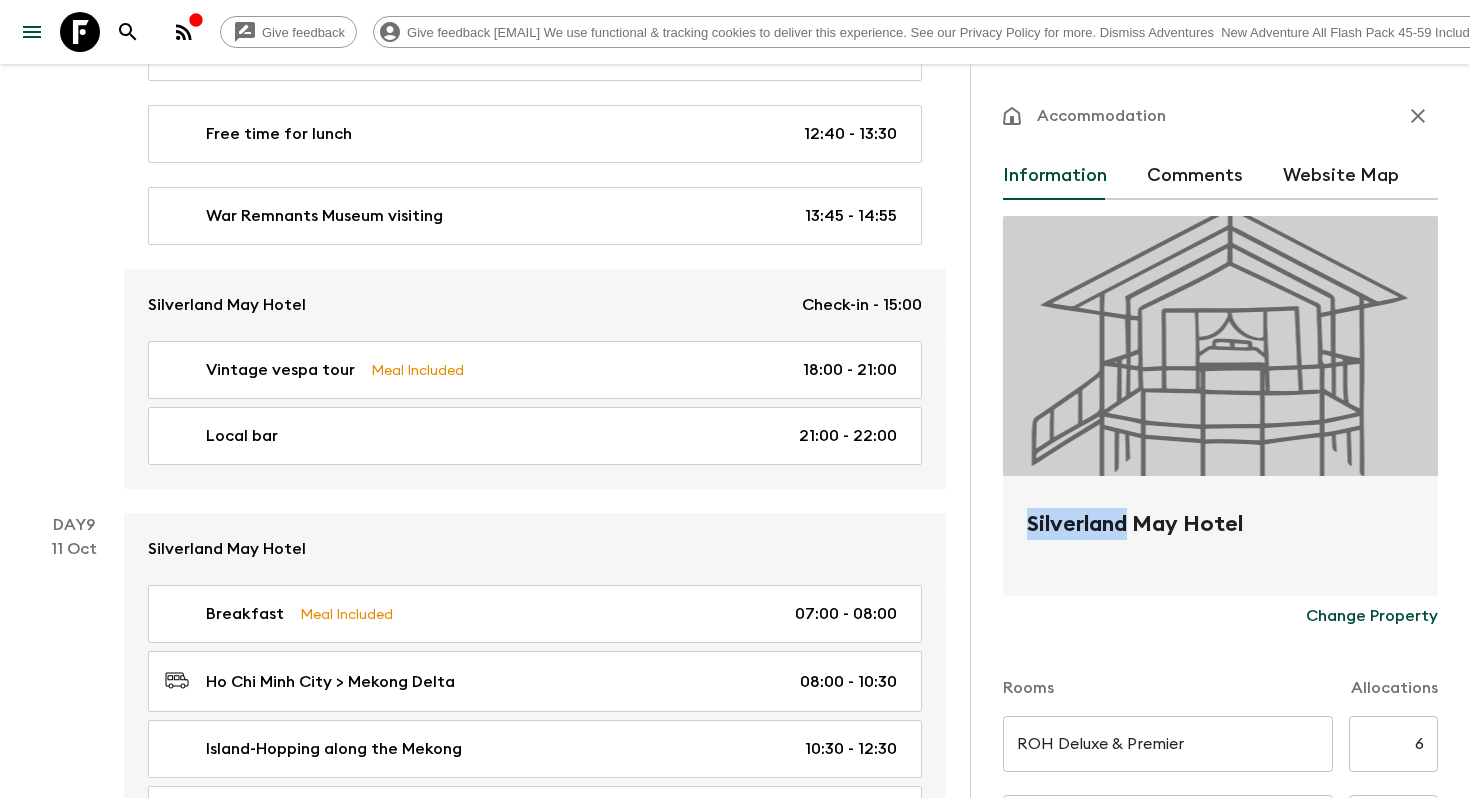click on "Silverland May Hotel" at bounding box center [1220, 540] 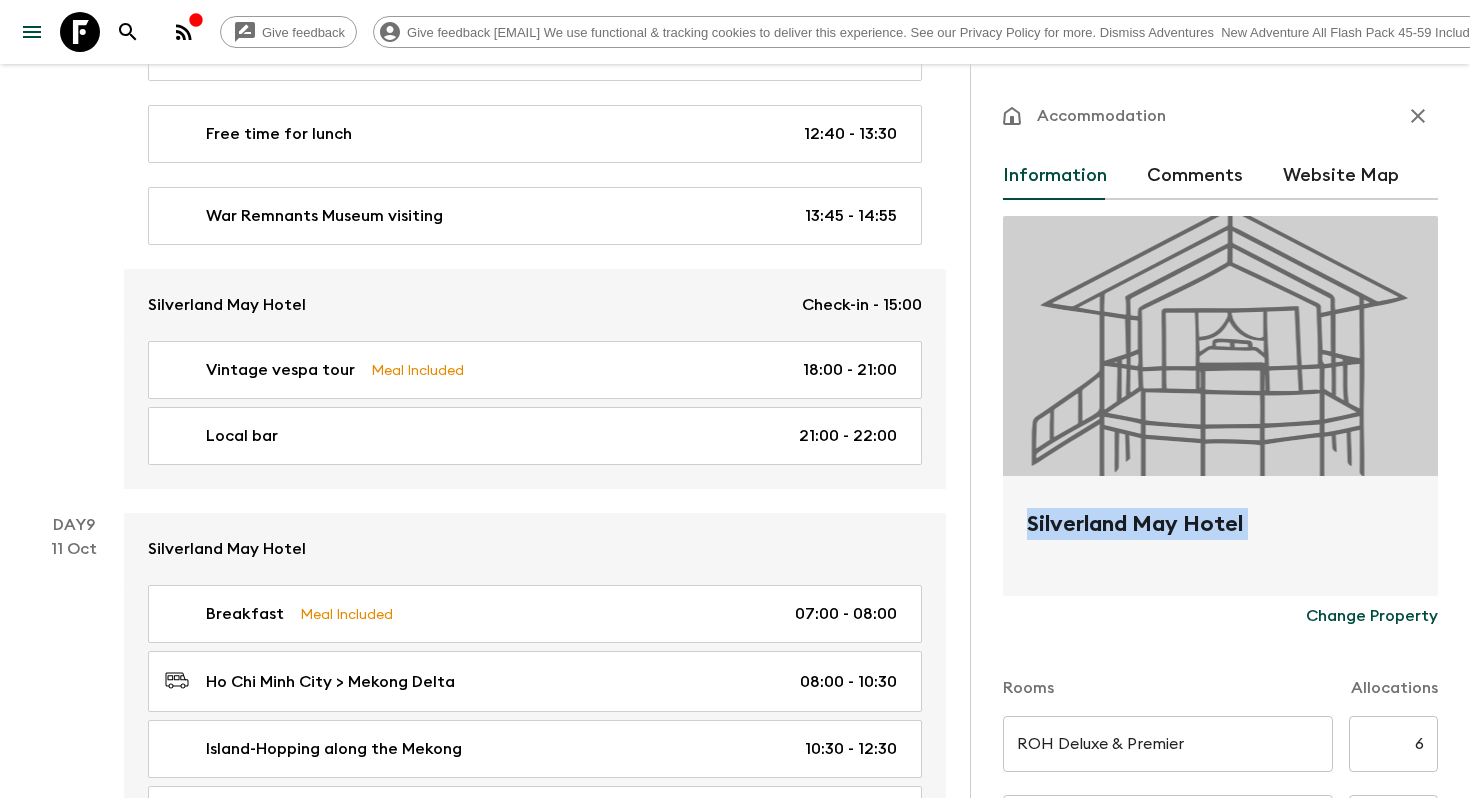 click on "Silverland May Hotel" at bounding box center (1220, 540) 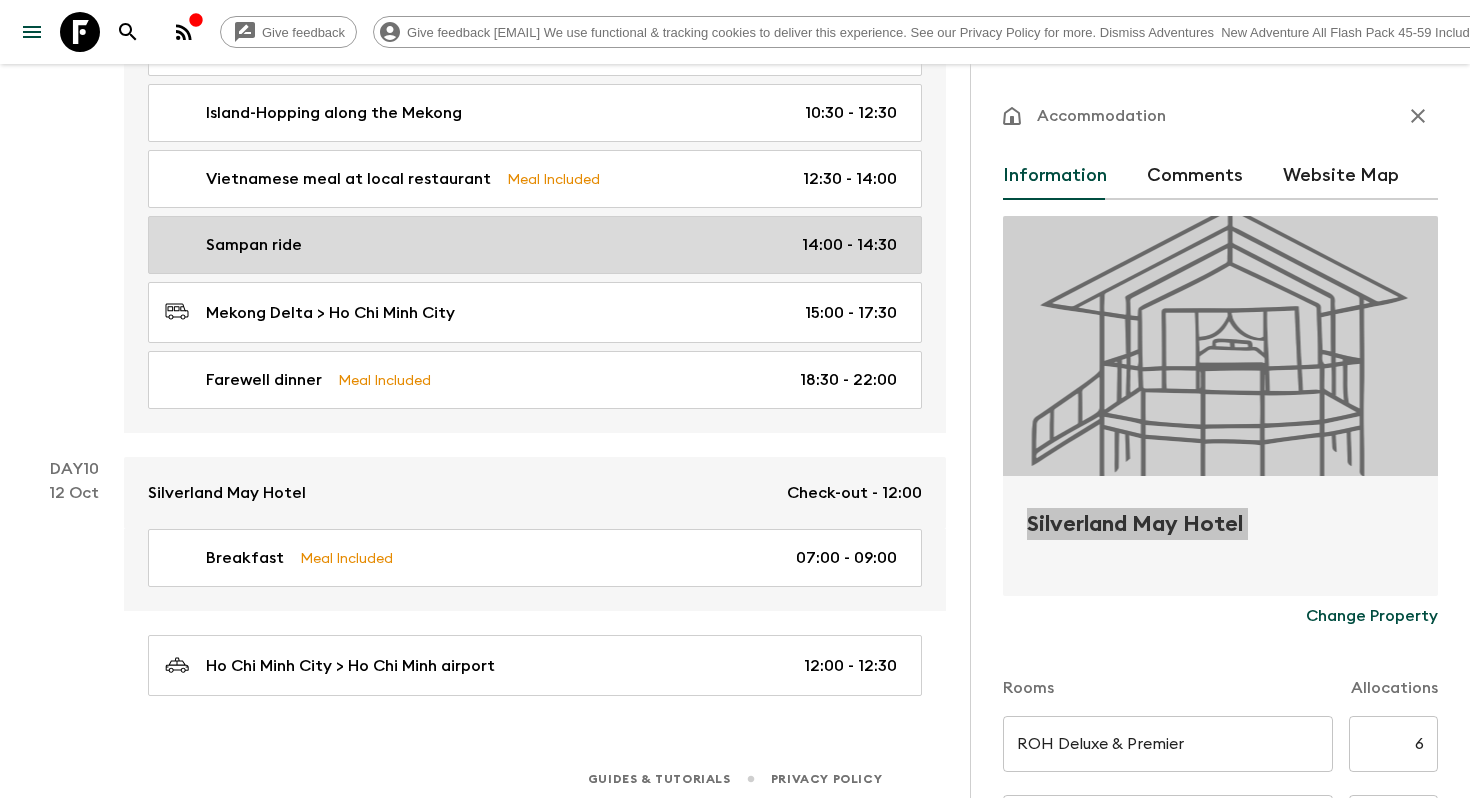 scroll, scrollTop: 5326, scrollLeft: 0, axis: vertical 